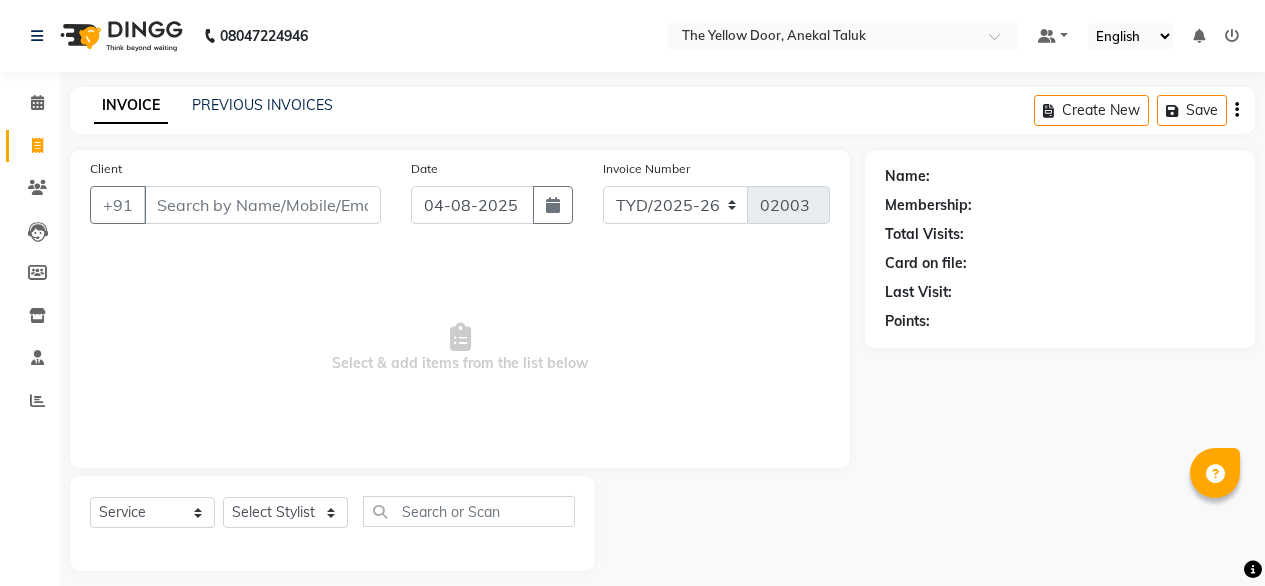 select on "service" 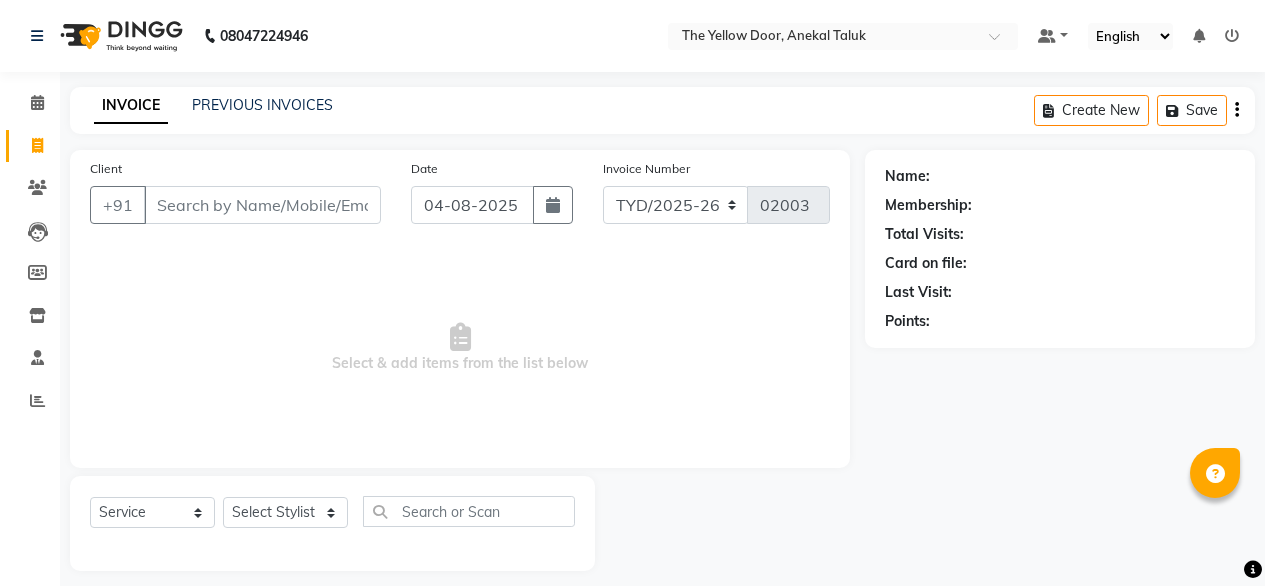 scroll, scrollTop: 16, scrollLeft: 0, axis: vertical 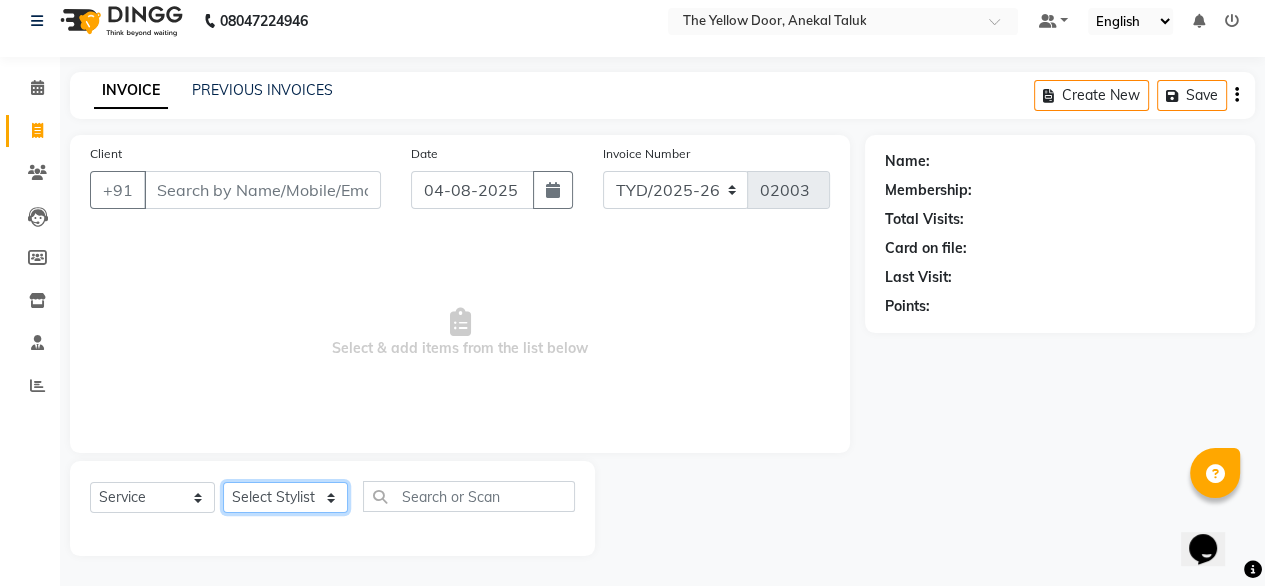 click on "Select Stylist Amit Roy Bina Deena Jena Housekeeping Manager Sajiya Shefi Shanoor Shri" 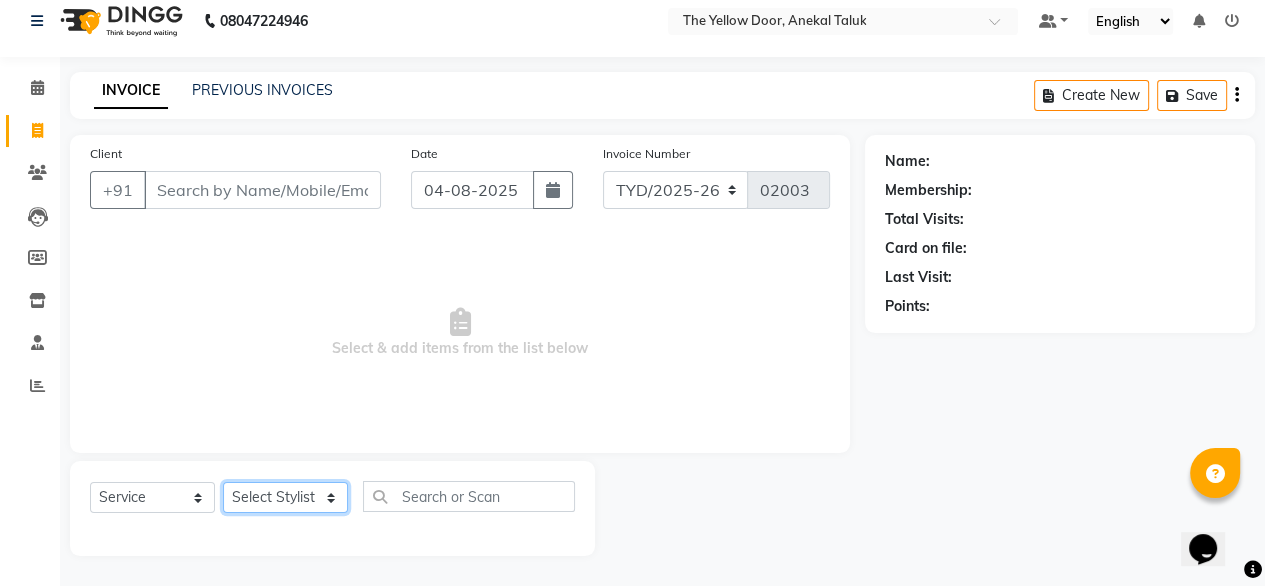 select on "71545" 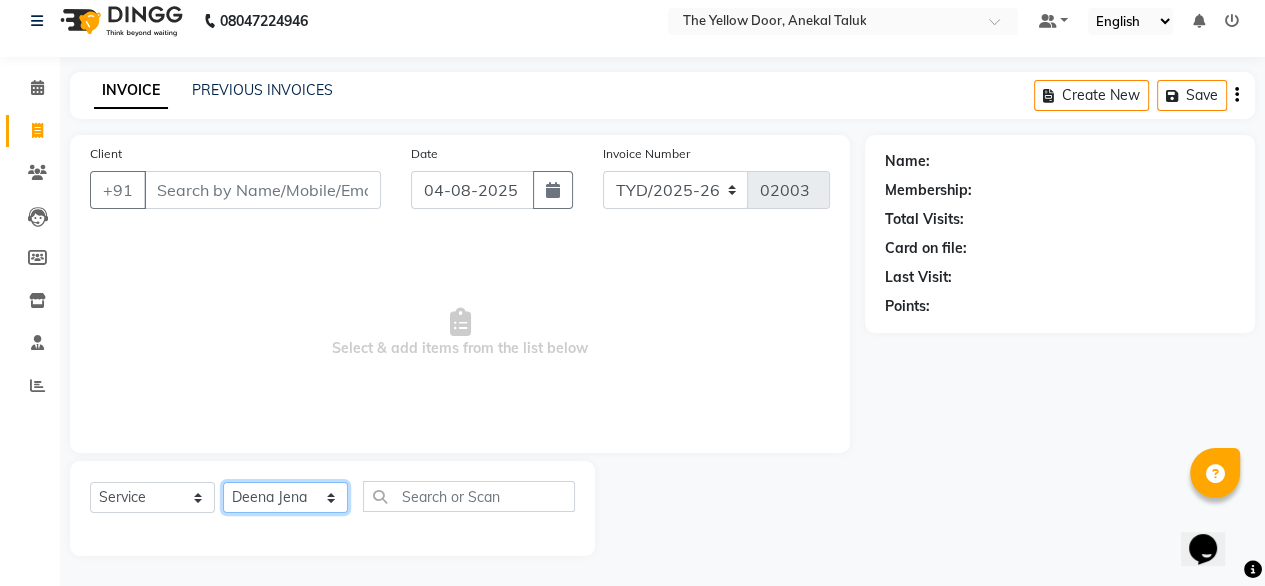 click on "Select Stylist Amit Roy Bina Deena Jena Housekeeping Manager Sajiya Shefi Shanoor Shri" 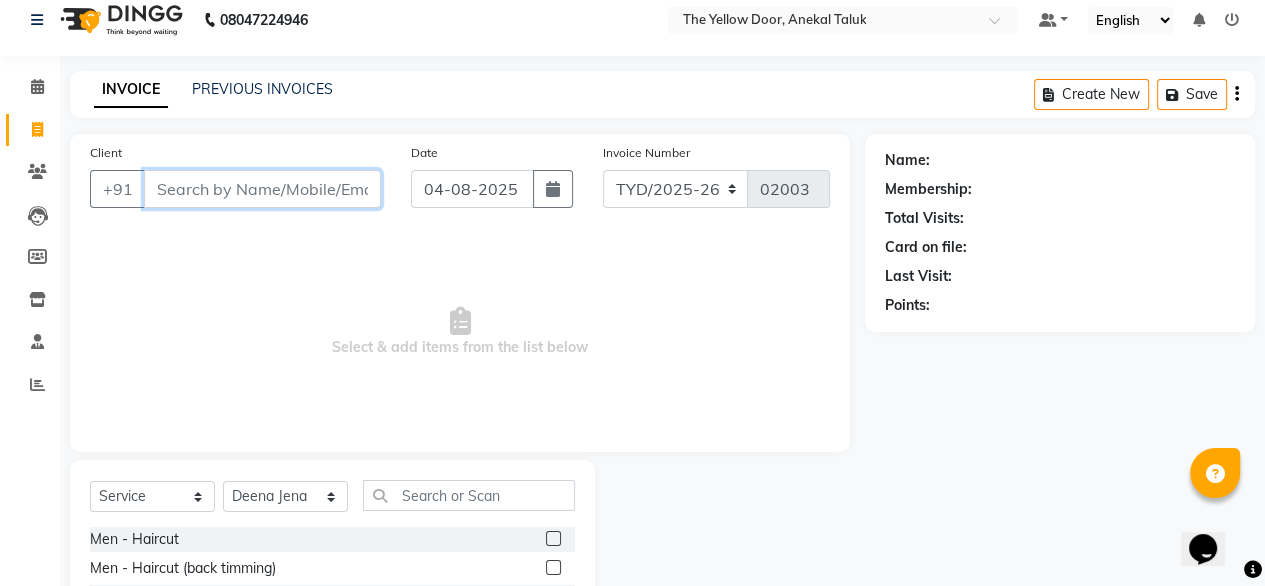 click on "Client" at bounding box center (262, 189) 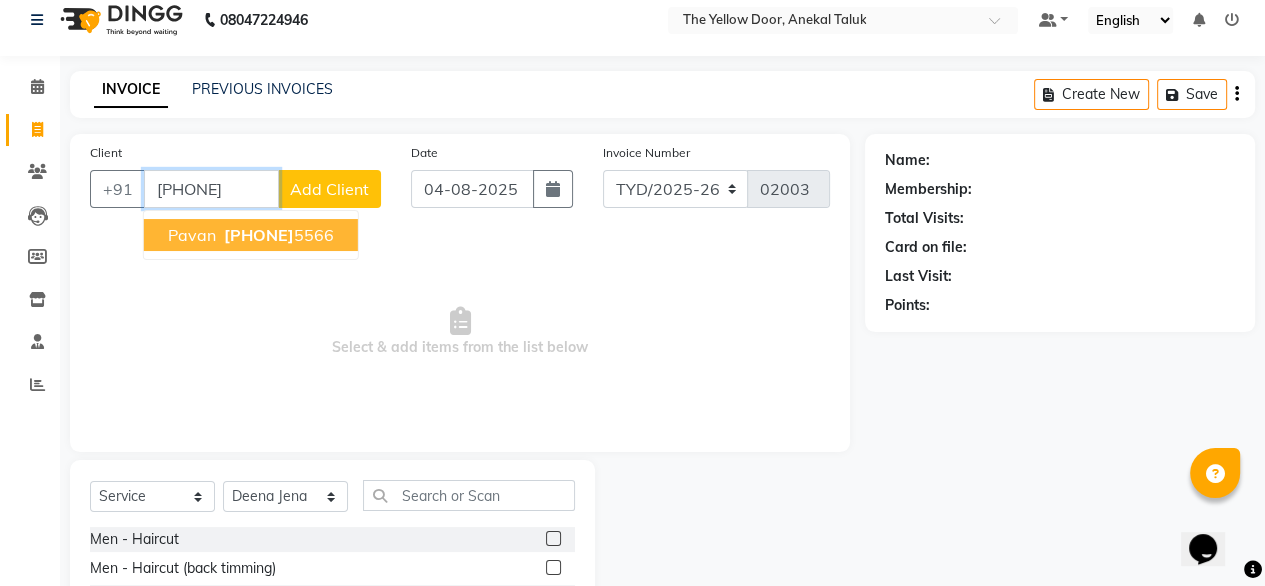 click on "[FIRST]   [PHONE]" at bounding box center (251, 235) 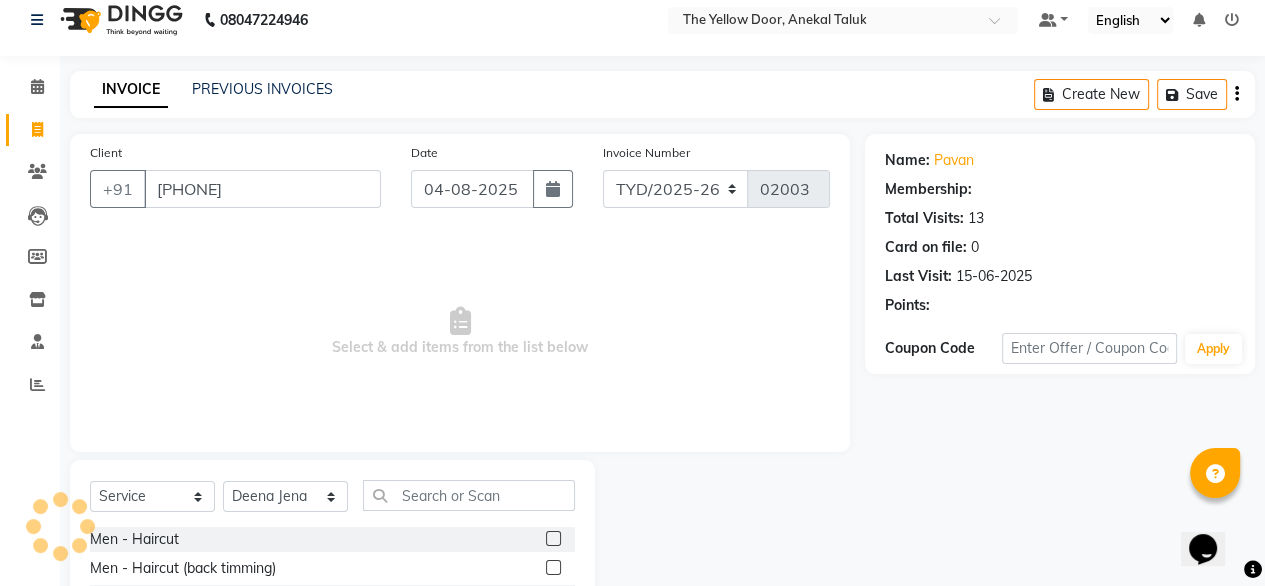 select on "1: Object" 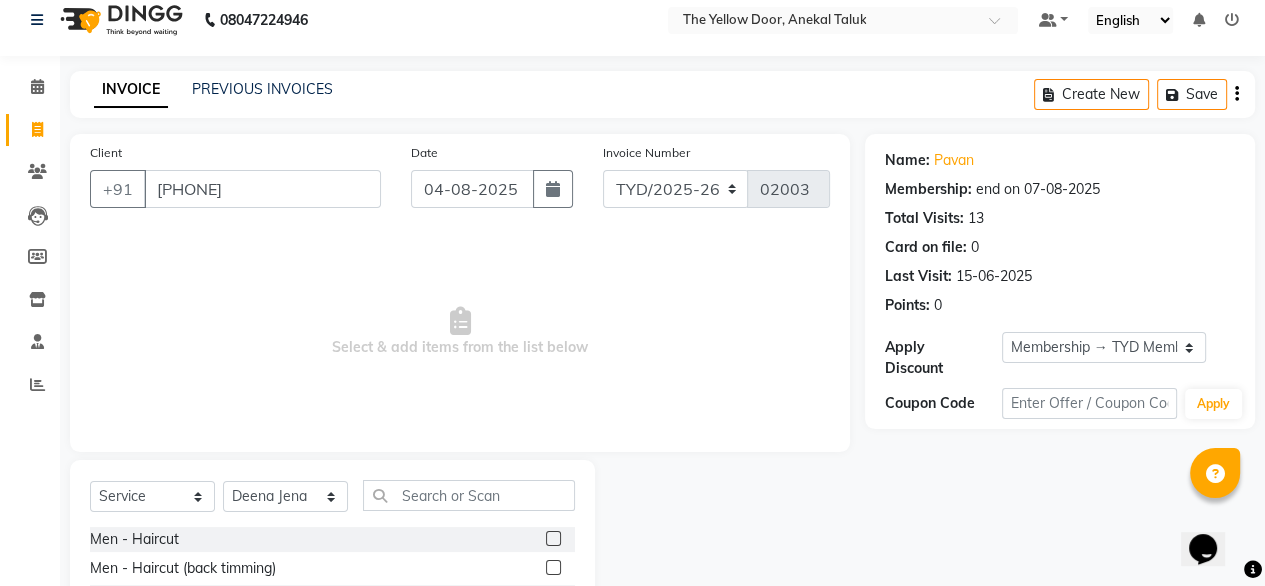 click 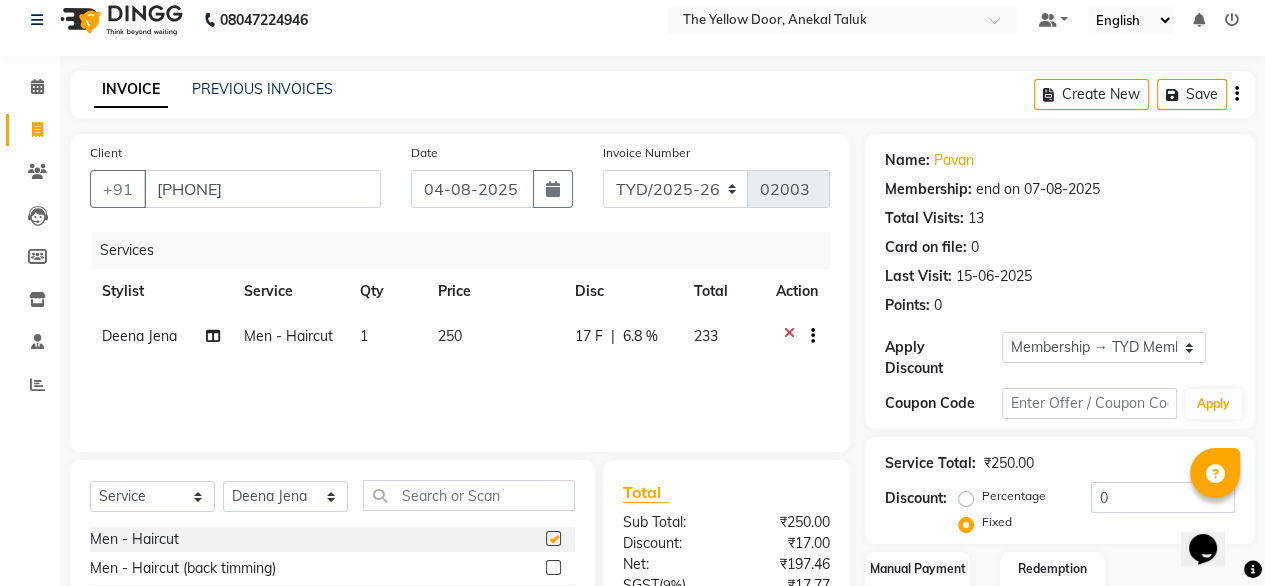 checkbox on "false" 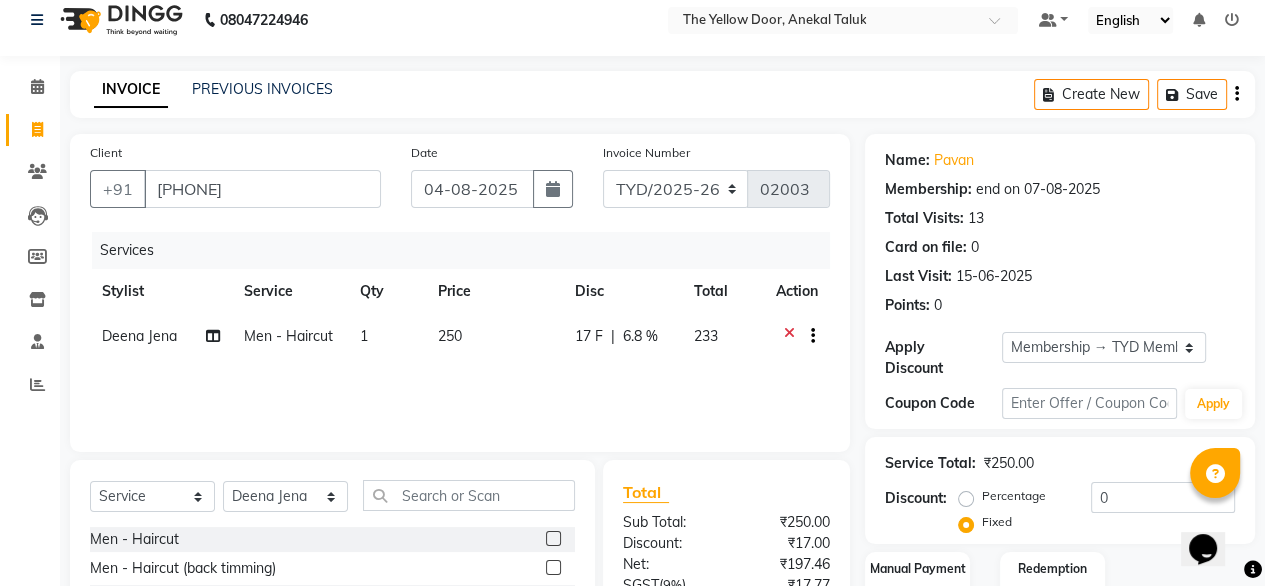 scroll, scrollTop: 64, scrollLeft: 0, axis: vertical 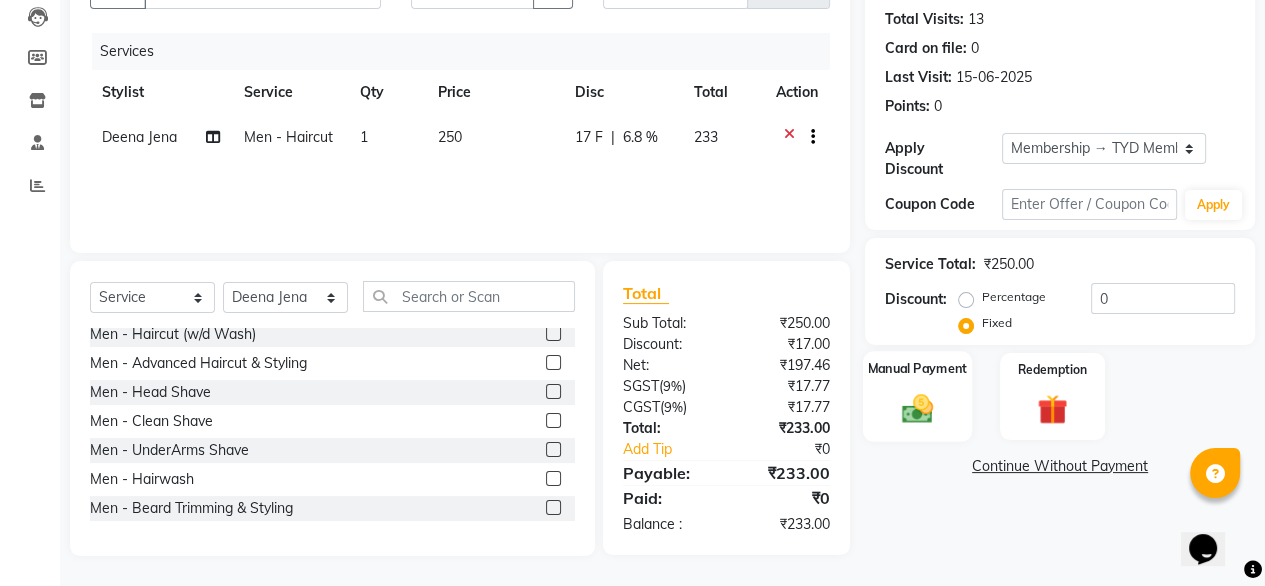 click on "Manual Payment" 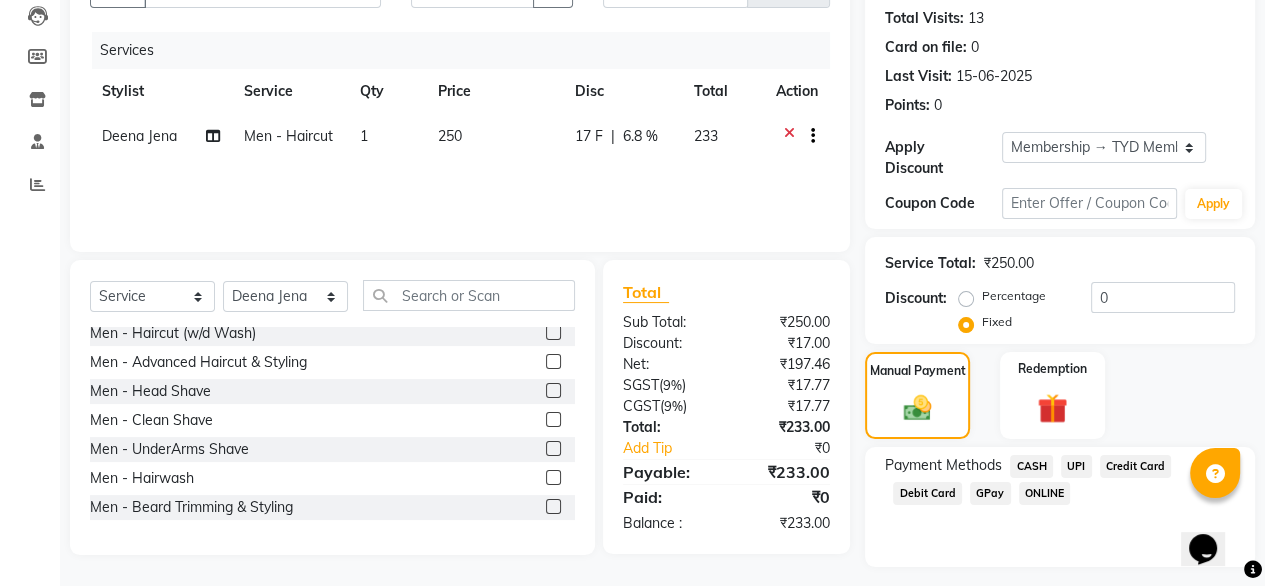click on "UPI" 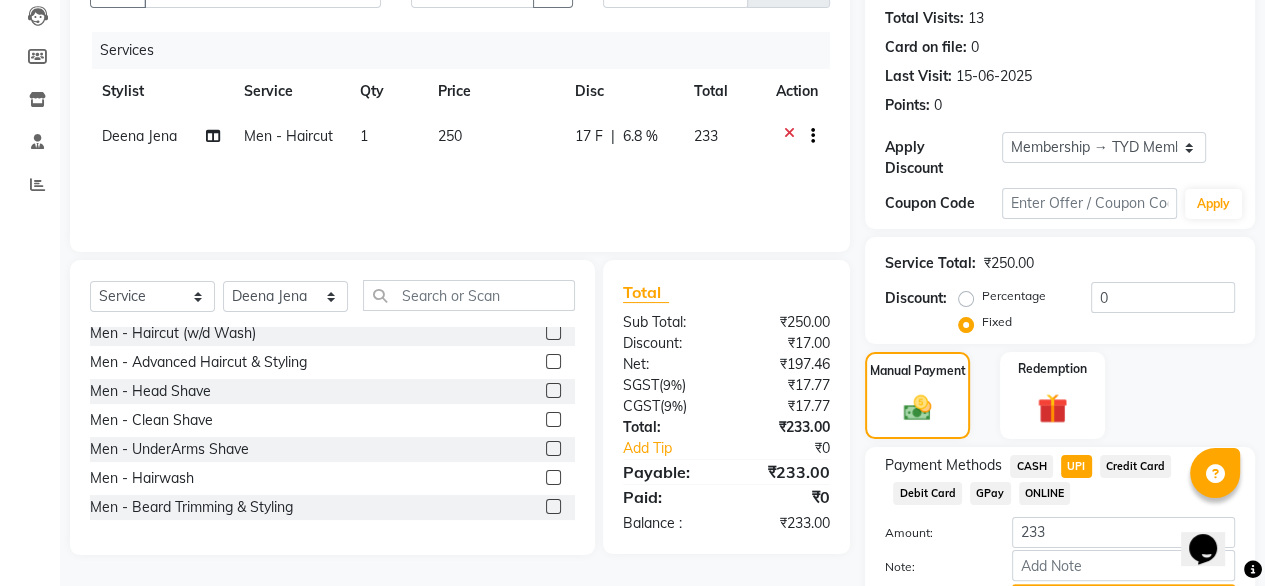 scroll, scrollTop: 311, scrollLeft: 0, axis: vertical 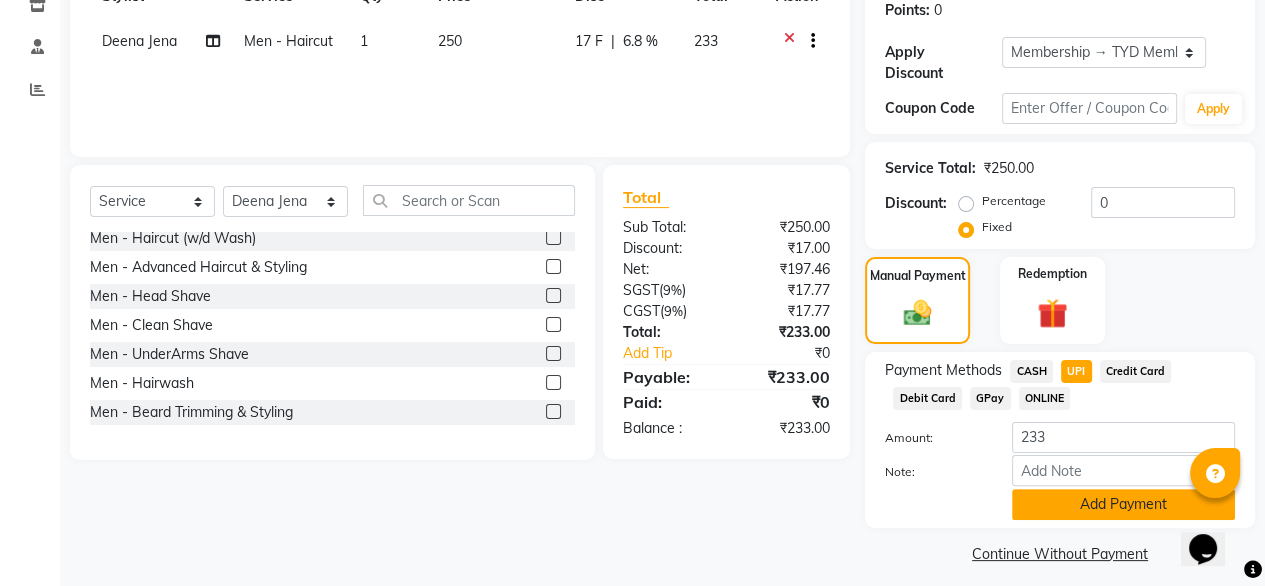 click on "Add Payment" 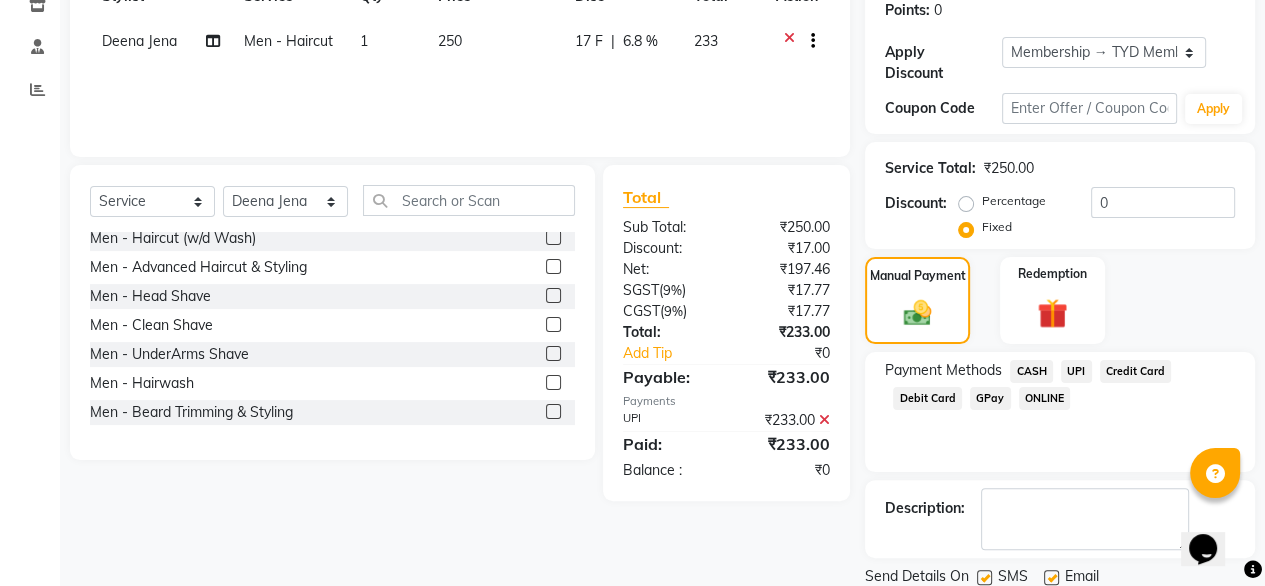 scroll, scrollTop: 364, scrollLeft: 0, axis: vertical 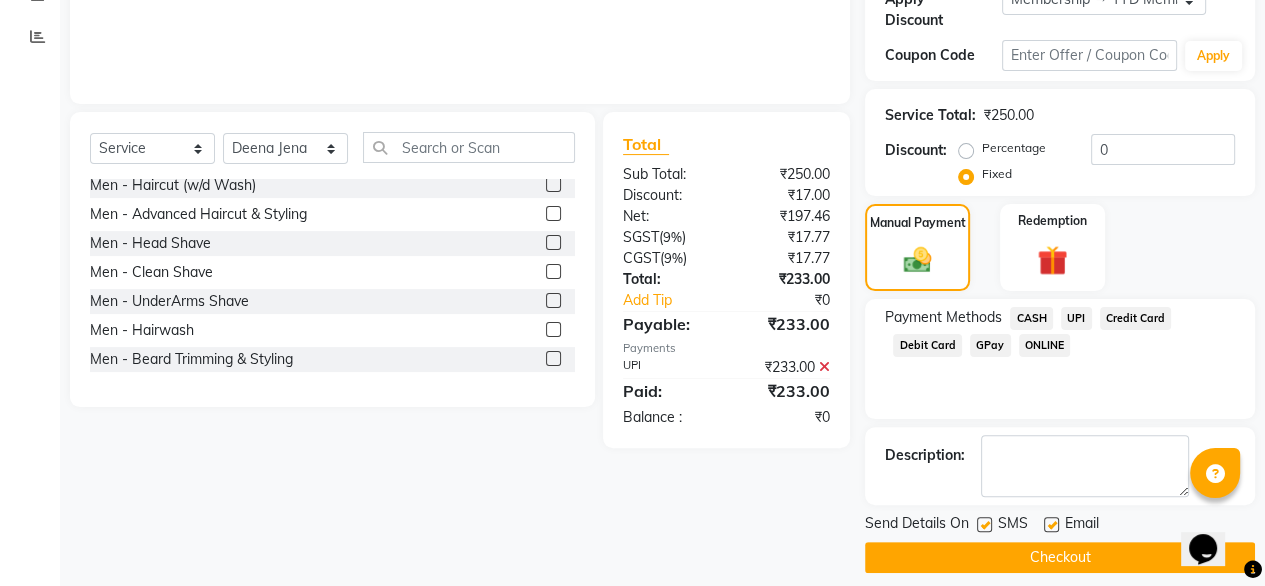 click on "Checkout" 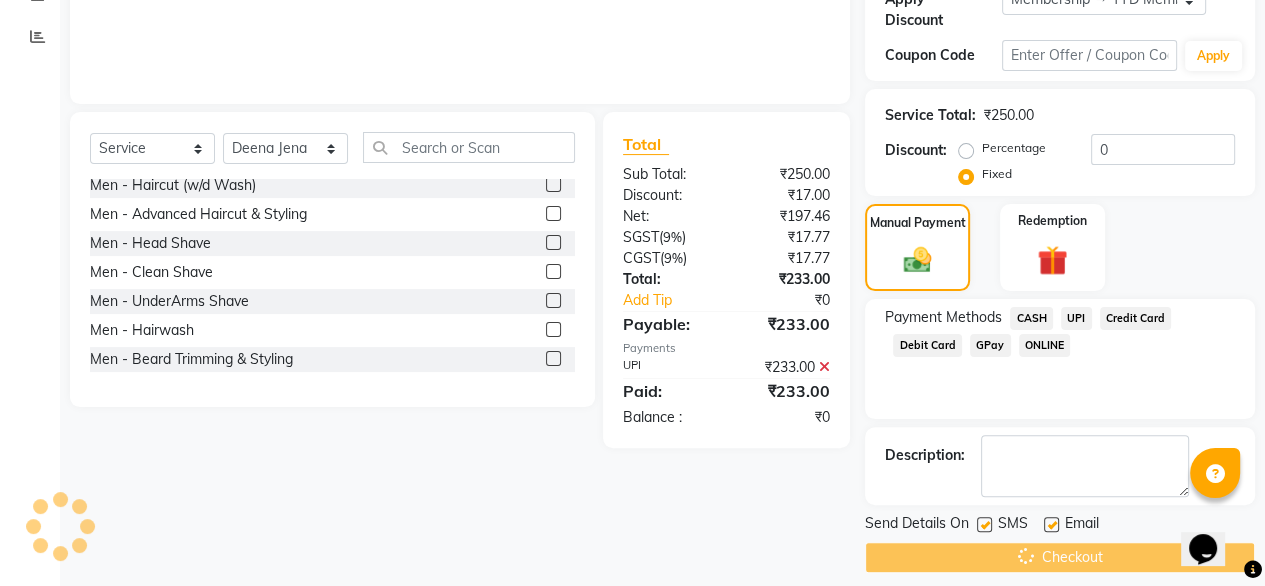scroll, scrollTop: 181, scrollLeft: 0, axis: vertical 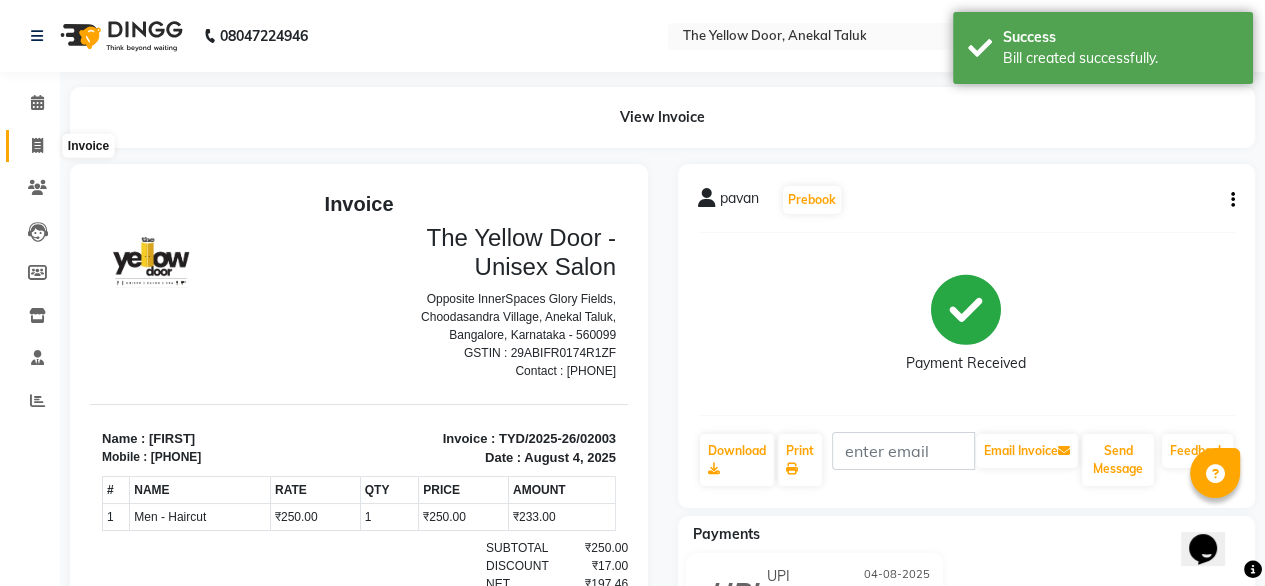 click 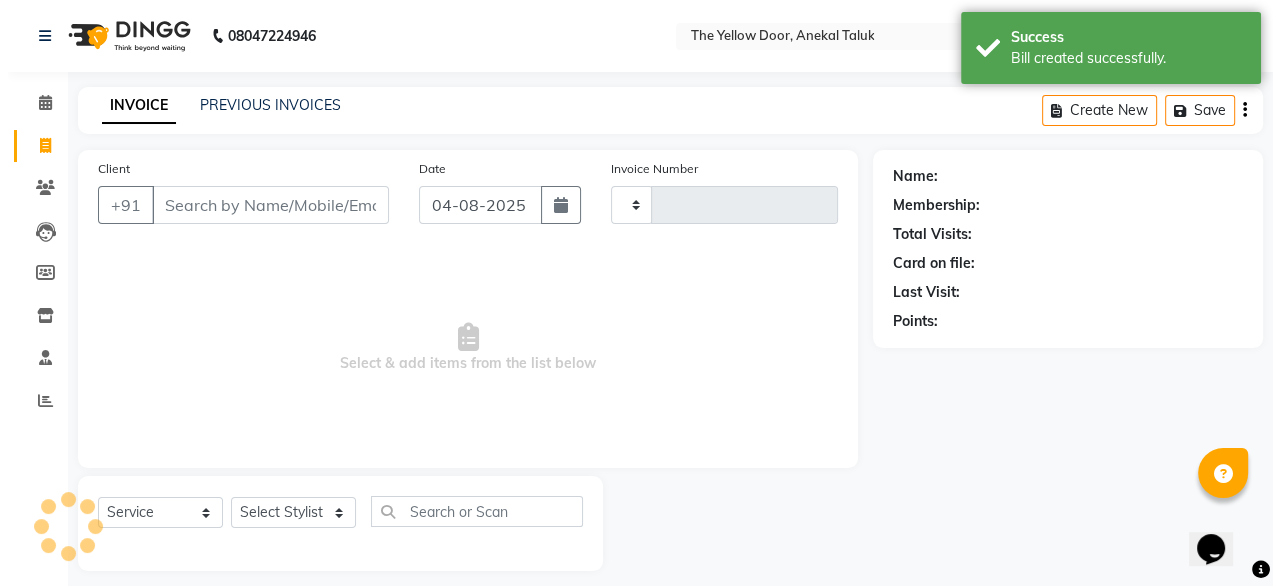 scroll, scrollTop: 16, scrollLeft: 0, axis: vertical 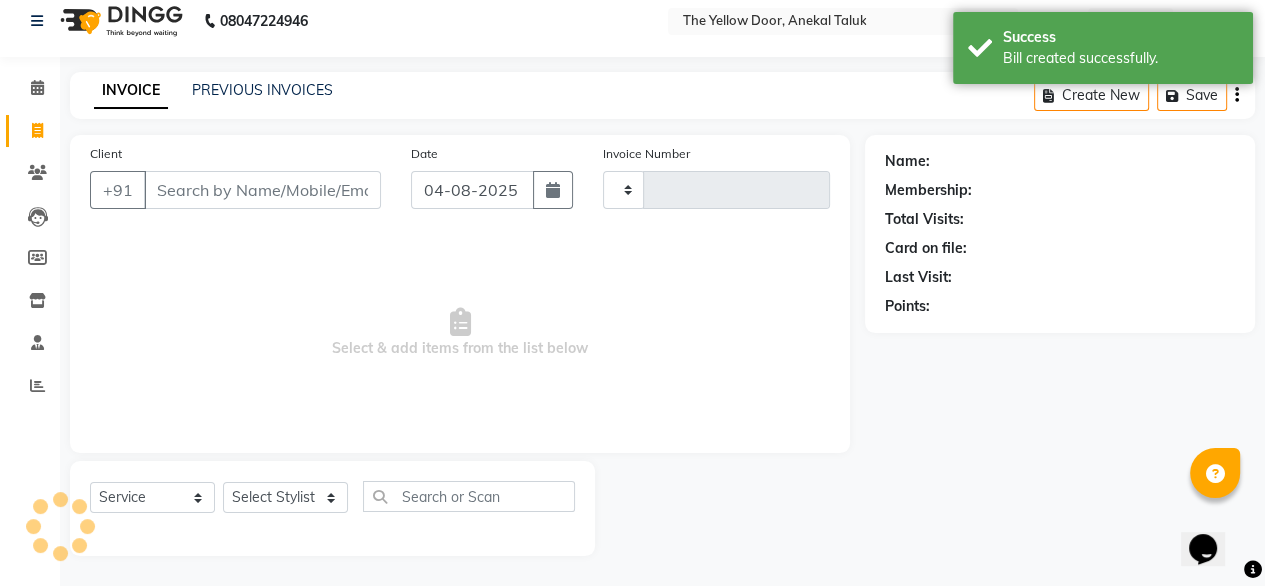 type on "02004" 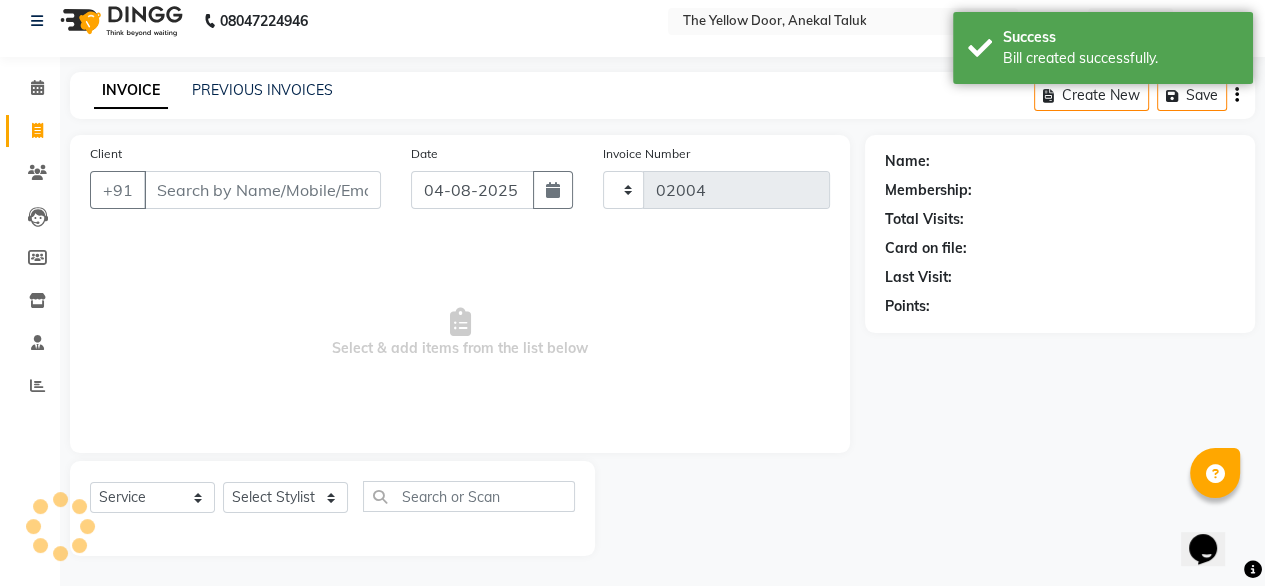 select on "5650" 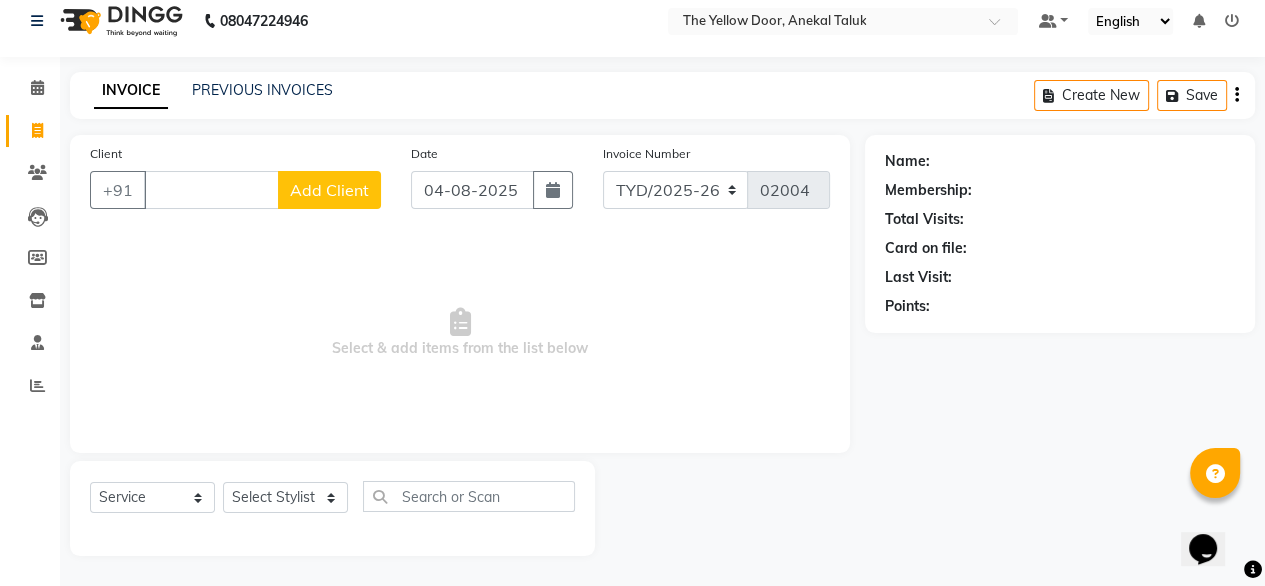 type 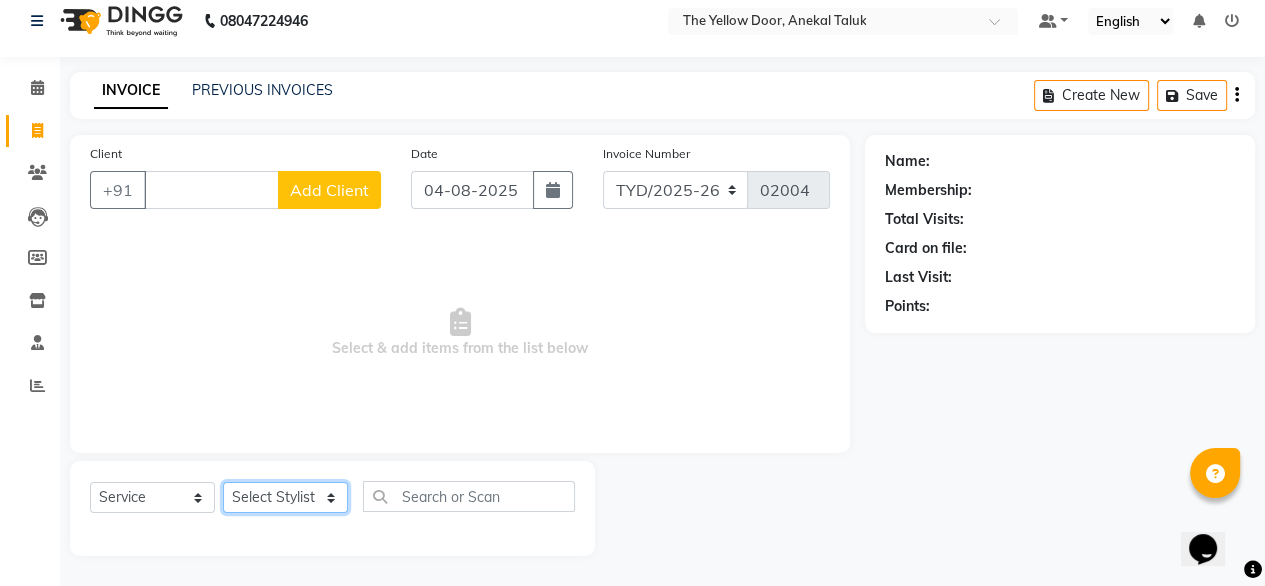 click on "Select Stylist Amit Roy Bina Deena Jena Housekeeping Manager Sajiya Shefi Shanoor Shri" 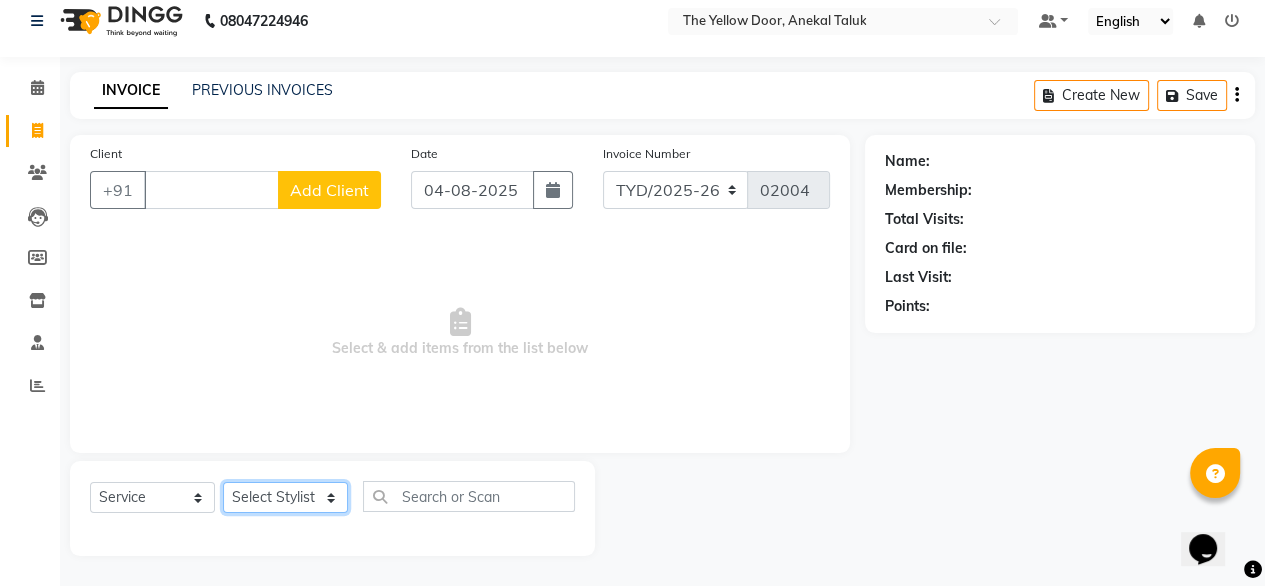 select on "41281" 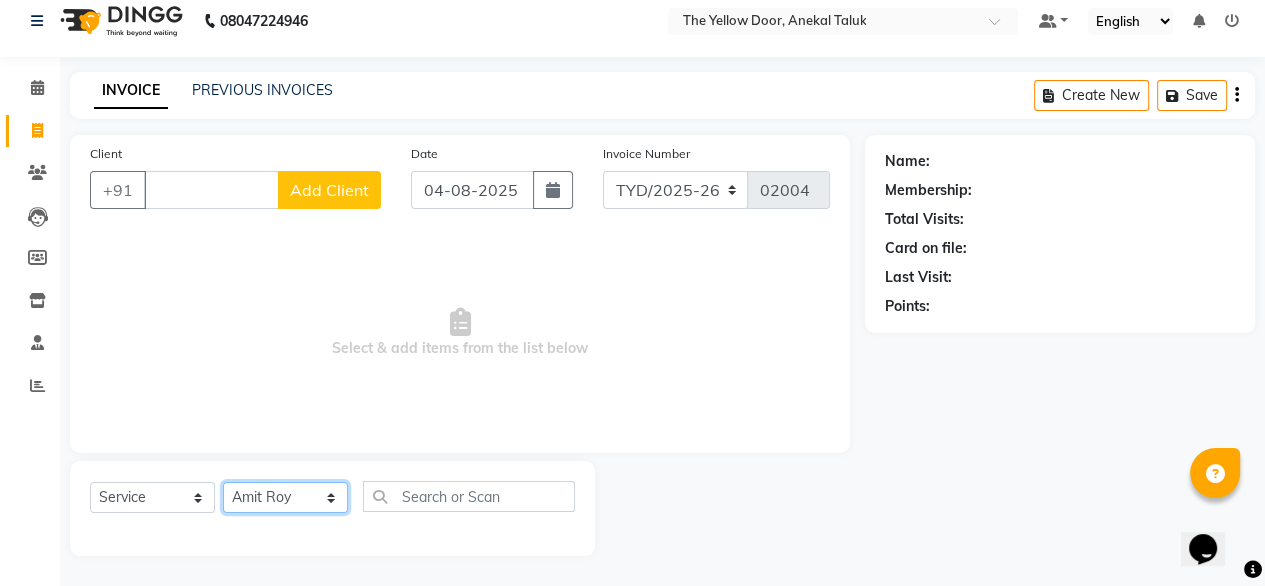 click on "Select Stylist Amit Roy Bina Deena Jena Housekeeping Manager Sajiya Shefi Shanoor Shri" 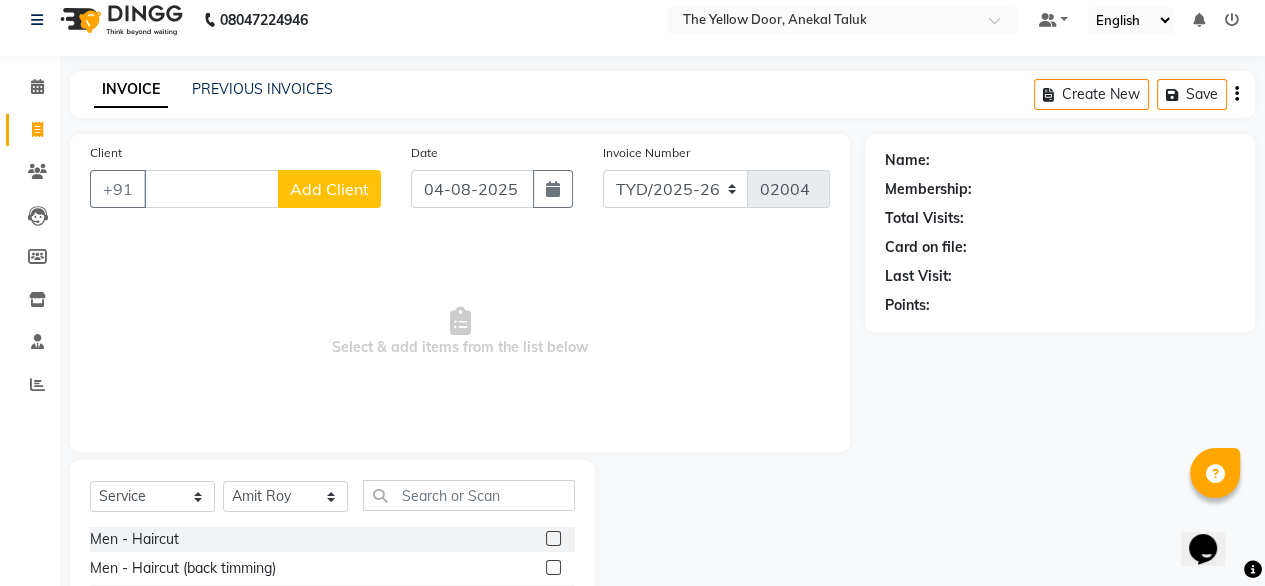 click 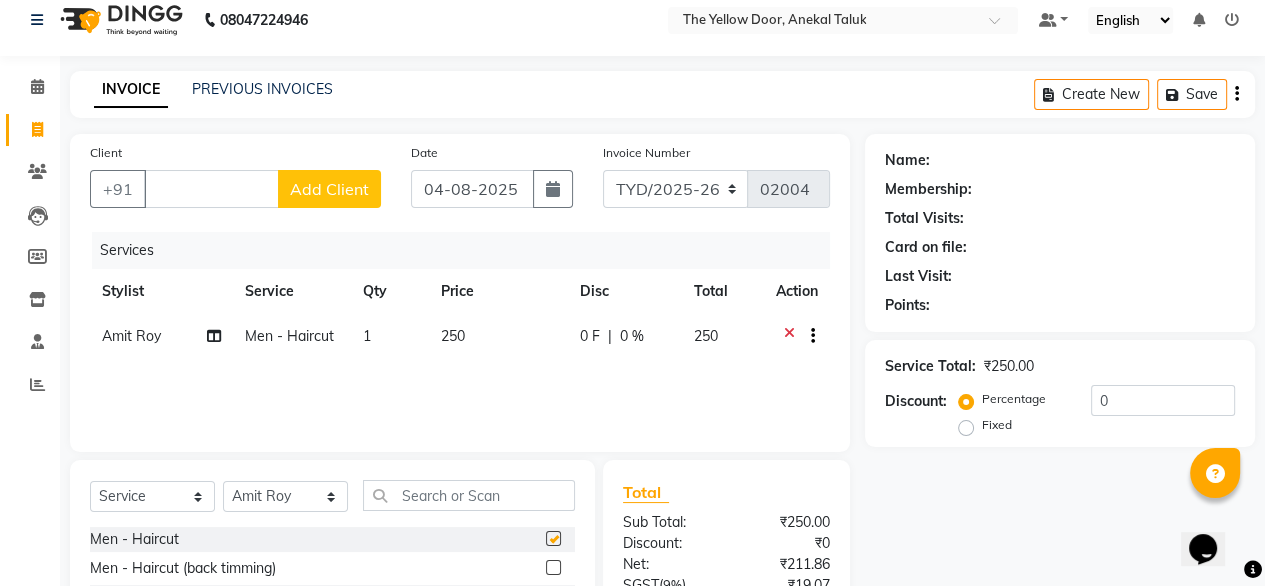 checkbox on "false" 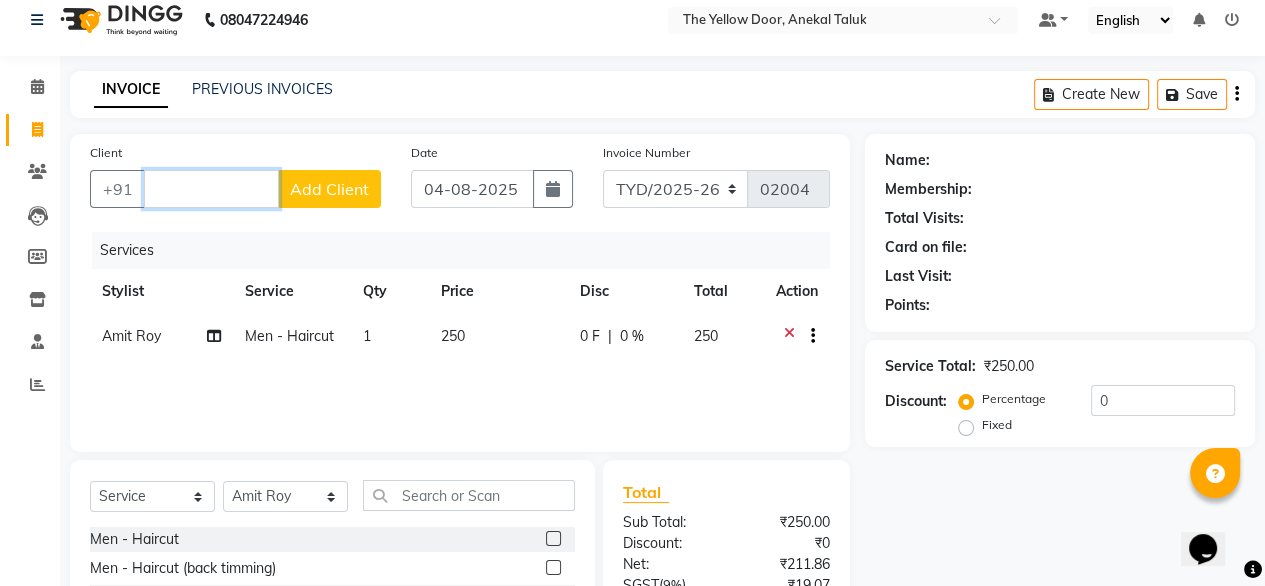 click on "Client" at bounding box center (211, 189) 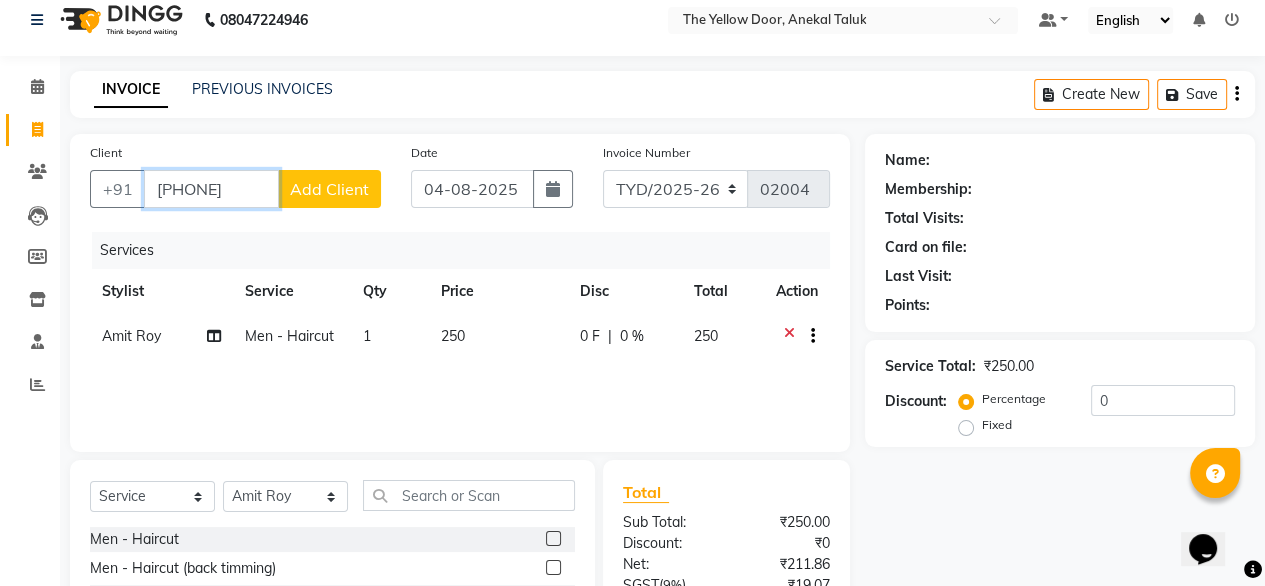 type on "[PHONE]" 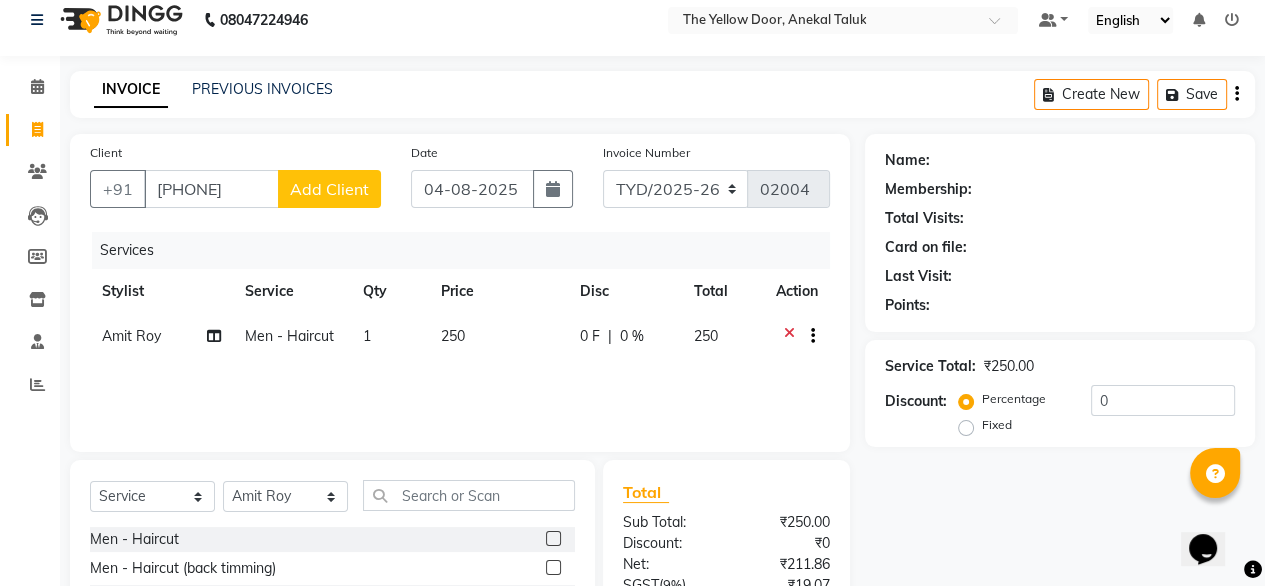 click on "Add Client" 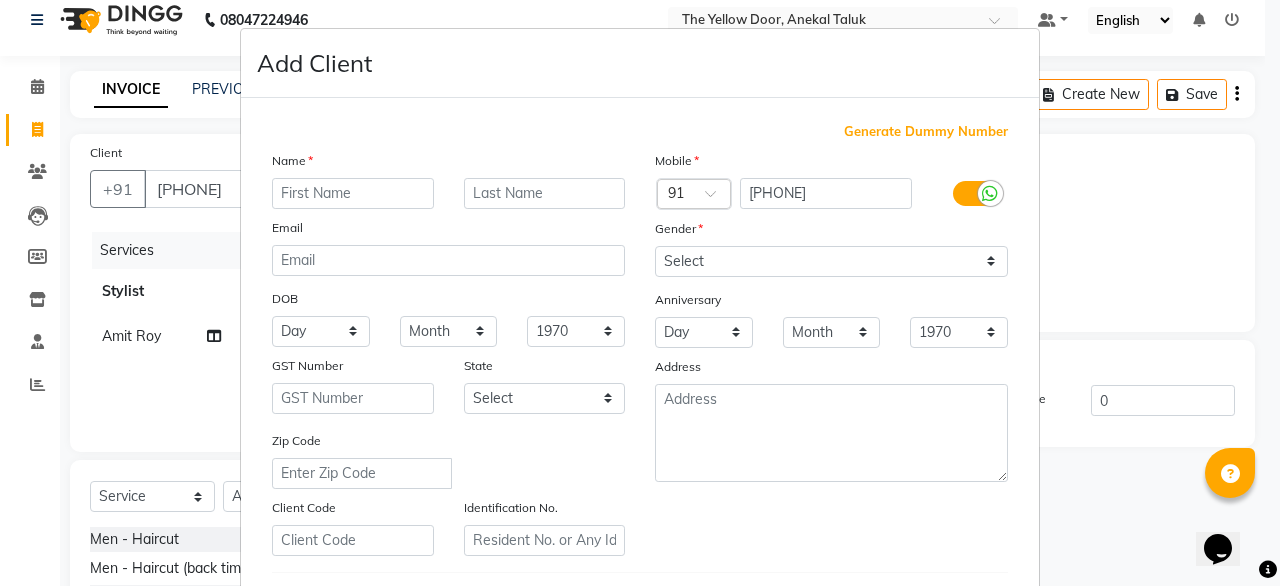 click at bounding box center (353, 193) 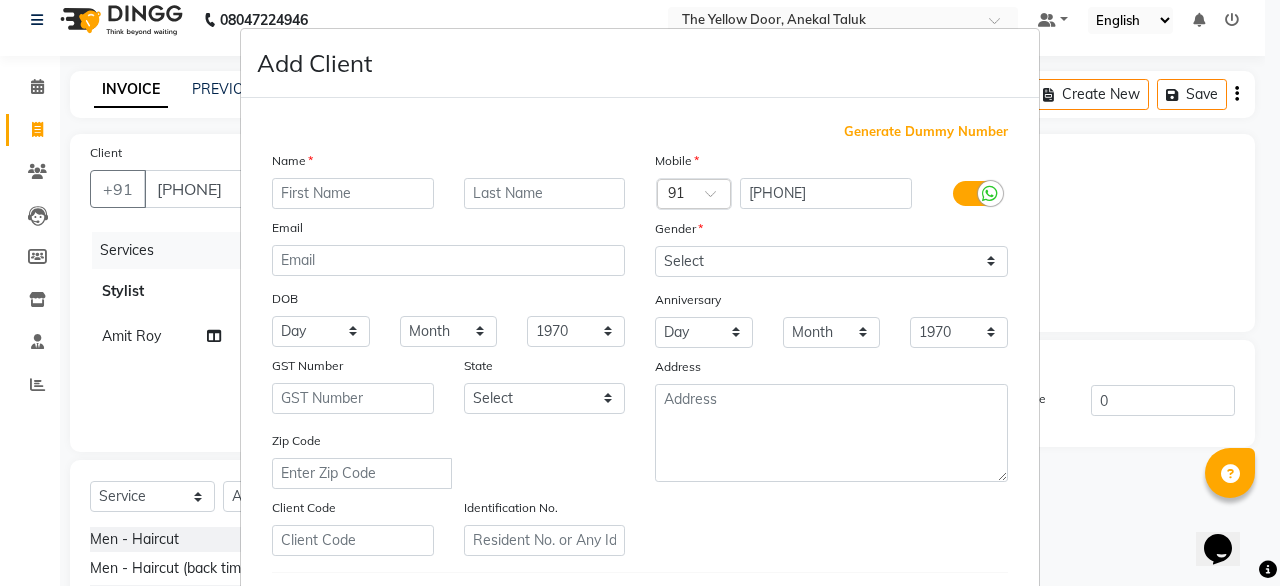 click at bounding box center [353, 193] 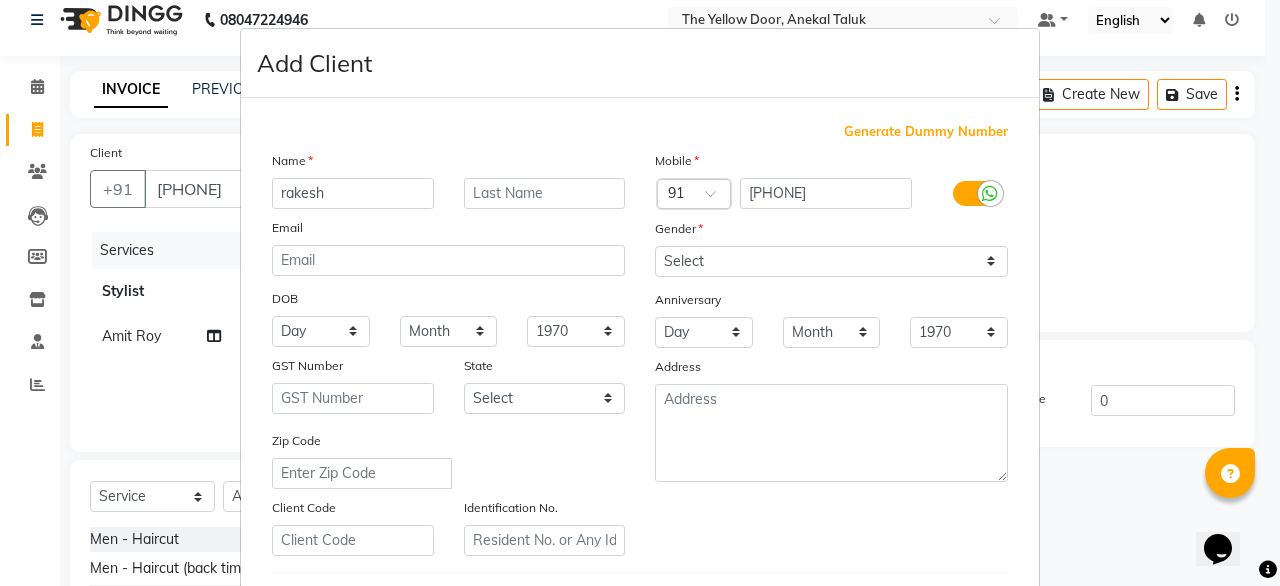 type on "rakesh" 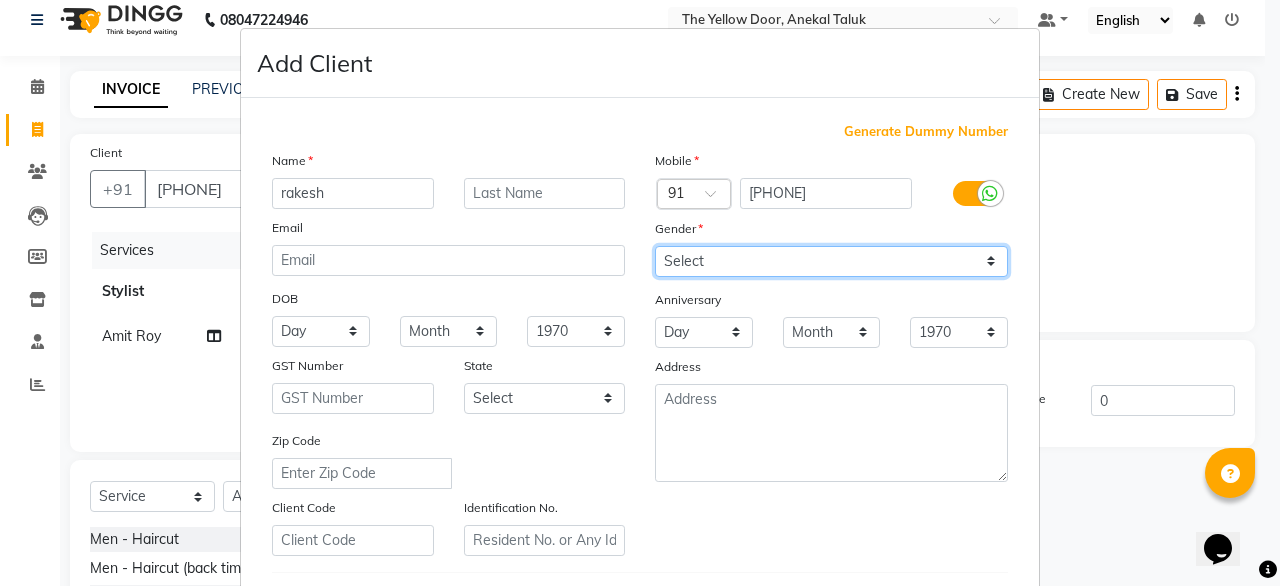 click on "Select Male Female Other Prefer Not To Say" at bounding box center (831, 261) 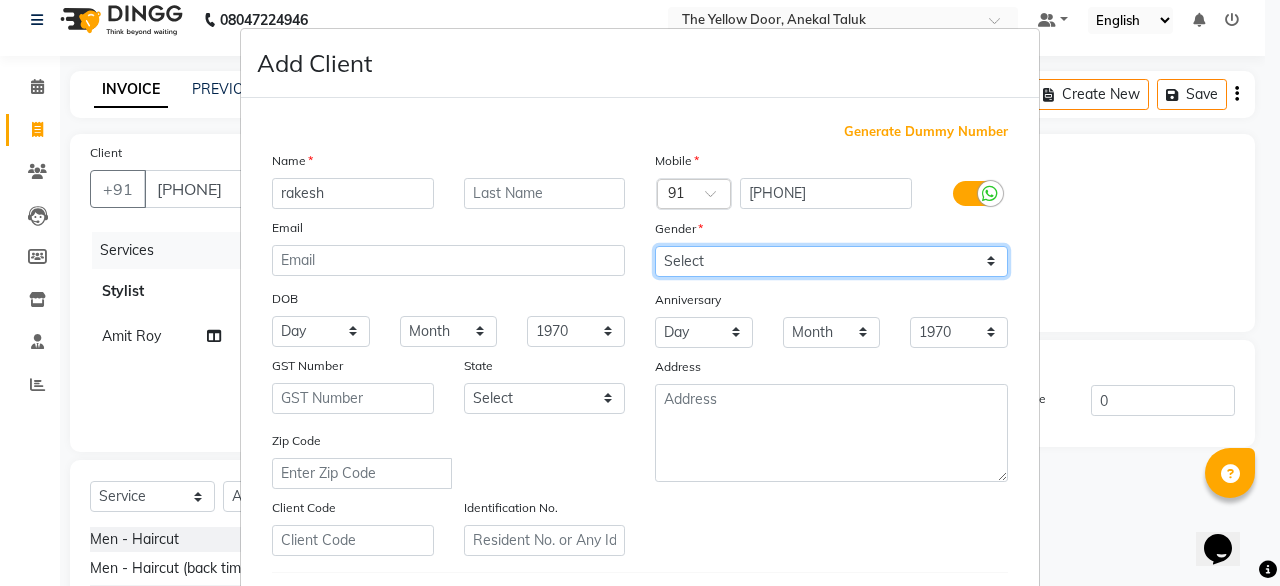 select on "male" 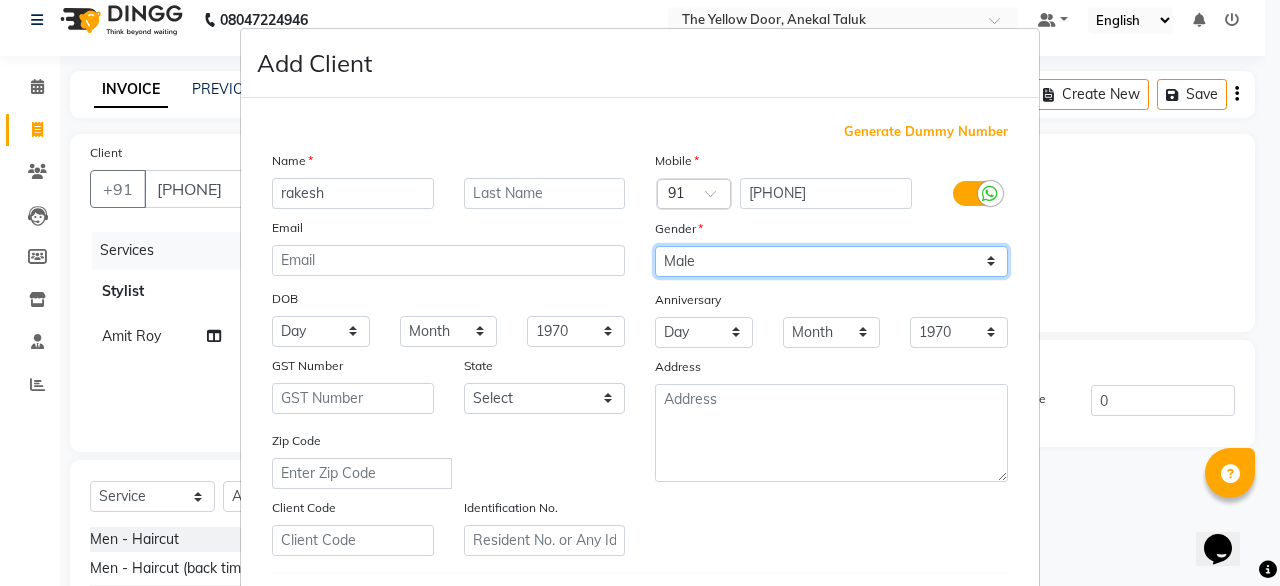 click on "Select Male Female Other Prefer Not To Say" at bounding box center (831, 261) 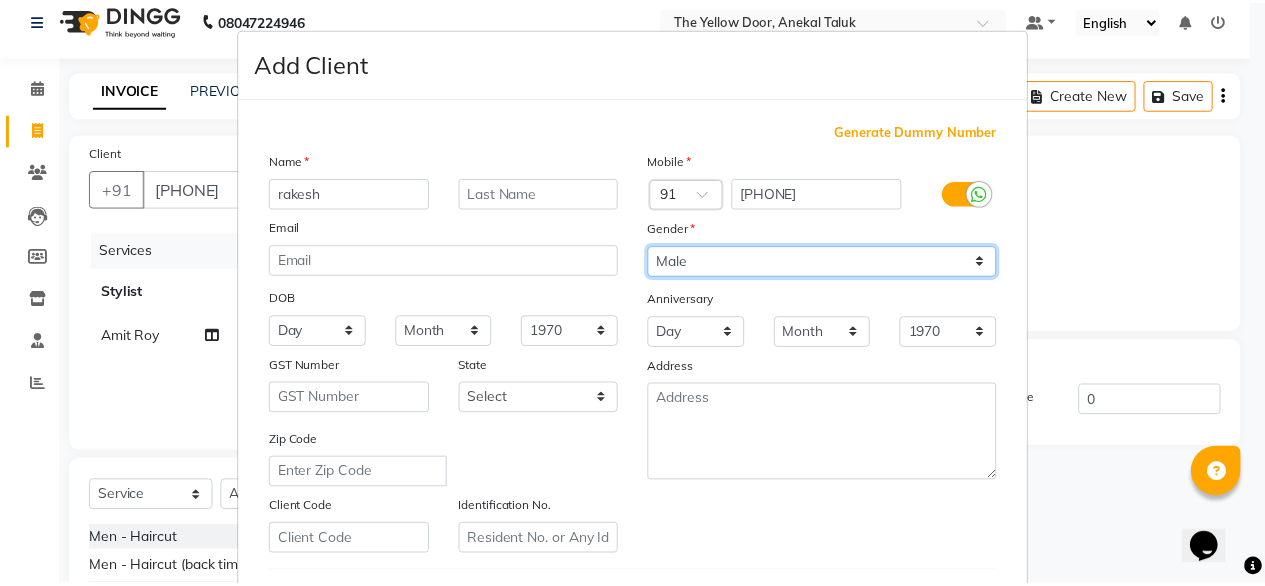 scroll, scrollTop: 347, scrollLeft: 0, axis: vertical 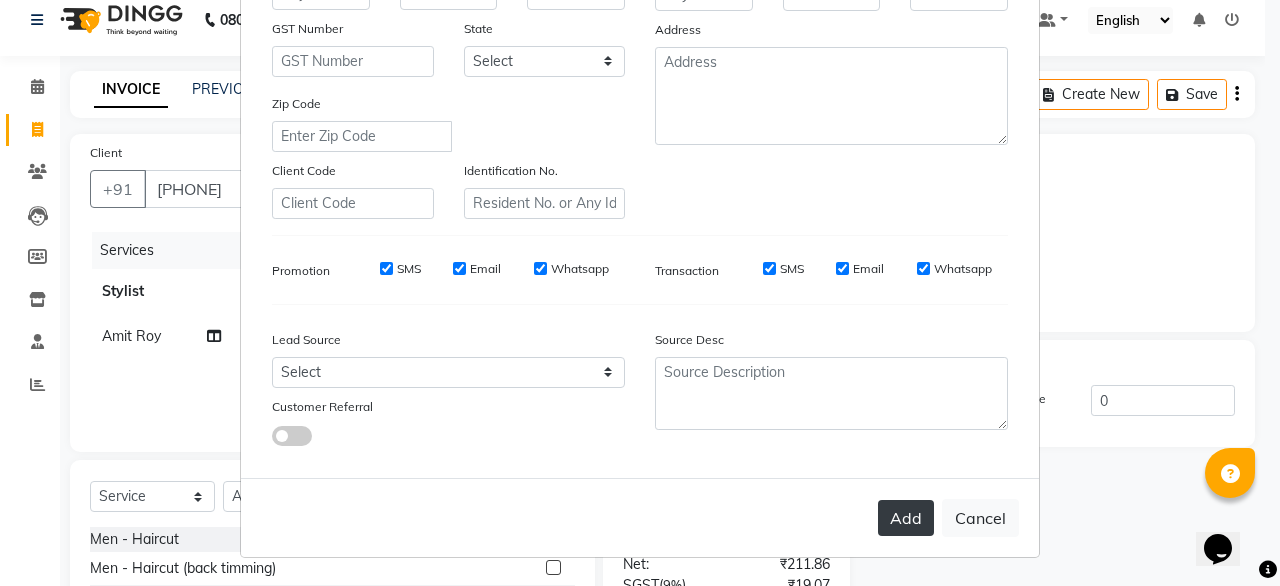 click on "Add" at bounding box center (906, 518) 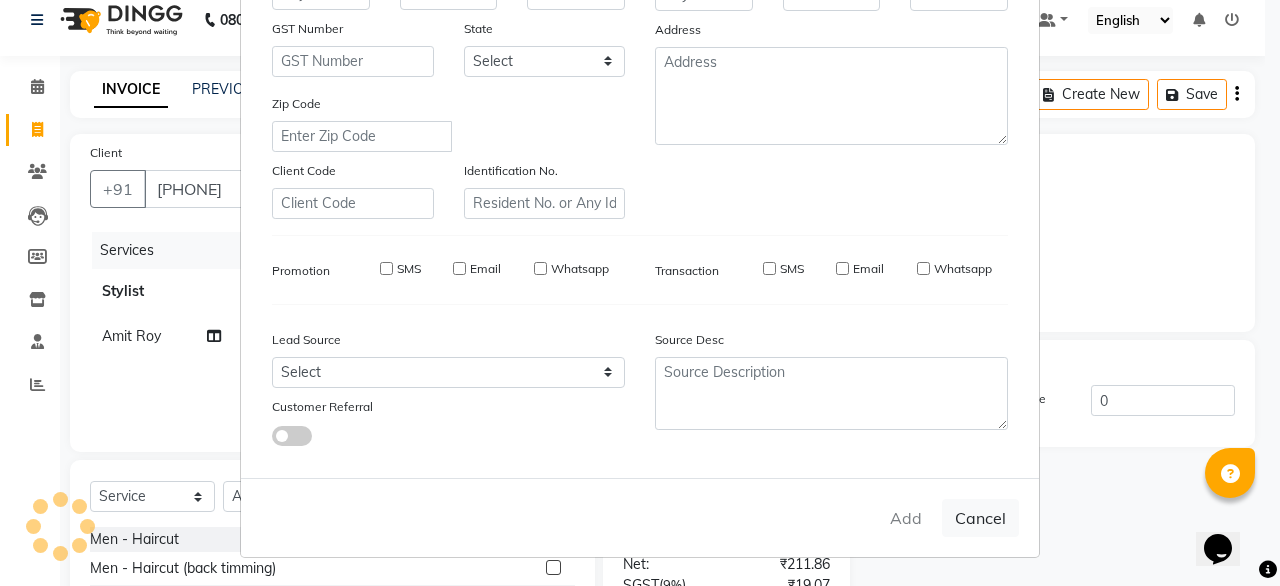 type 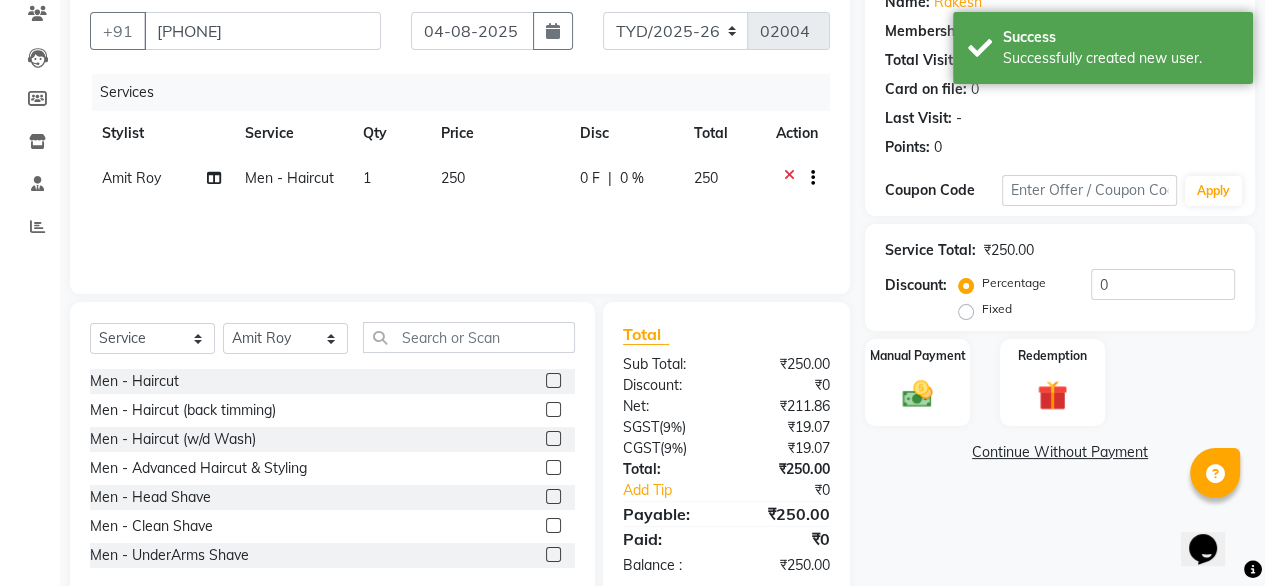 scroll, scrollTop: 176, scrollLeft: 0, axis: vertical 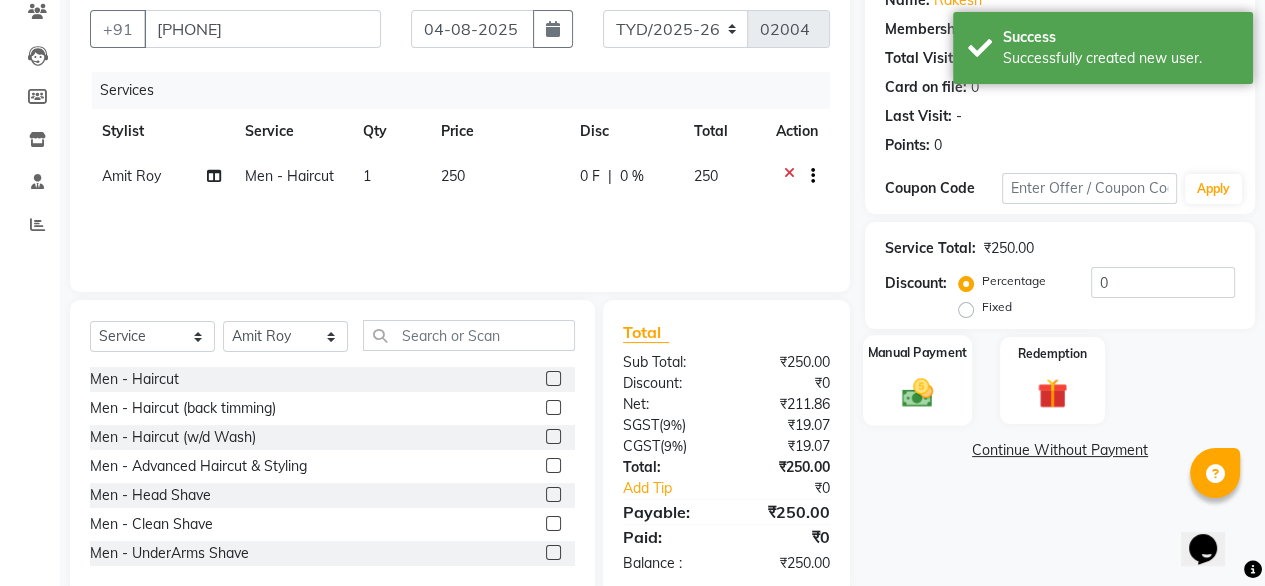 click 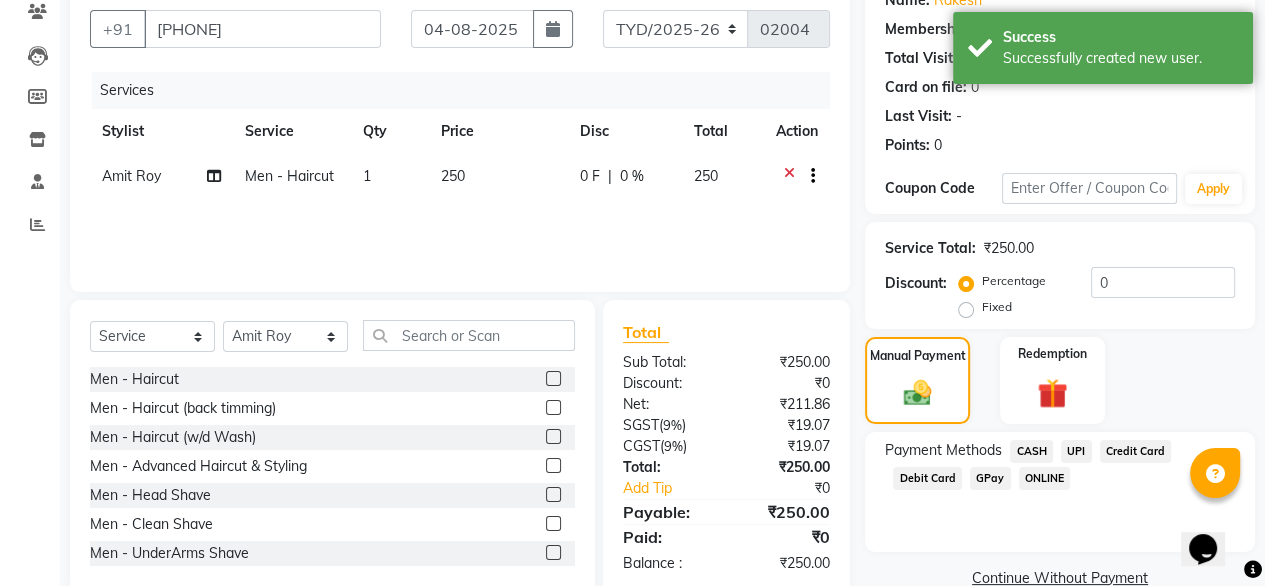 click on "UPI" 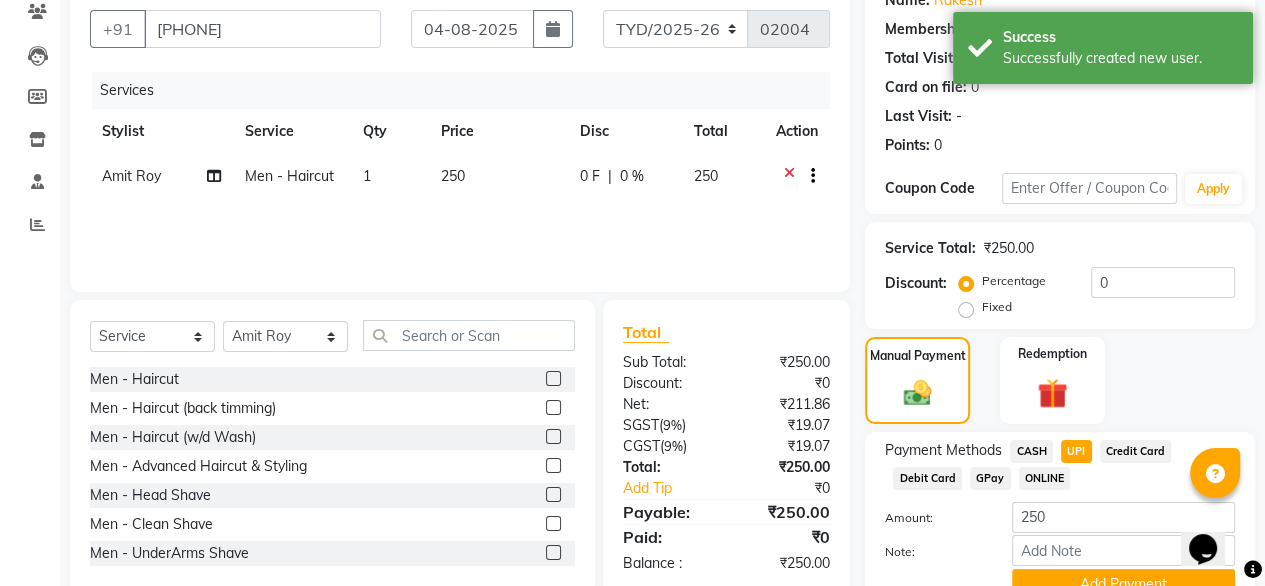 scroll, scrollTop: 272, scrollLeft: 0, axis: vertical 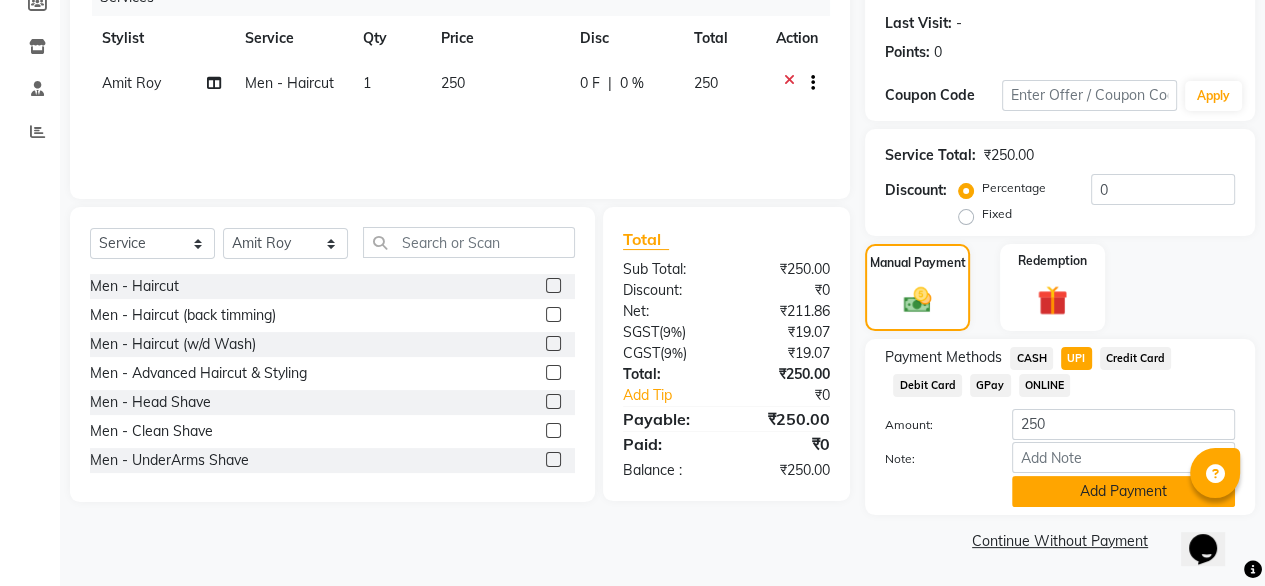 click on "Add Payment" 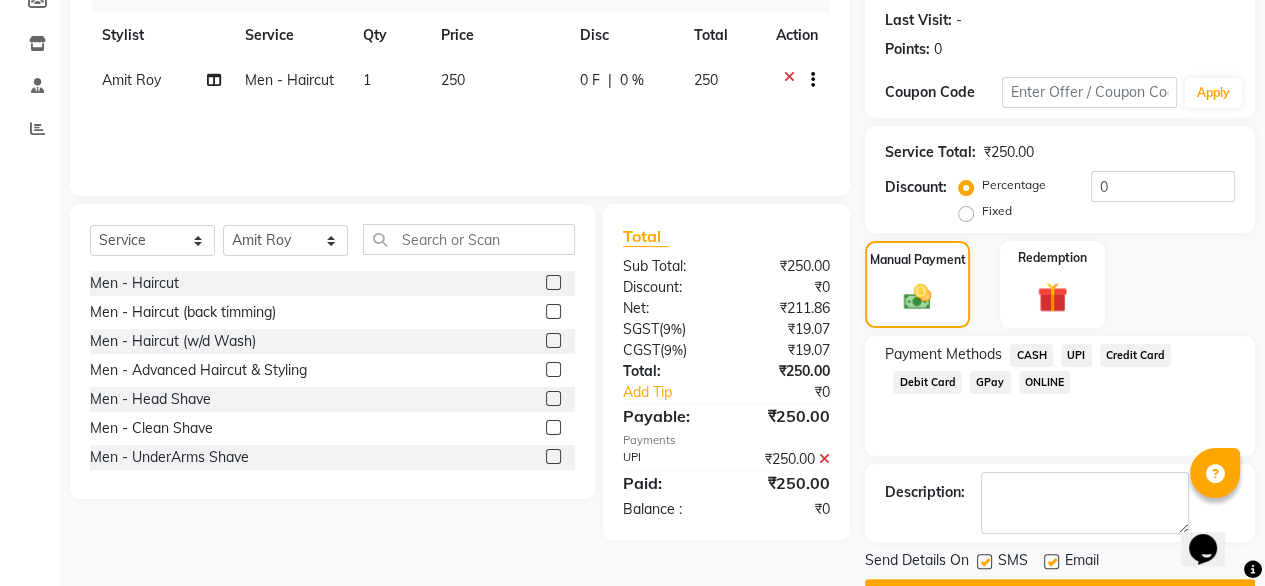 scroll, scrollTop: 325, scrollLeft: 0, axis: vertical 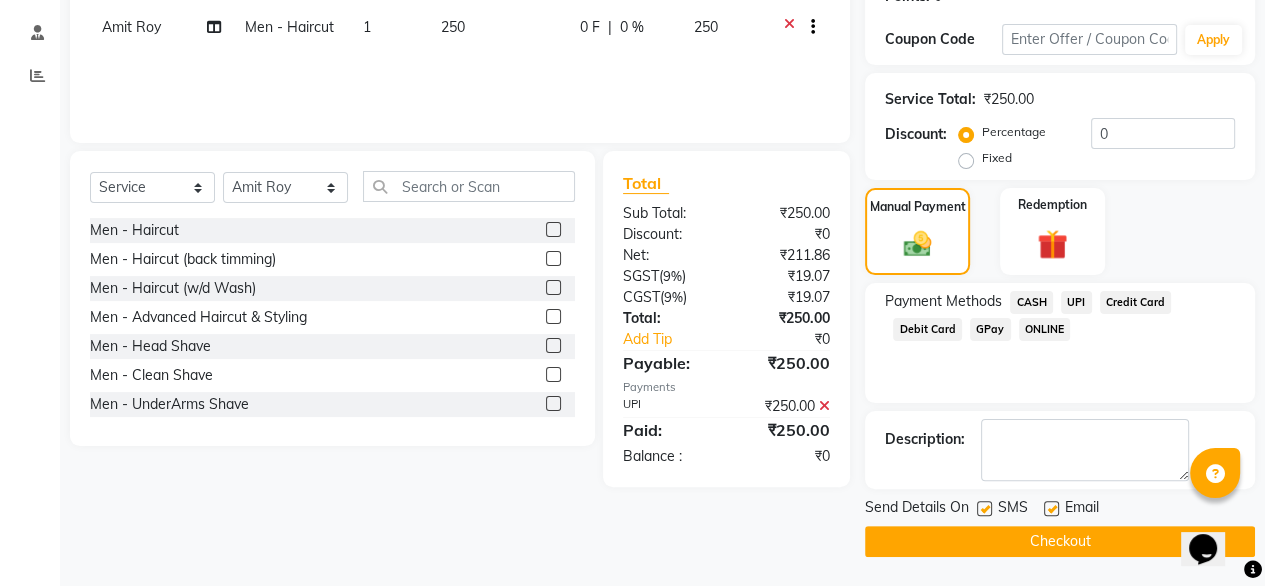 click on "Checkout" 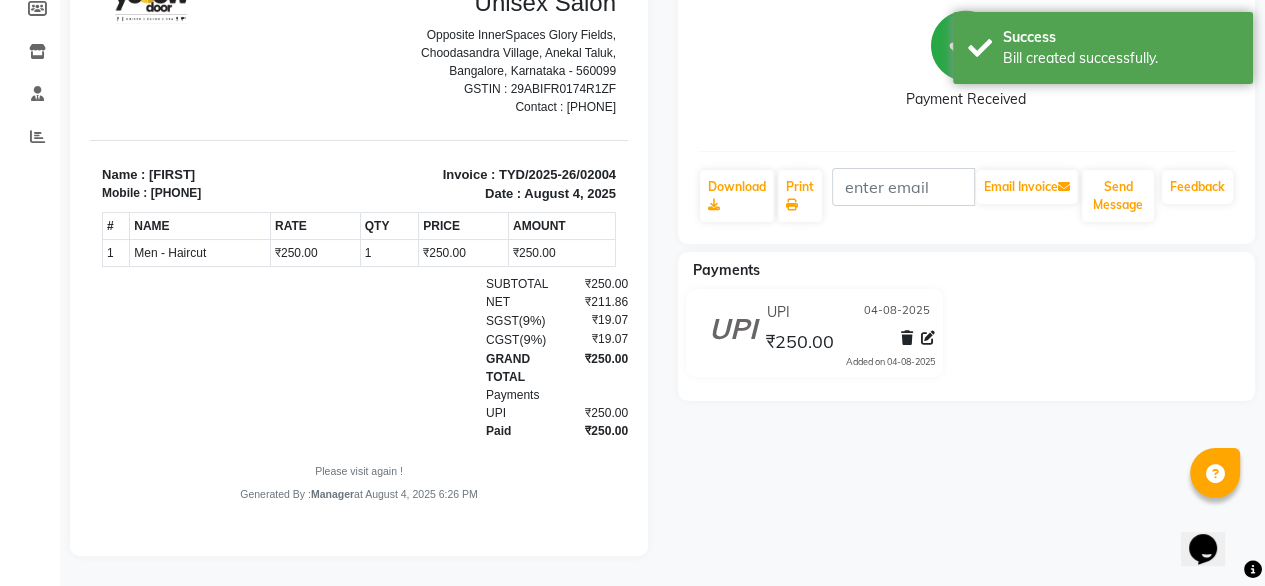 scroll, scrollTop: 0, scrollLeft: 0, axis: both 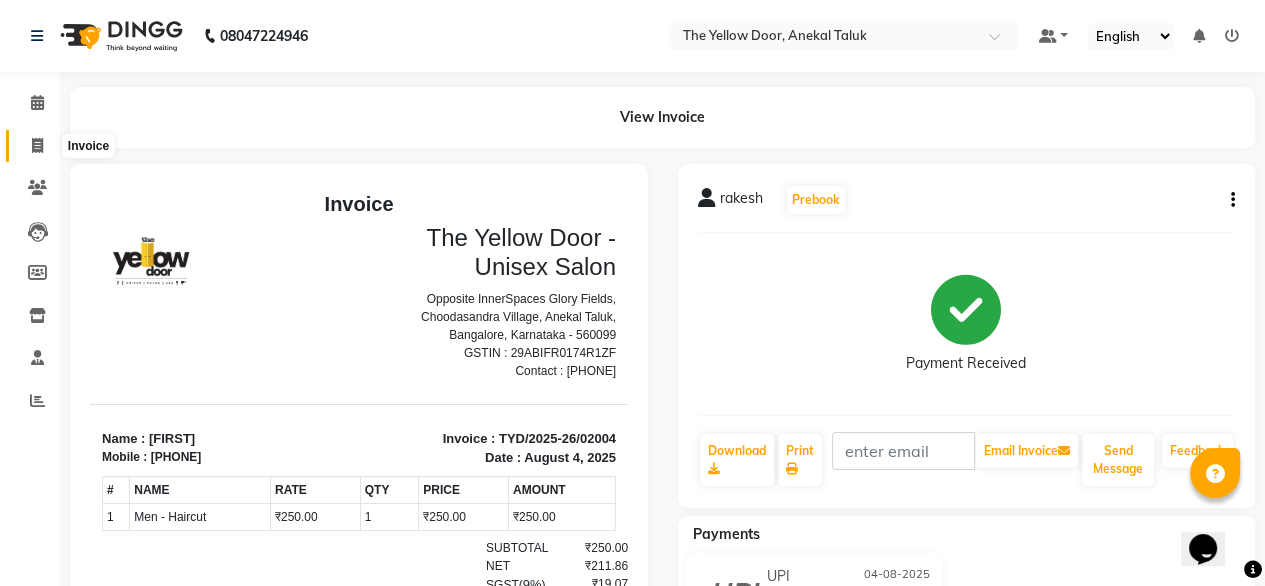 click 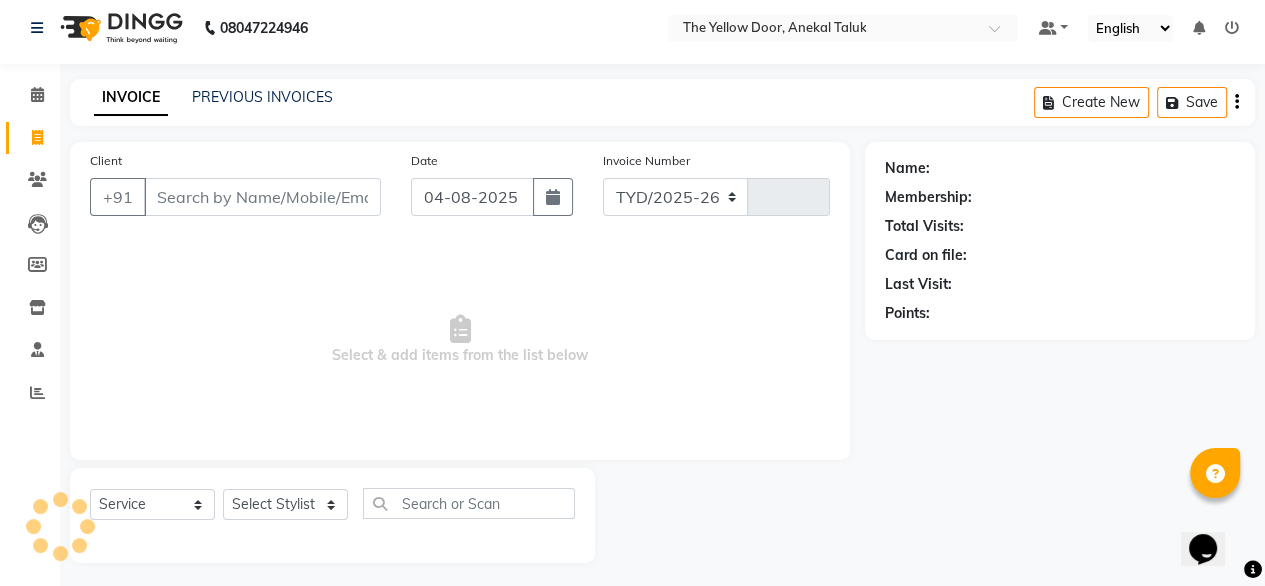 select on "5650" 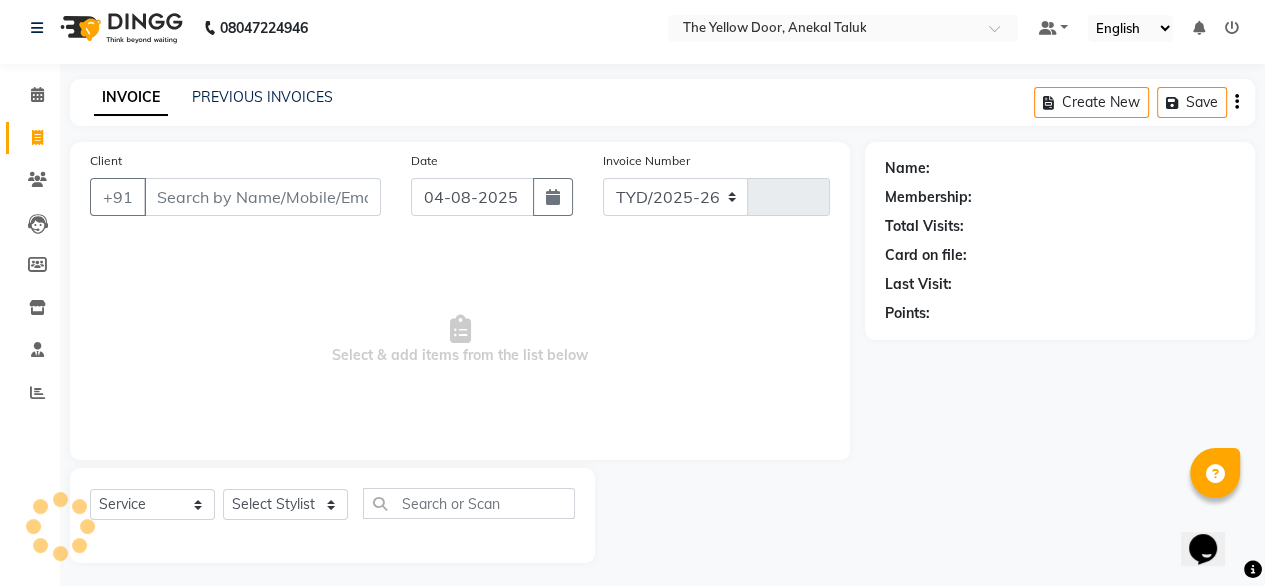 type on "02005" 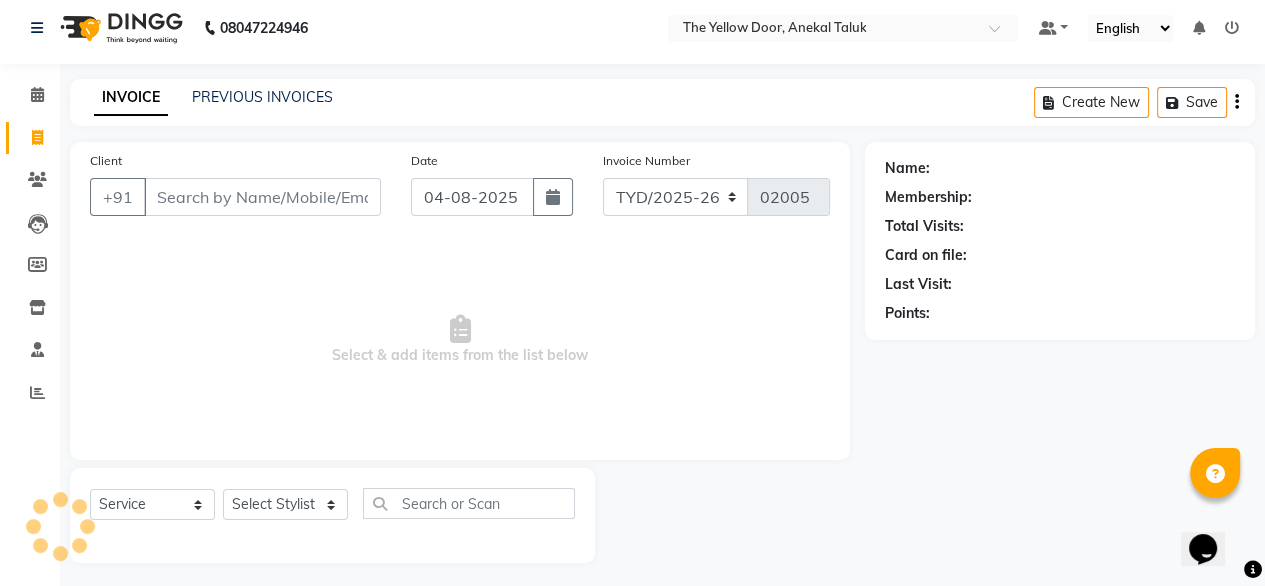 scroll, scrollTop: 16, scrollLeft: 0, axis: vertical 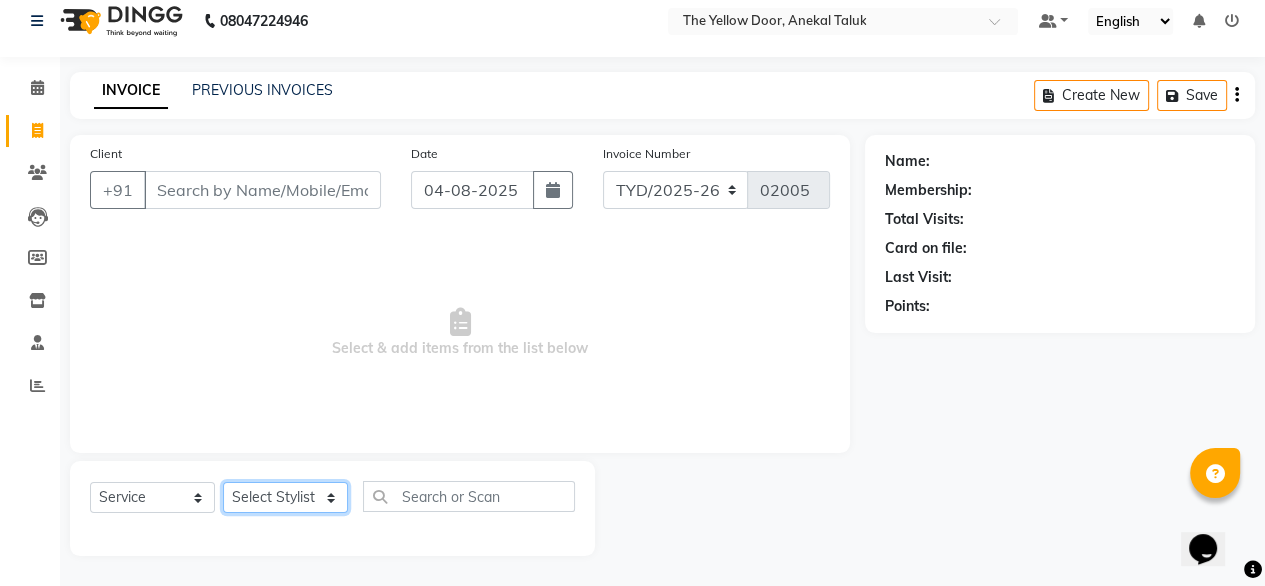 click on "Select Stylist Amit Roy Bina Deena Jena Housekeeping Manager Sajiya Shefi Shanoor Shri" 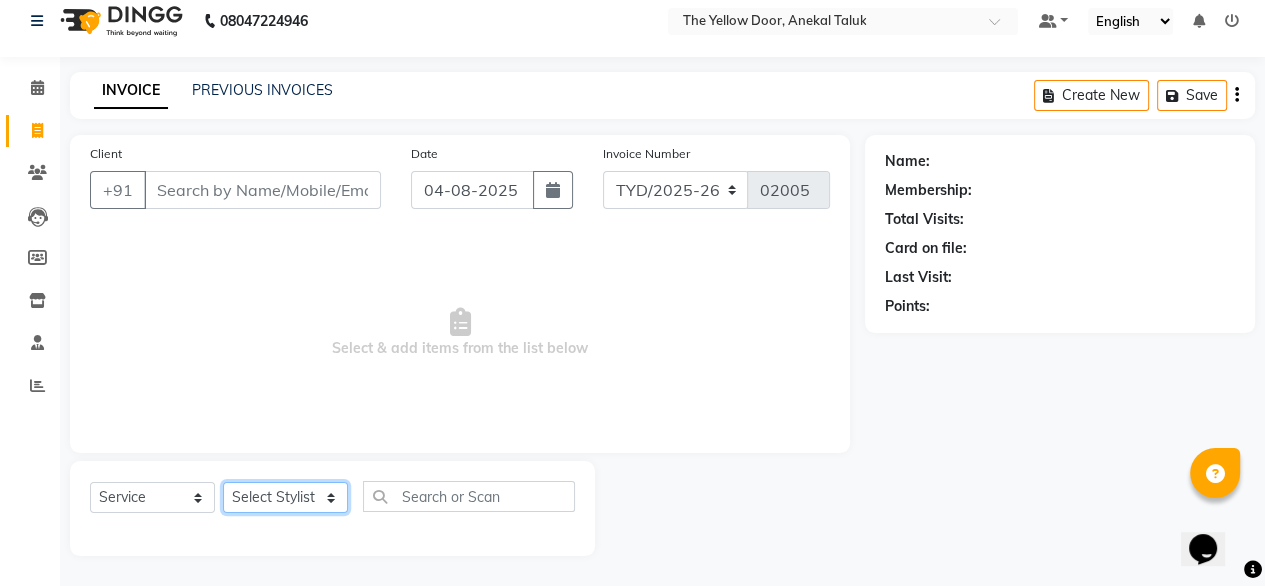 select on "71545" 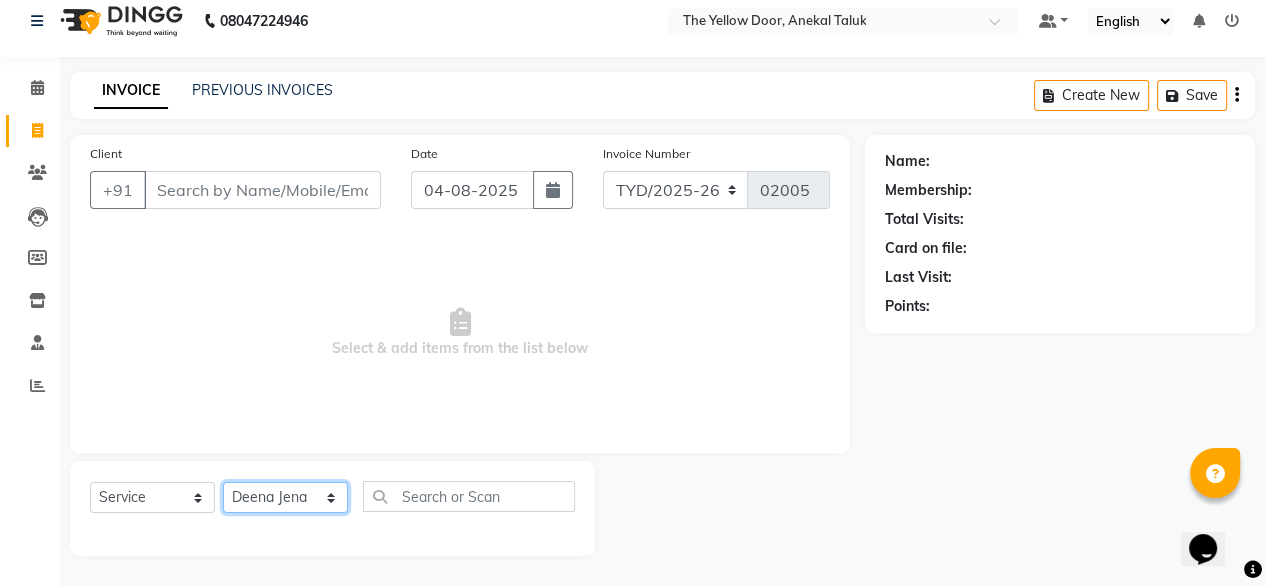 click on "Select Stylist Amit Roy Bina Deena Jena Housekeeping Manager Sajiya Shefi Shanoor Shri" 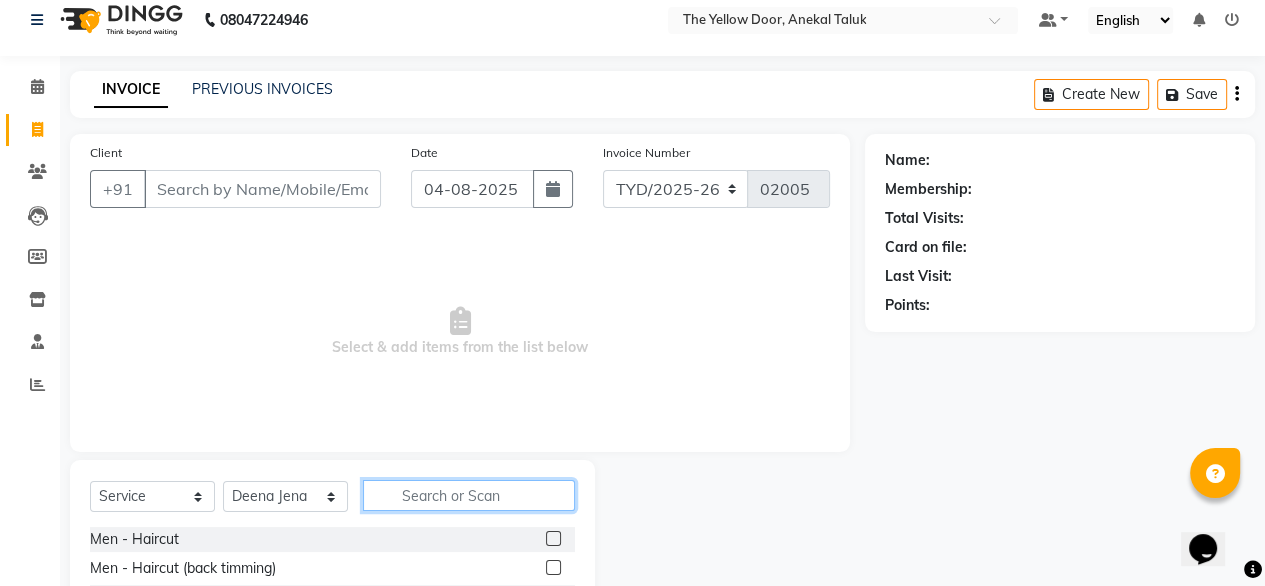 click 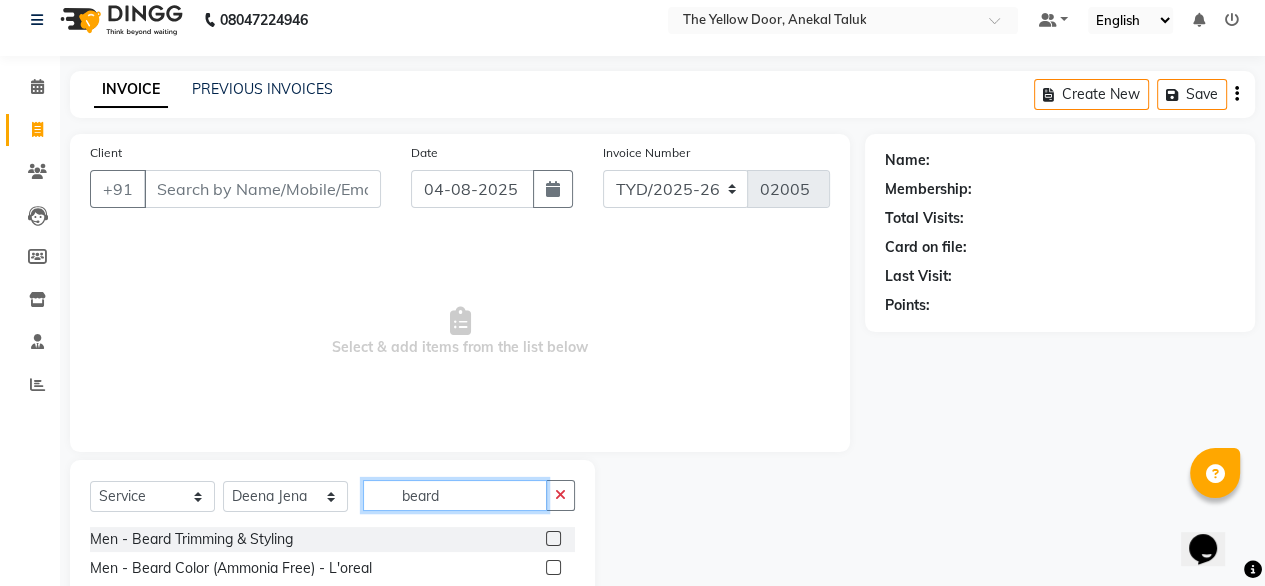 type on "beard" 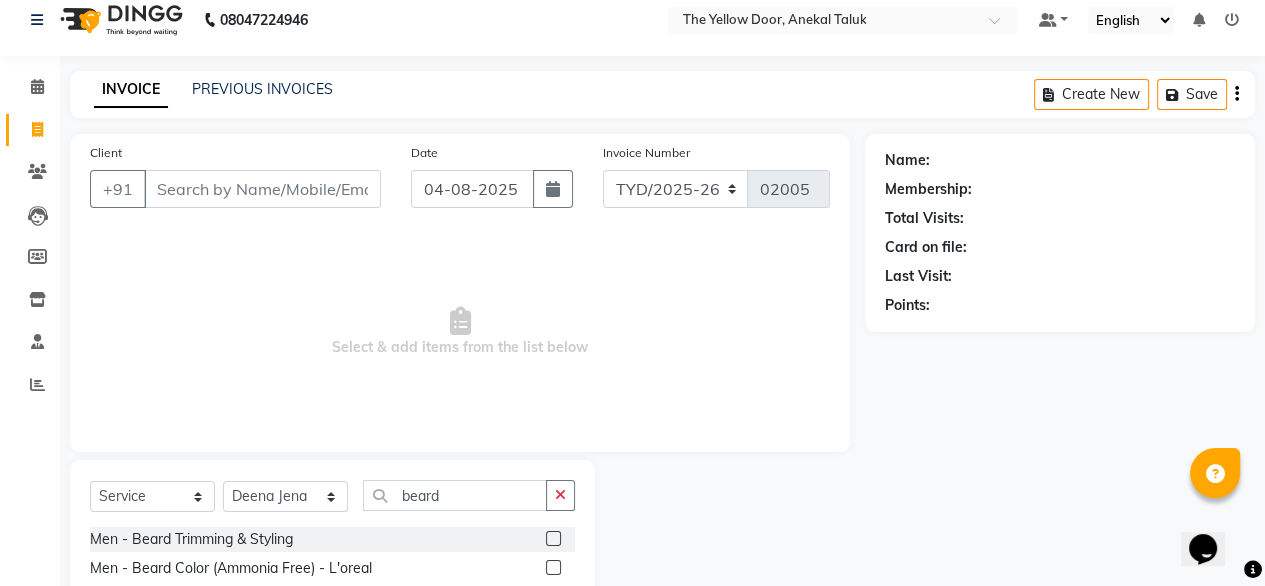 click 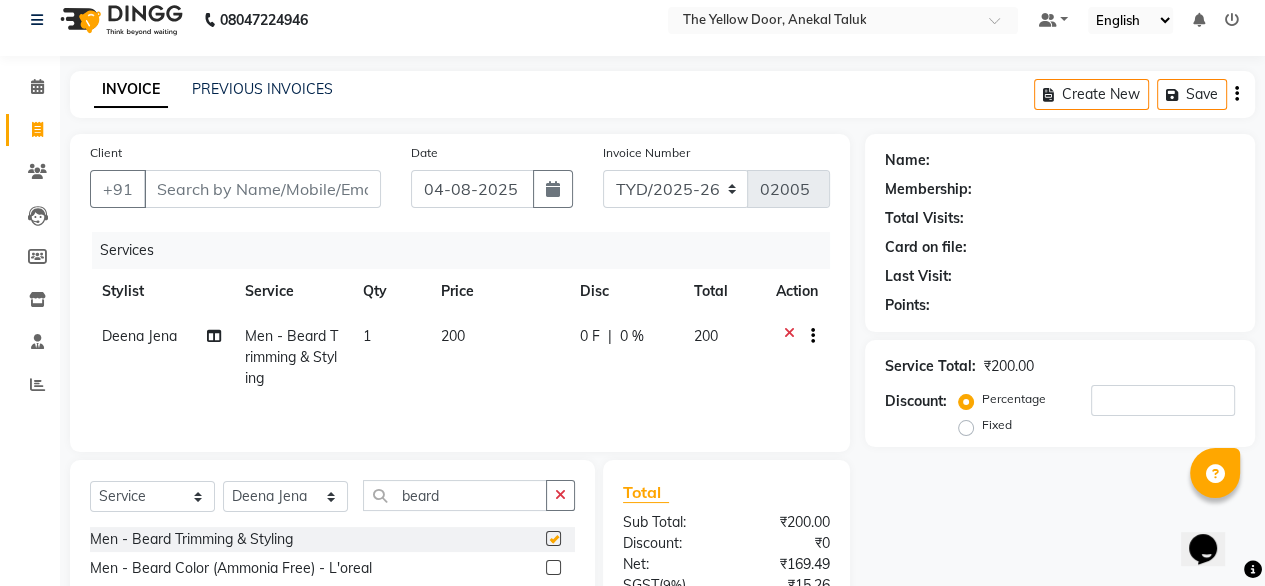 checkbox on "false" 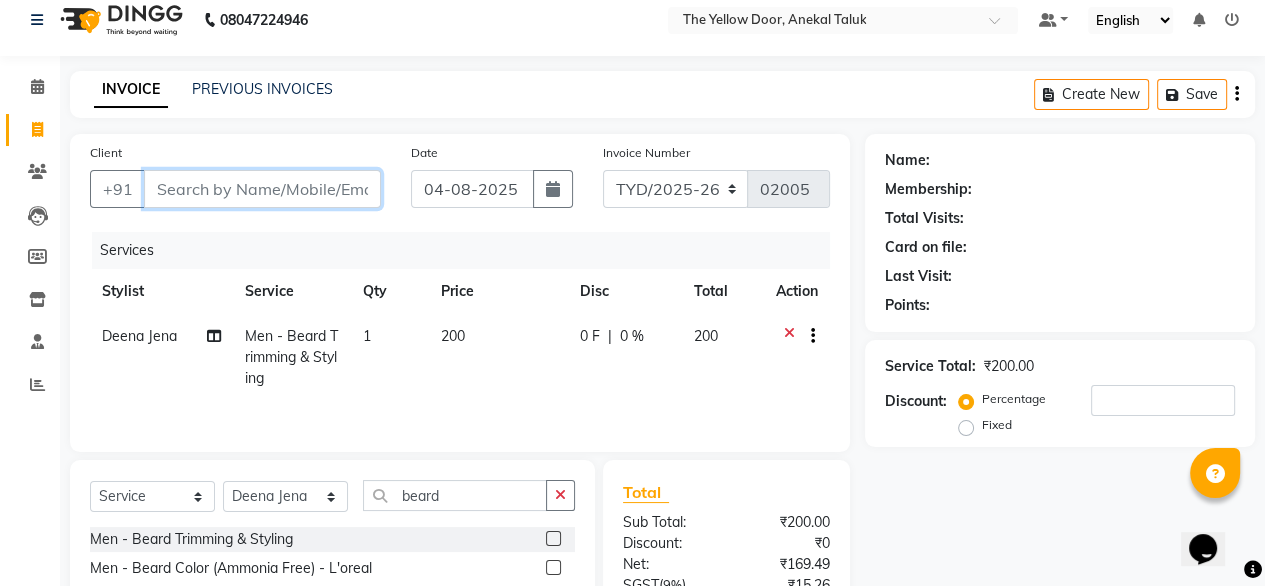 click on "Client" at bounding box center [262, 189] 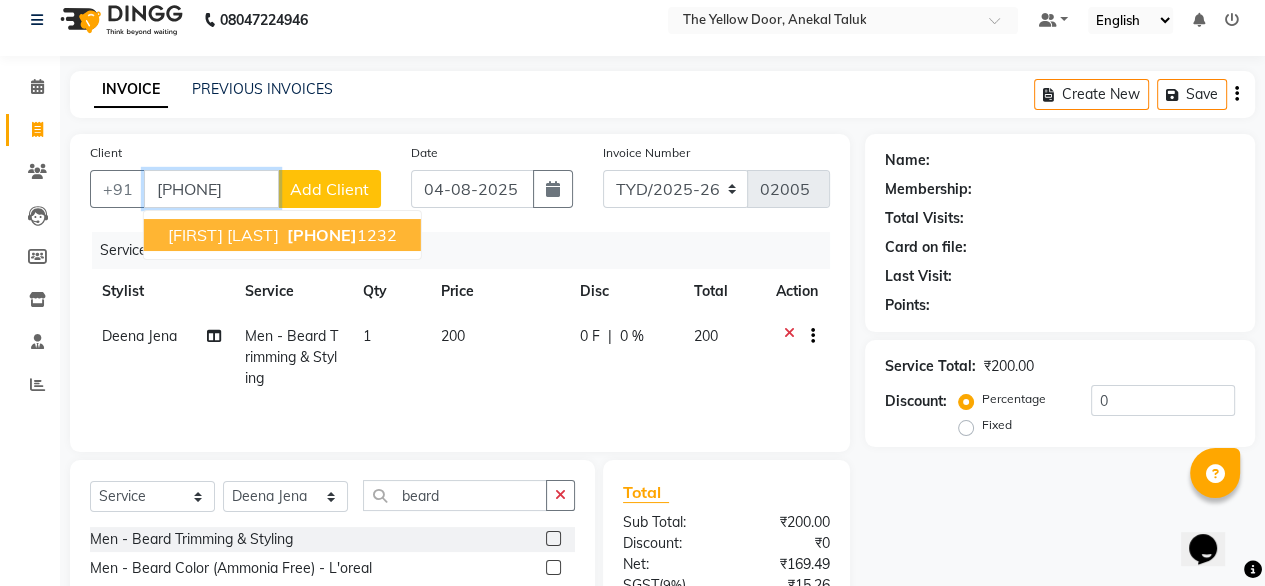 click on "[PHONE]" at bounding box center (322, 235) 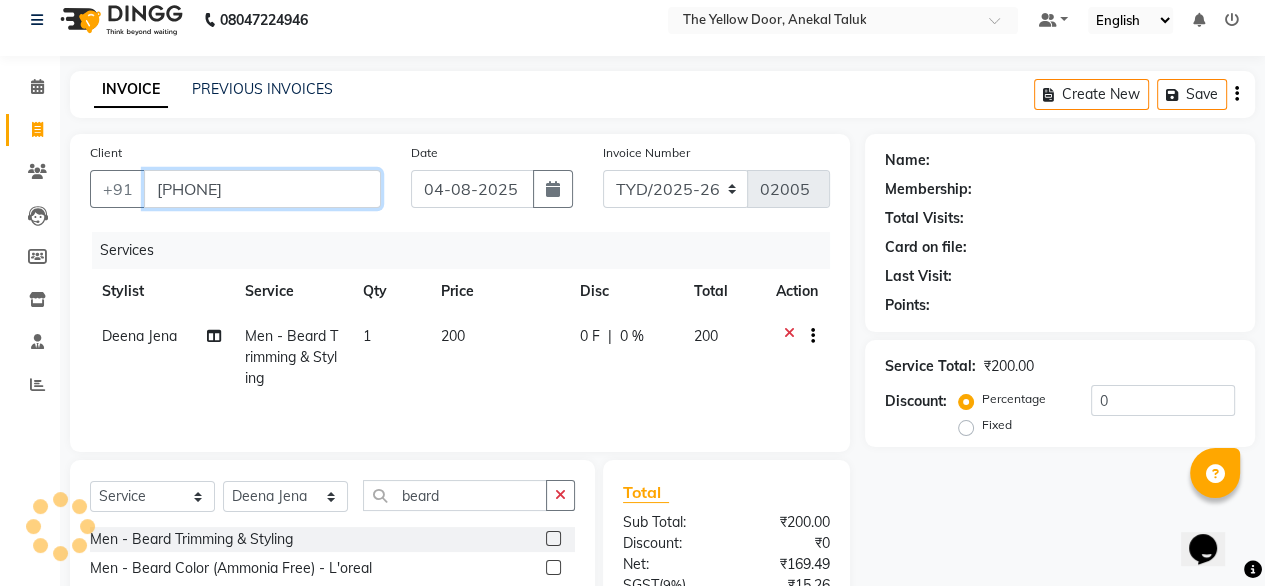 type on "[PHONE]" 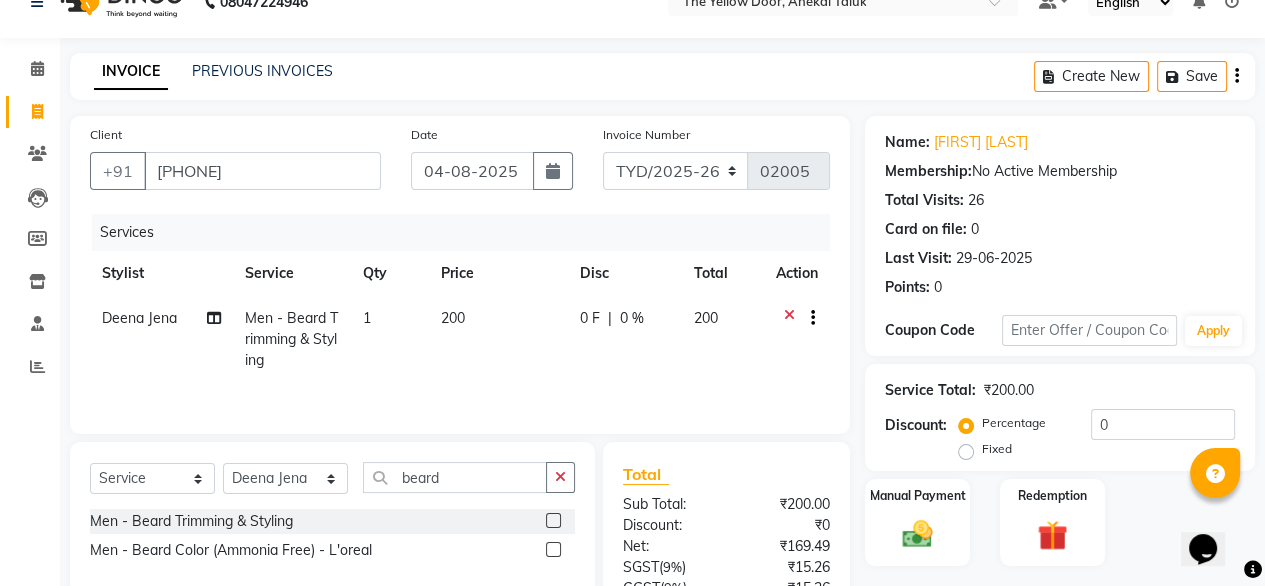 scroll, scrollTop: 25, scrollLeft: 0, axis: vertical 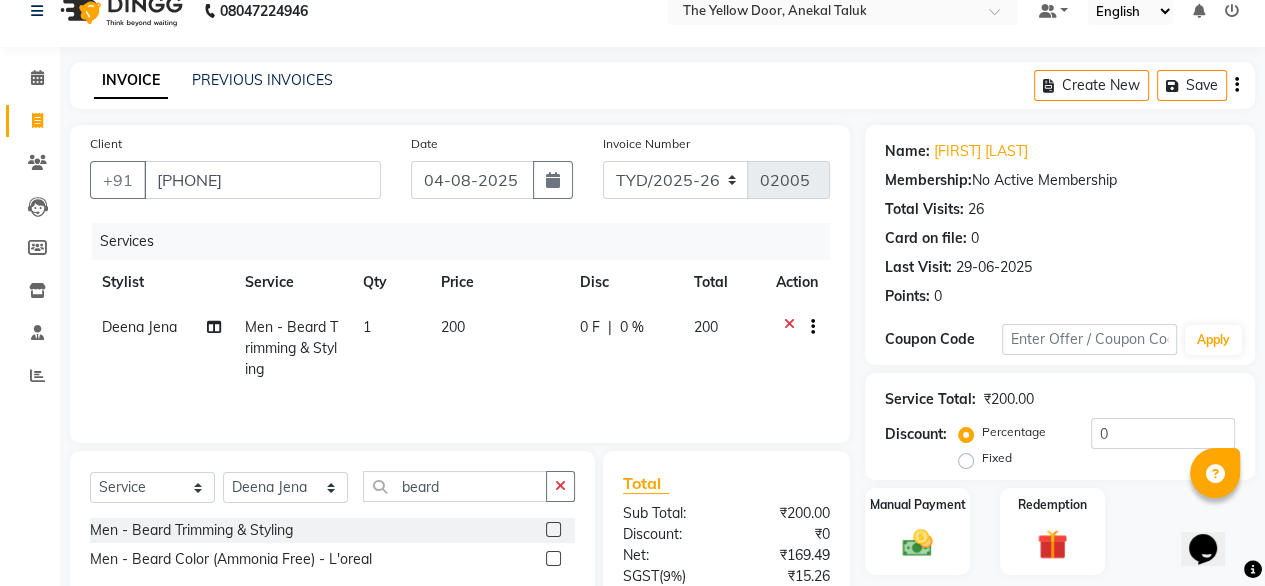 click on "Qty" 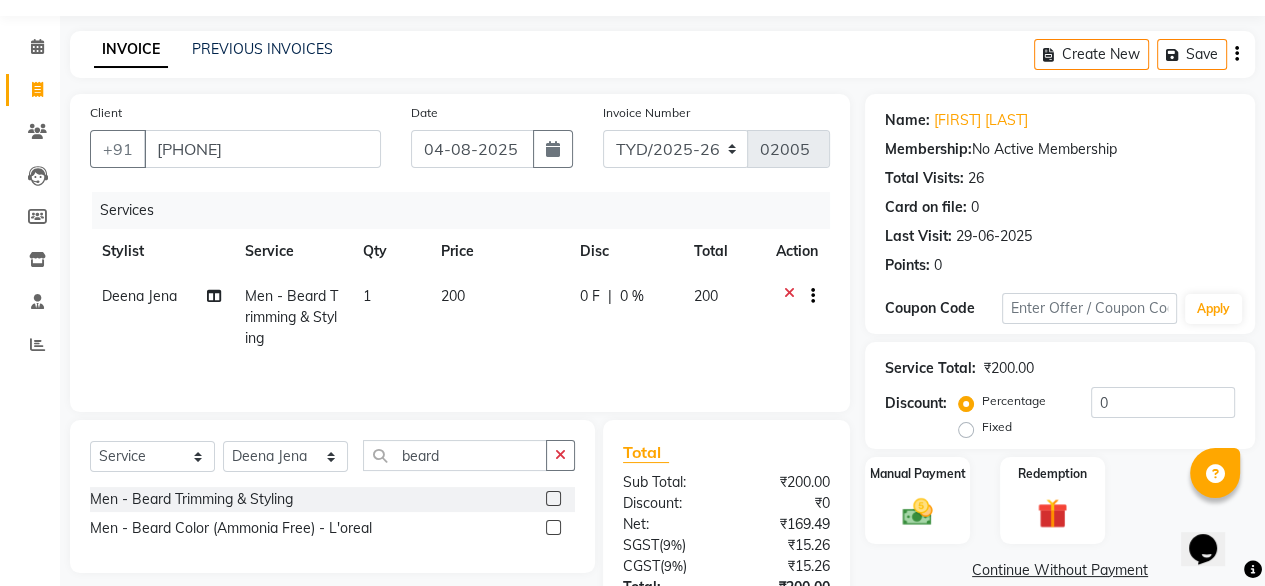 scroll, scrollTop: 215, scrollLeft: 0, axis: vertical 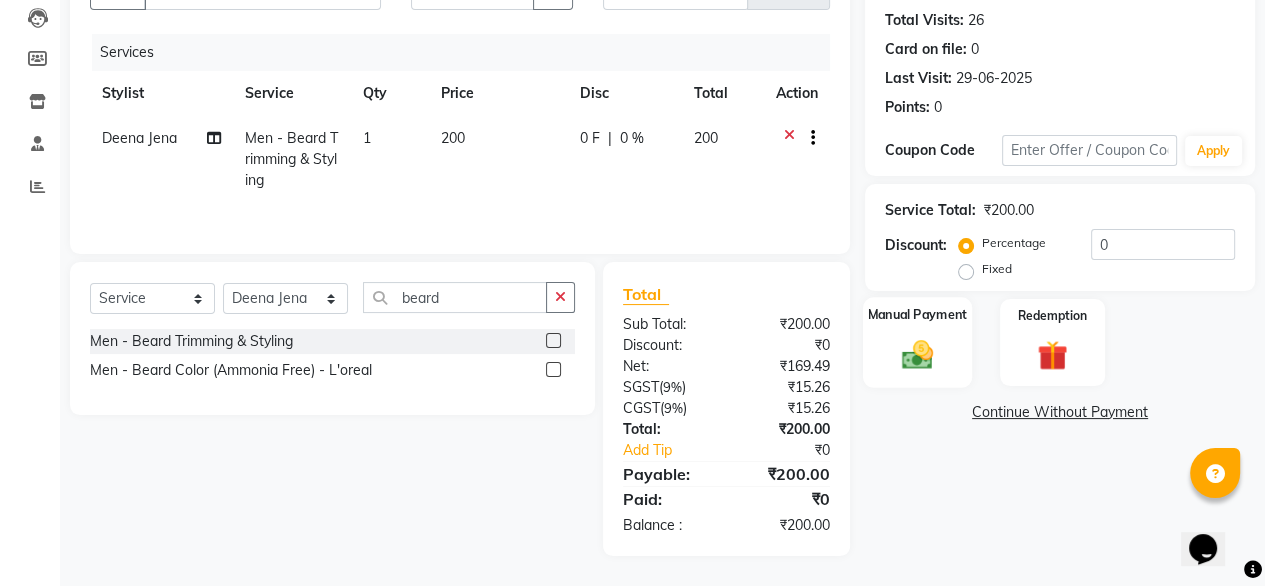 click on "Manual Payment" 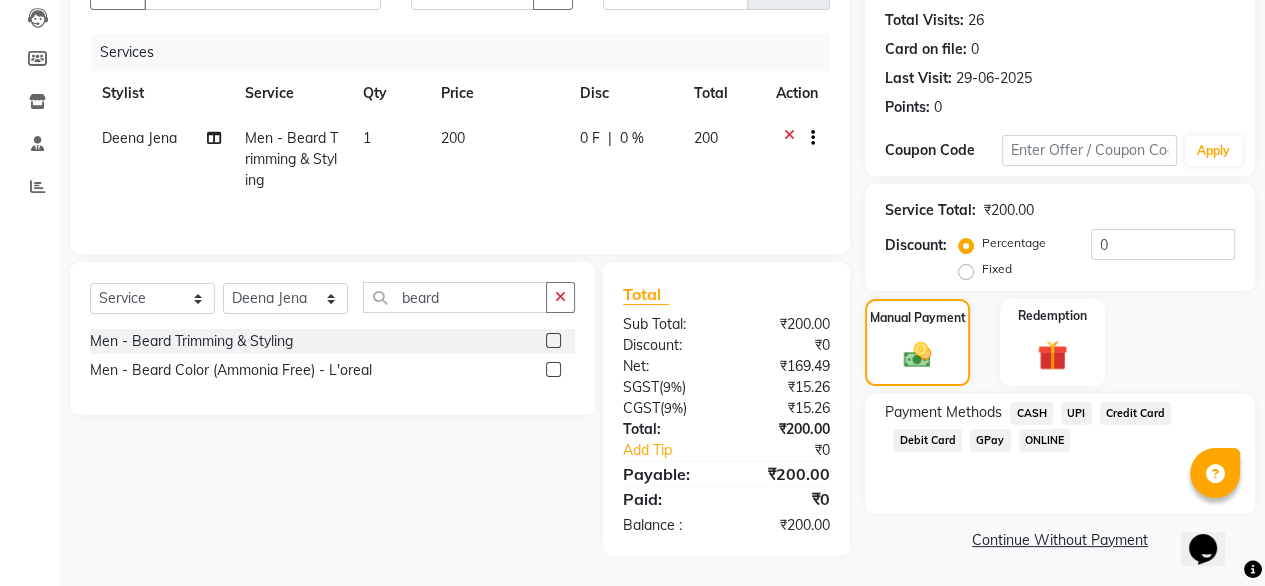 click on "UPI" 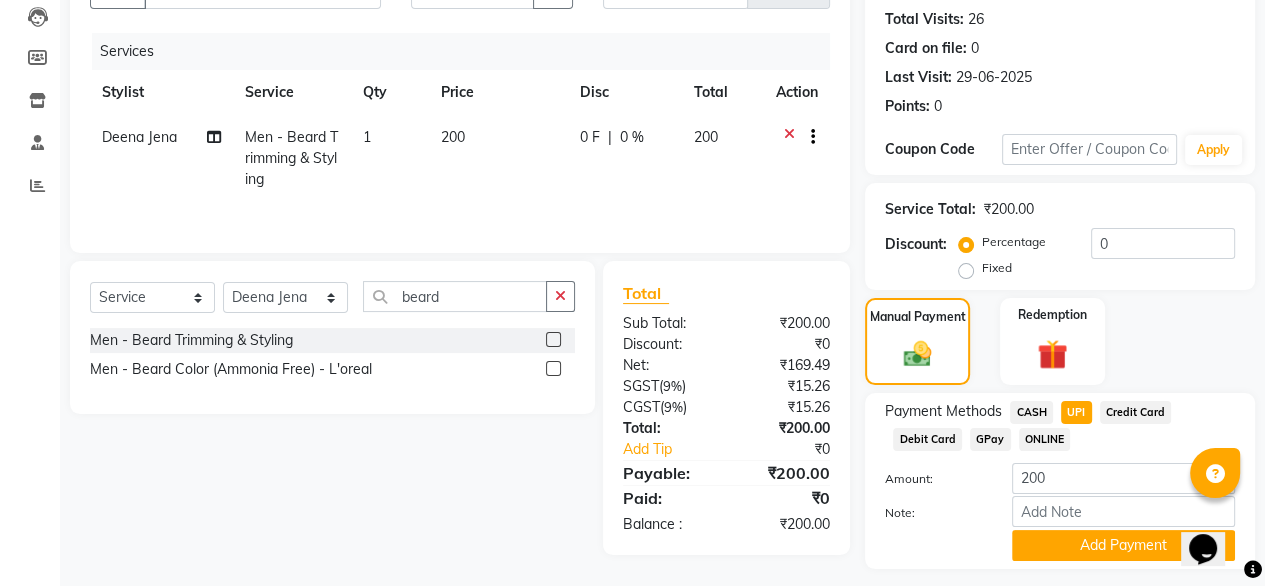 scroll, scrollTop: 272, scrollLeft: 0, axis: vertical 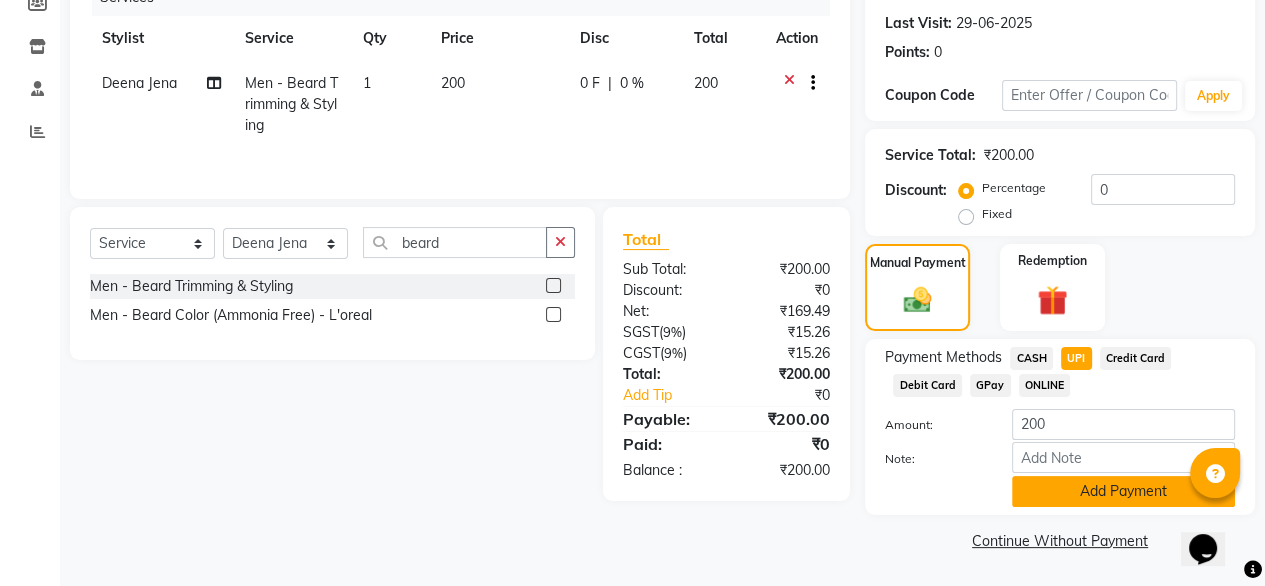 click on "Add Payment" 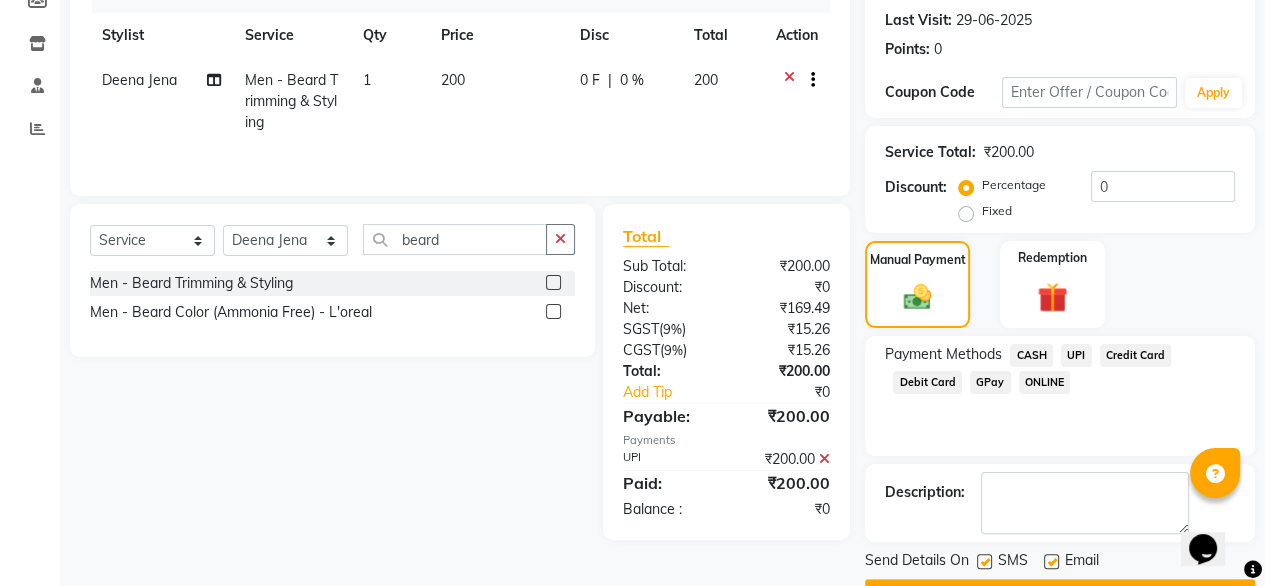 scroll, scrollTop: 325, scrollLeft: 0, axis: vertical 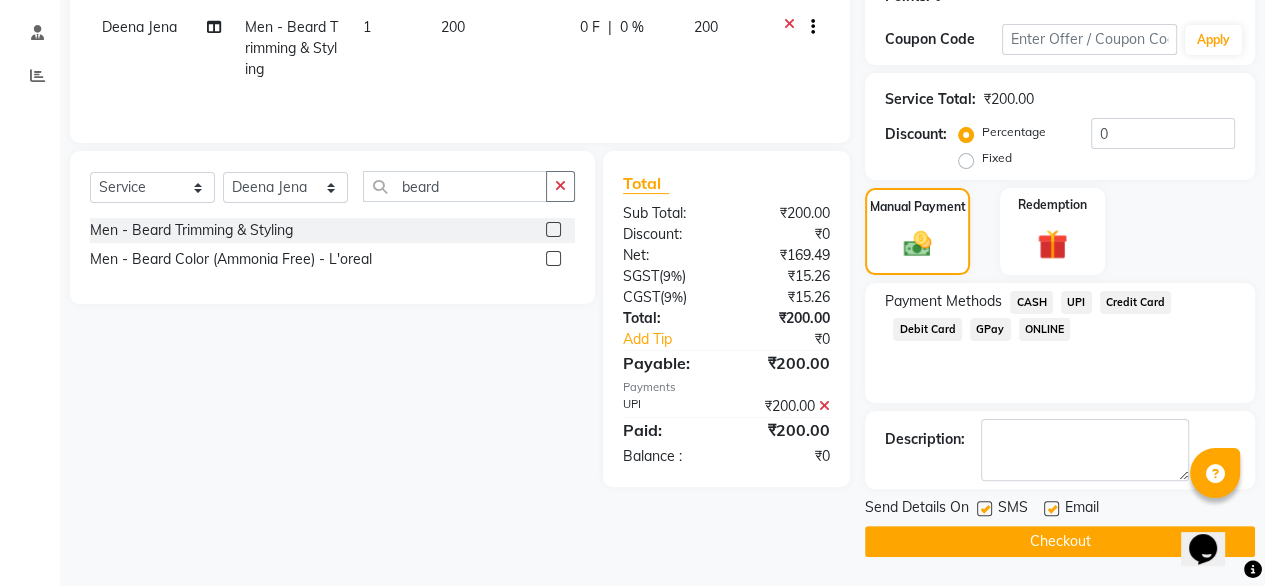 click on "Checkout" 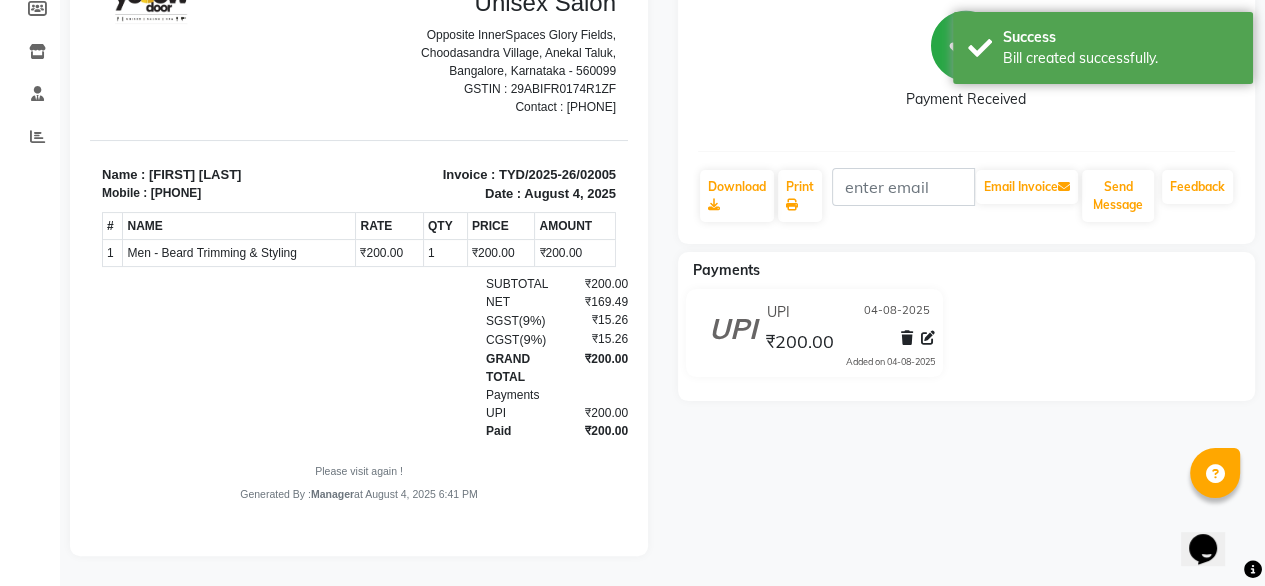scroll, scrollTop: 0, scrollLeft: 0, axis: both 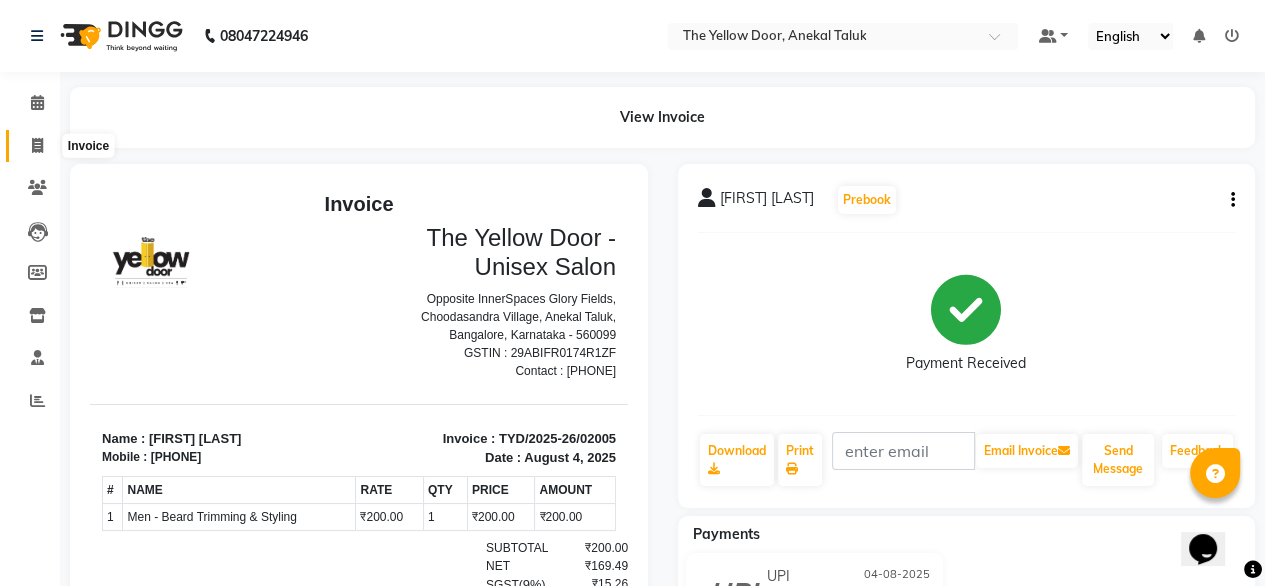 click 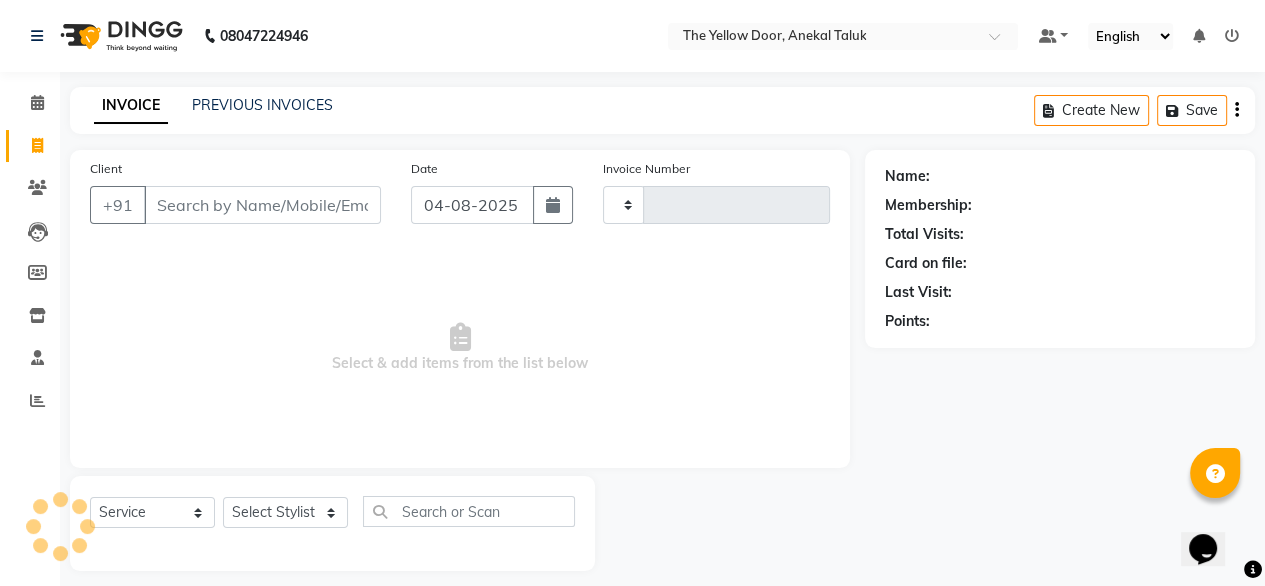 scroll, scrollTop: 16, scrollLeft: 0, axis: vertical 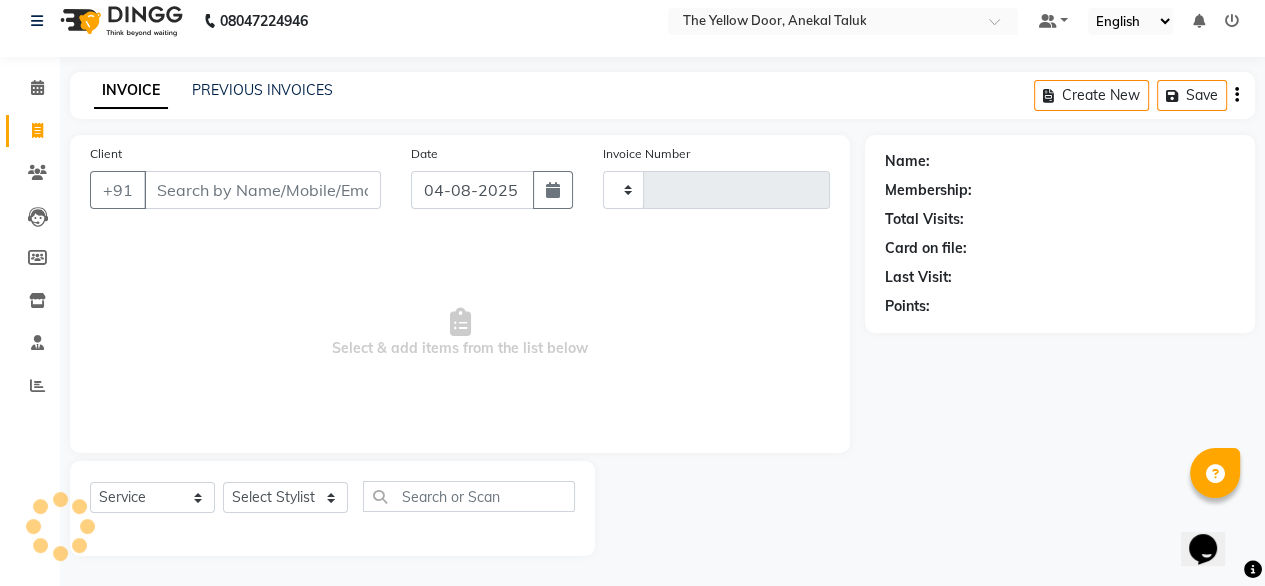 type on "02006" 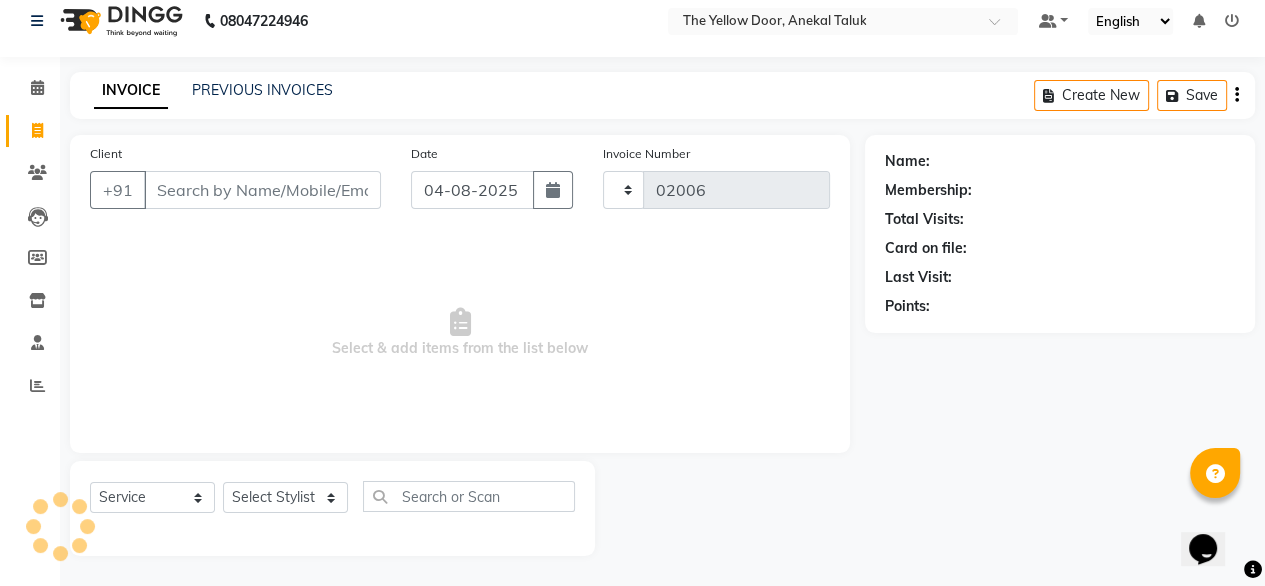 select on "5650" 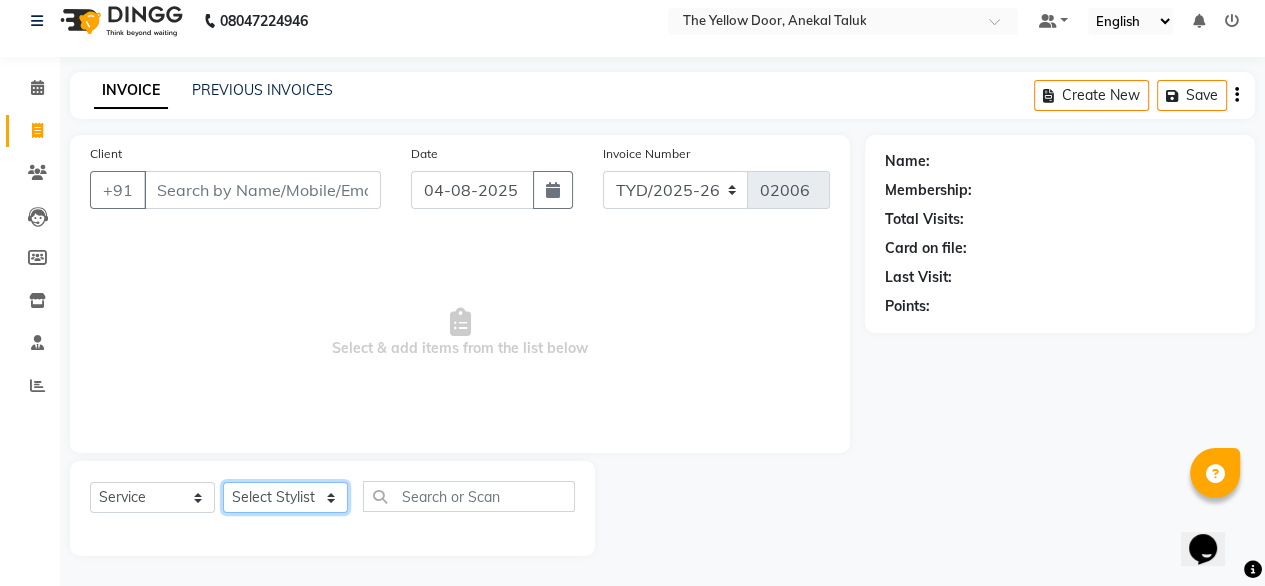 click on "Select Stylist" 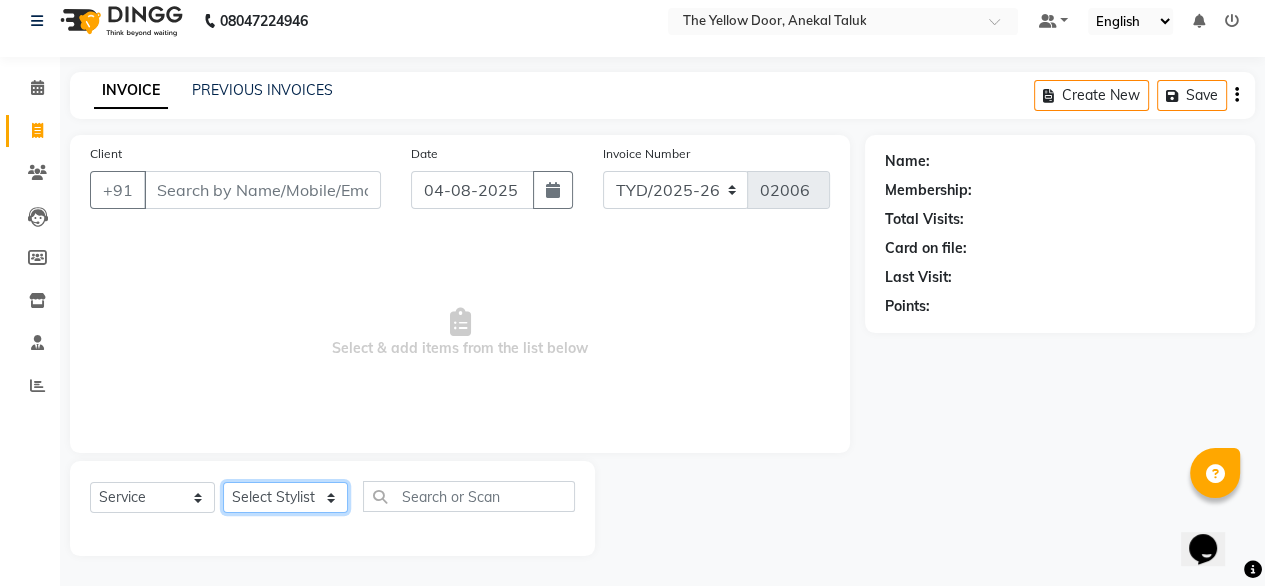 click on "Select Stylist Amit Roy Bina Deena Jena Housekeeping Manager Sajiya Shefi Shanoor Shri" 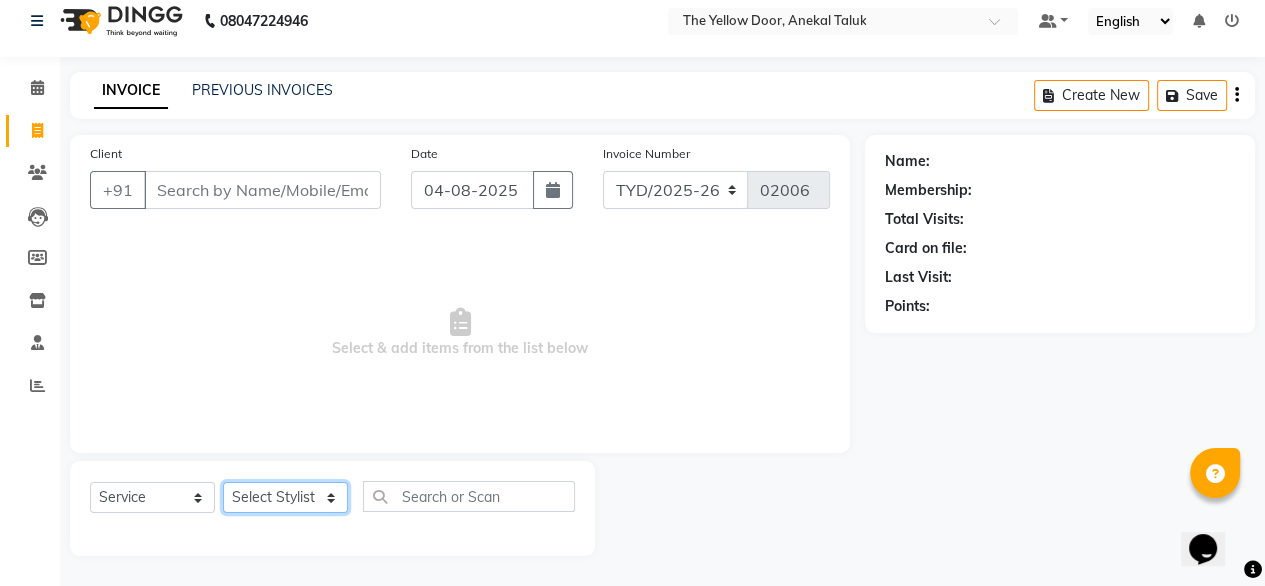 select on "67915" 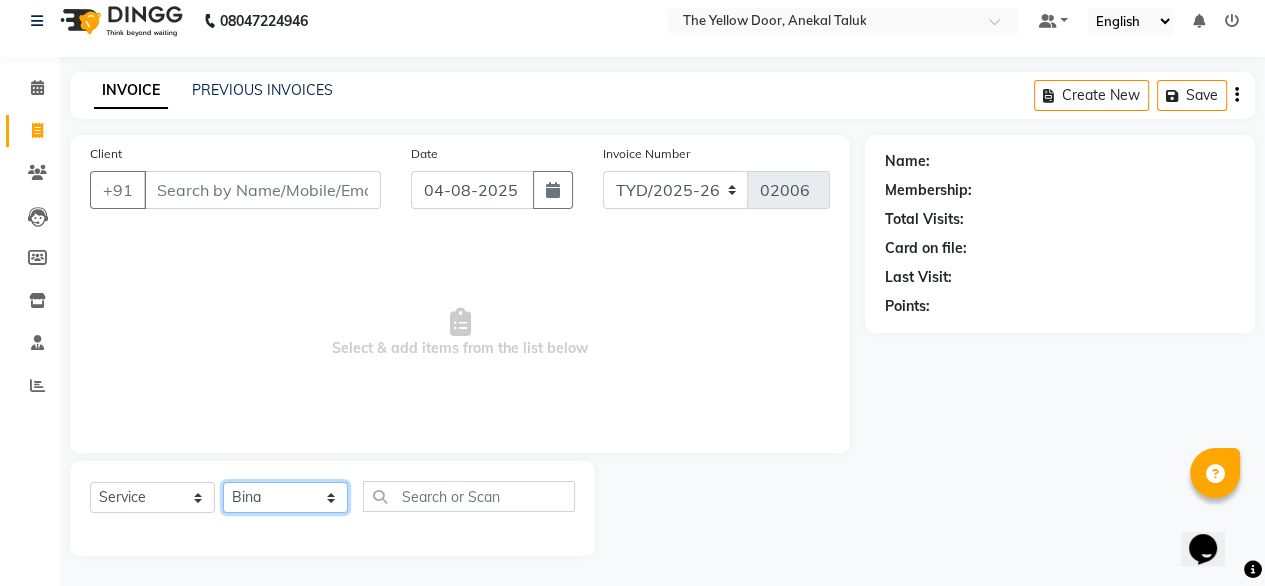 click on "Select Stylist Amit Roy Bina Deena Jena Housekeeping Manager Sajiya Shefi Shanoor Shri" 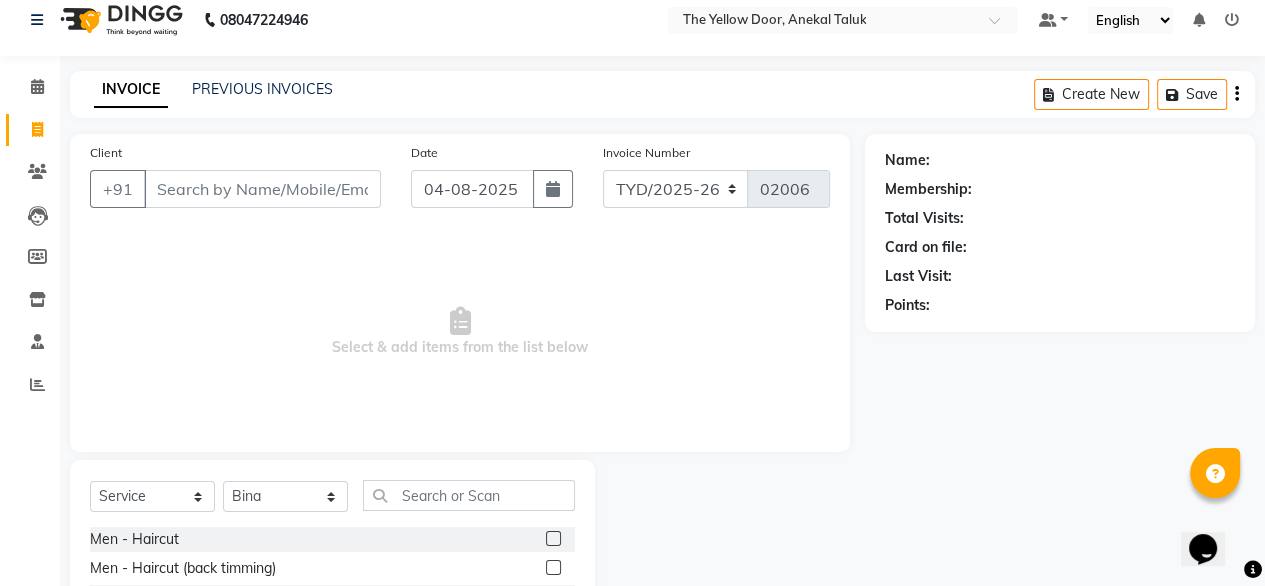 click on "Select  Service  Product  Membership  Package Voucher Prepaid Gift Card  Select Stylist Amit Roy Bina Deena Jena Housekeeping Manager Sajiya Shefi Shanoor Shri Men - Haircut  Men - Haircut (back timming)  Men - Haircut (w/d Wash)   Men - Advanced Haircut & Styling  Men - Head Shave  Men - Clean Shave  Men - UnderArms Shave  Men - Hairwash  Men - Beard Trimming & Styling  Men - Hair Styling (w/o Cut)  Men-Front & Back Trimming  Baby Boy - Classic Hair Cut (0 -5 YRS)  Baby Boy - Advanced Hair Cut (0 -5 YRS)  Baby HairWash - Boy (0 - 5 YRS)  Toddler Classic Hair Cut - Boy (6 - 12 YRS)  Toddler Advanced Hair Cut - Boy (6 - 12 YRS)  Toddler HairWash - Boy (6 - 12 YRS)  Boy Head Shave/Trim  Boy Mundun  Men - Classic - Hair Spa  Men - Anti Hair Loss - Hair Spa  Men - Anti Dandruff - Hair Spa  Men - Repairing - Hair Spa  Men - Keratin - Hair Spa  Men - Foot Massage  Men - Leg Massage  Men - Anti Hair Loss + Anti Dandruff - Hair Spa  Men - Root Touchup - Without Ammonia - INOA  Men - Global Hair Color - L'oreal" 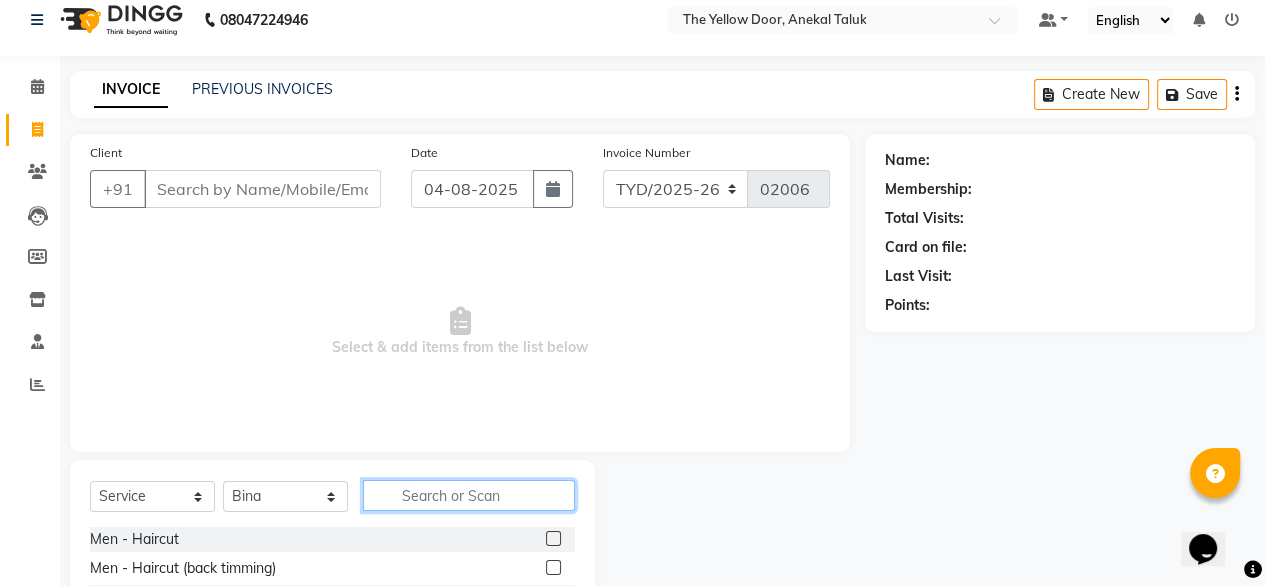 click 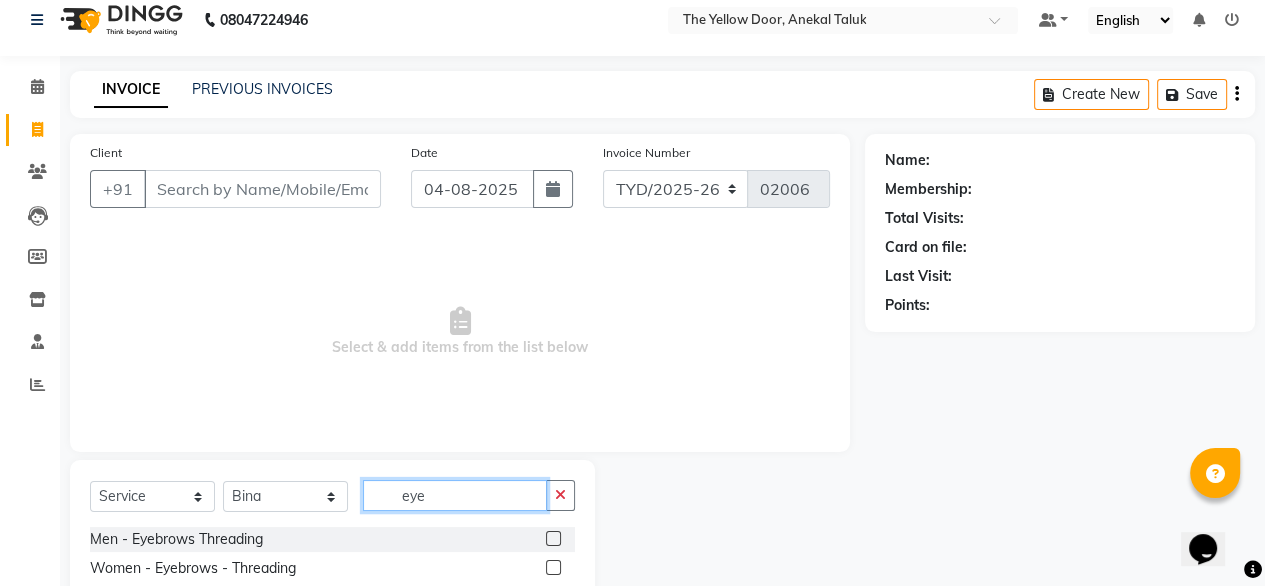 type on "eye" 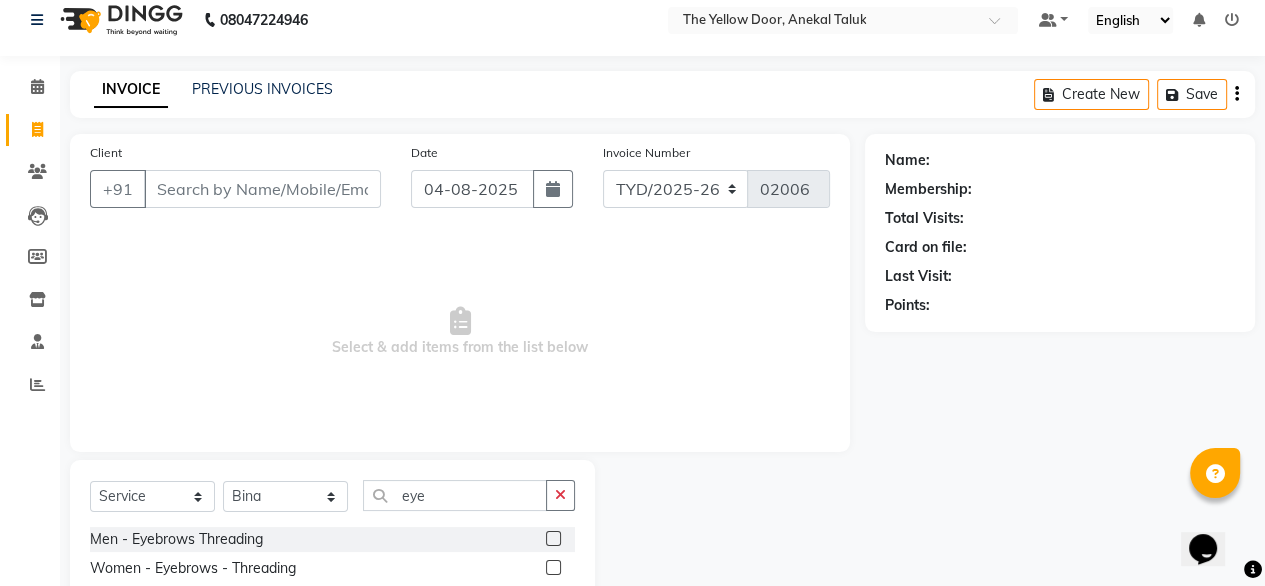 click 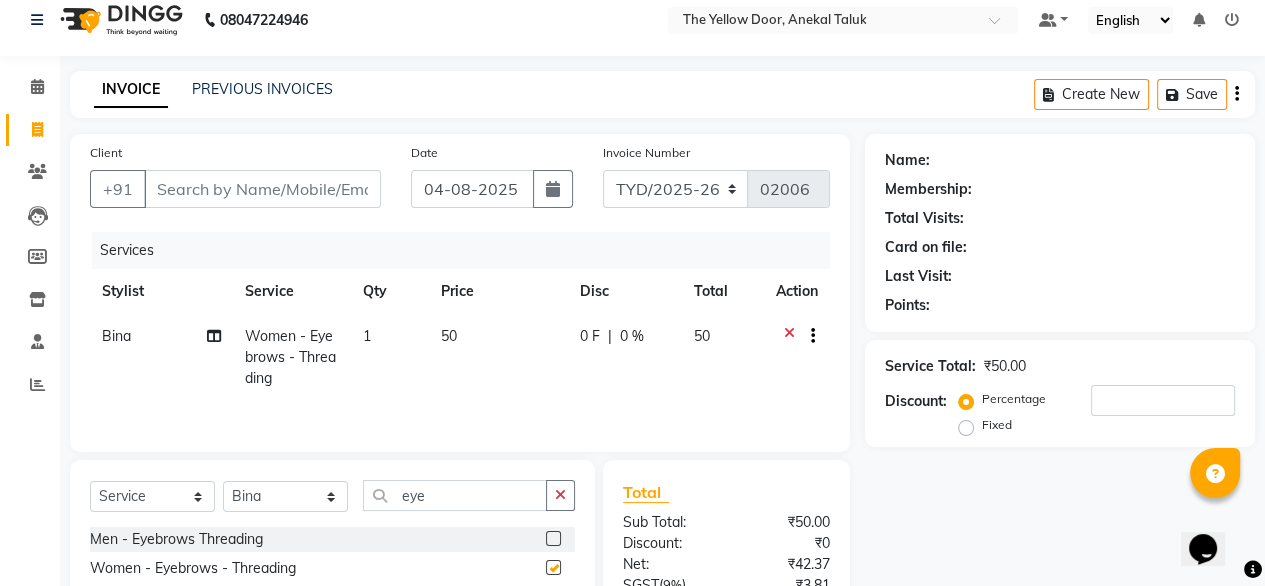 checkbox on "false" 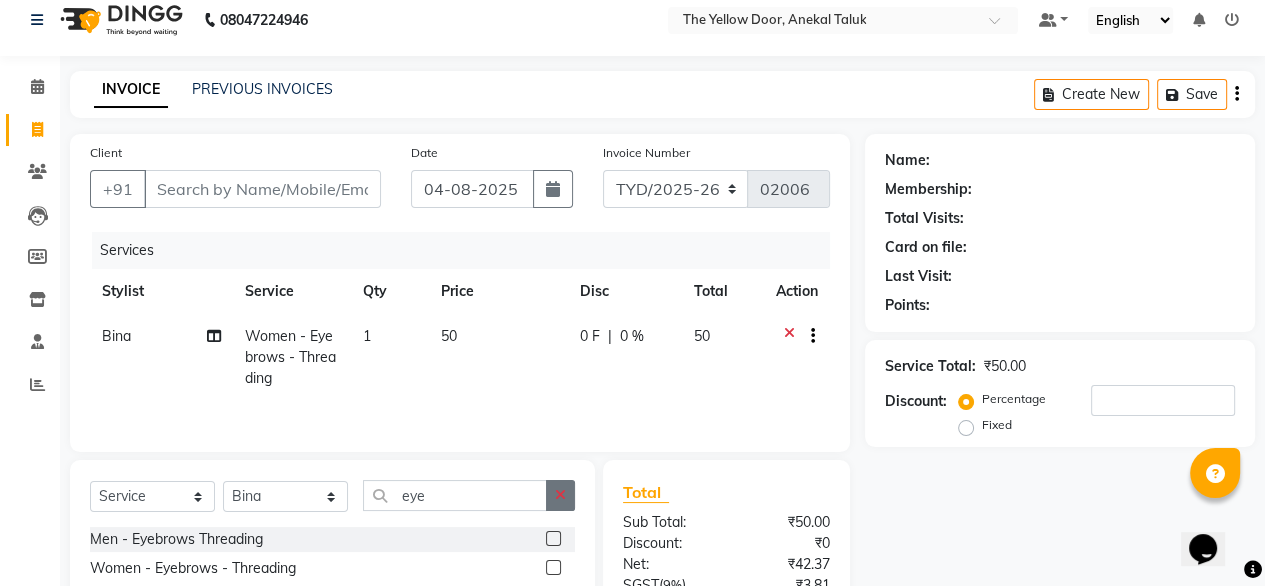 click 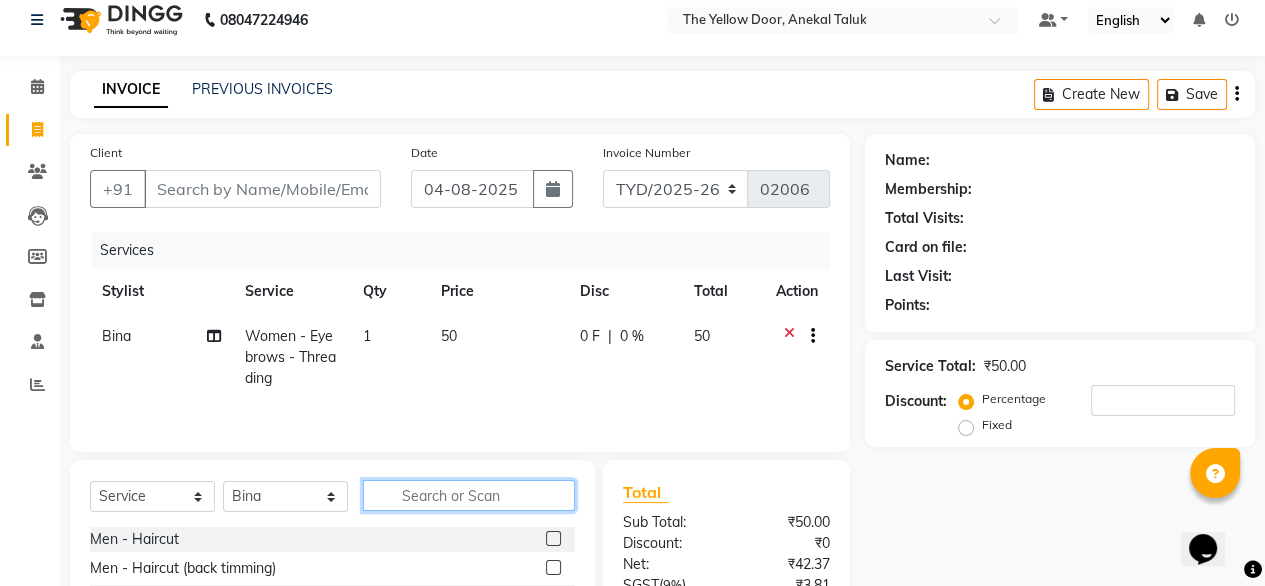 click 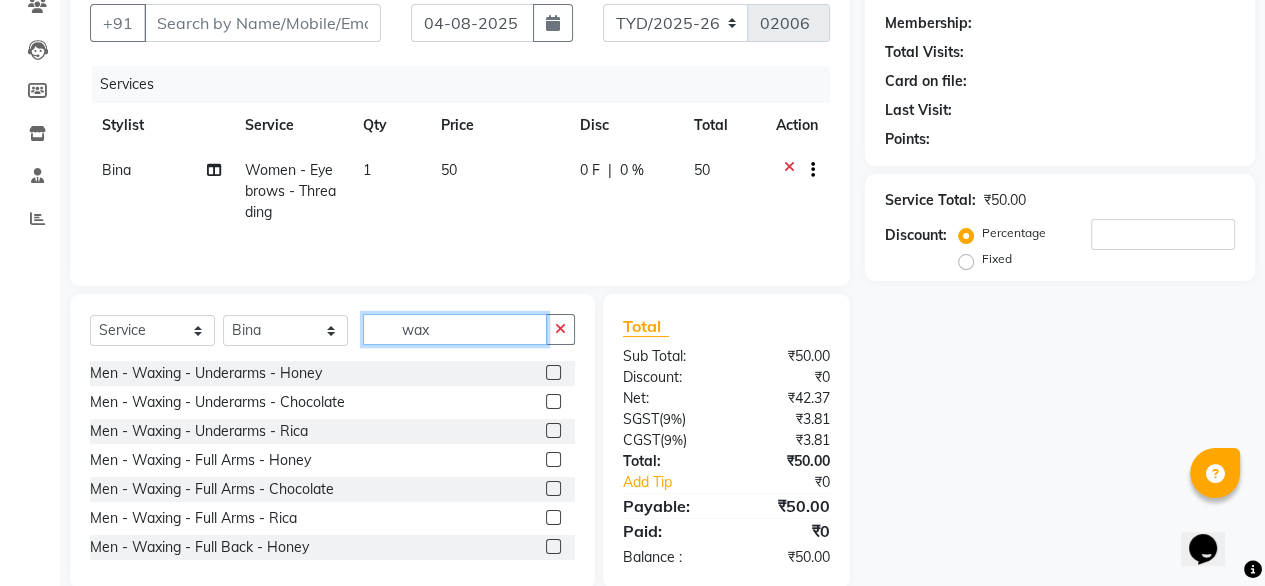 scroll, scrollTop: 204, scrollLeft: 0, axis: vertical 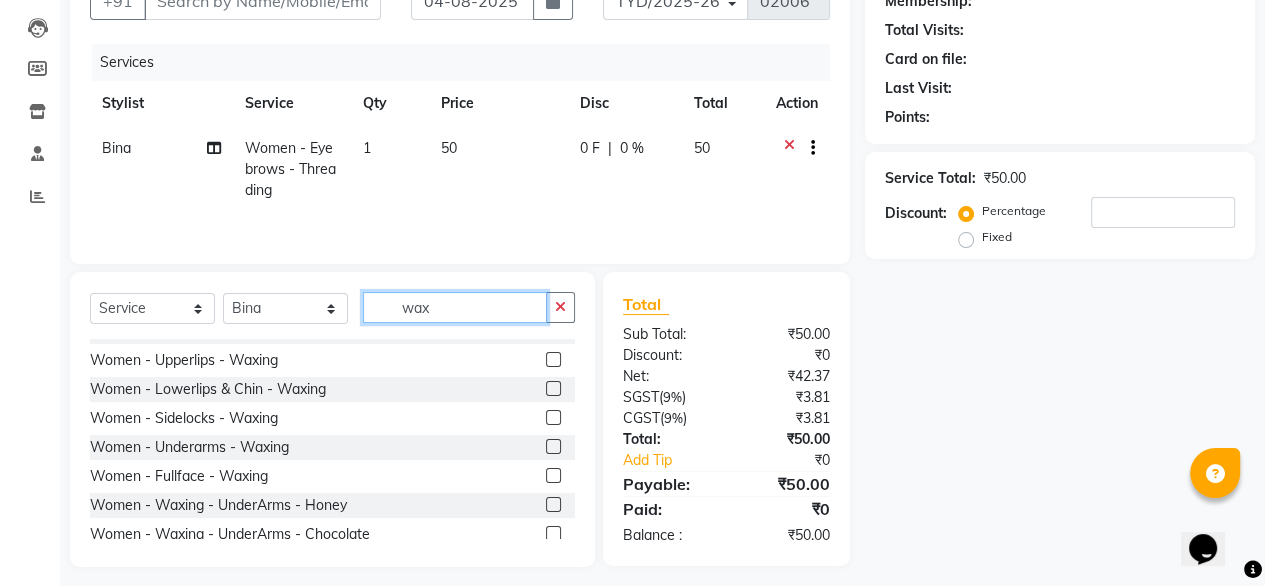 type on "wax" 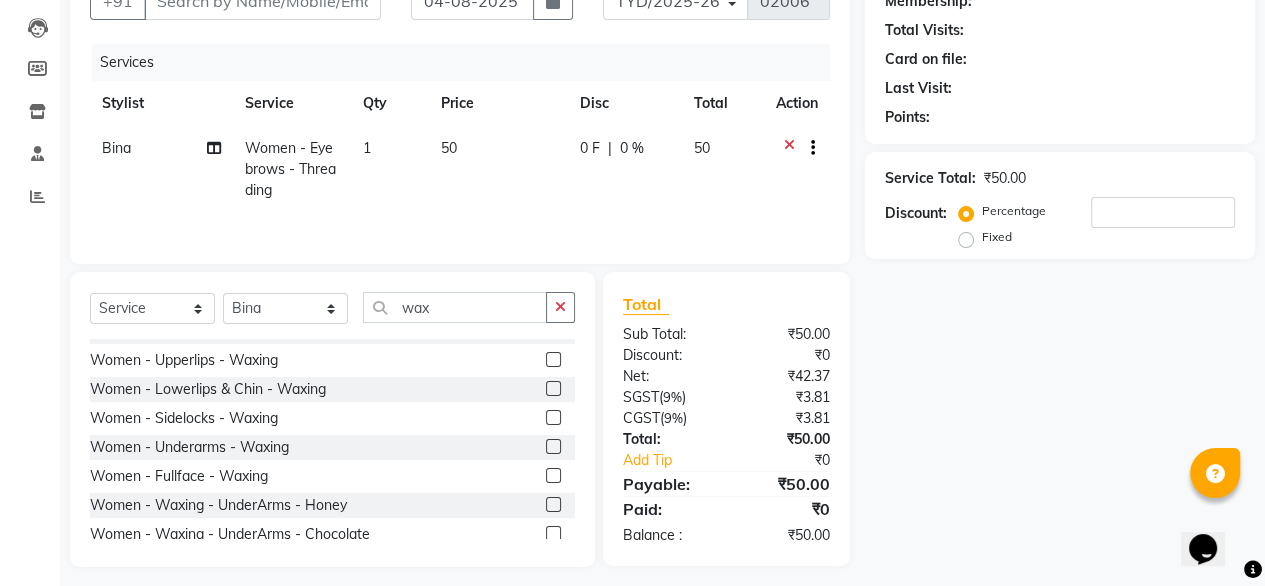 click 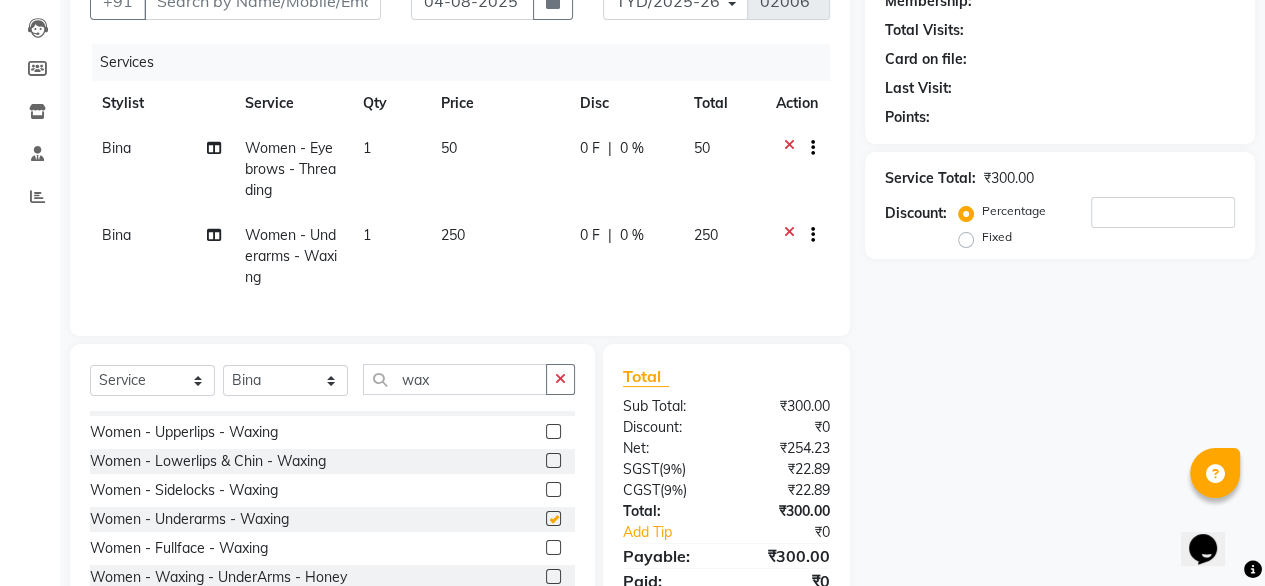 checkbox on "false" 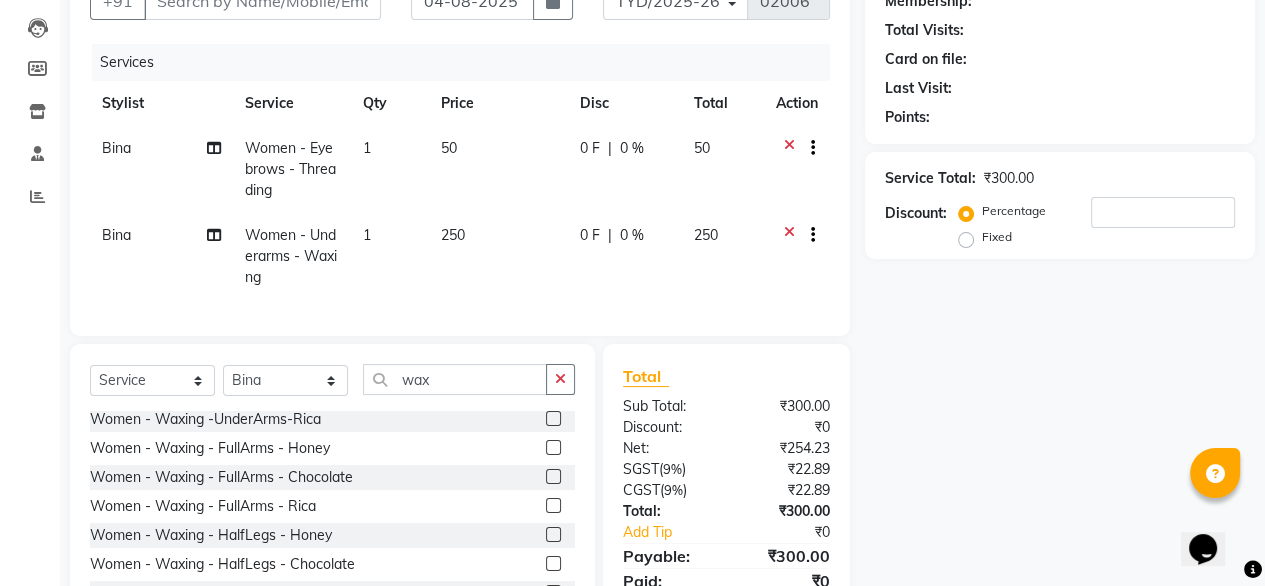 scroll, scrollTop: 643, scrollLeft: 0, axis: vertical 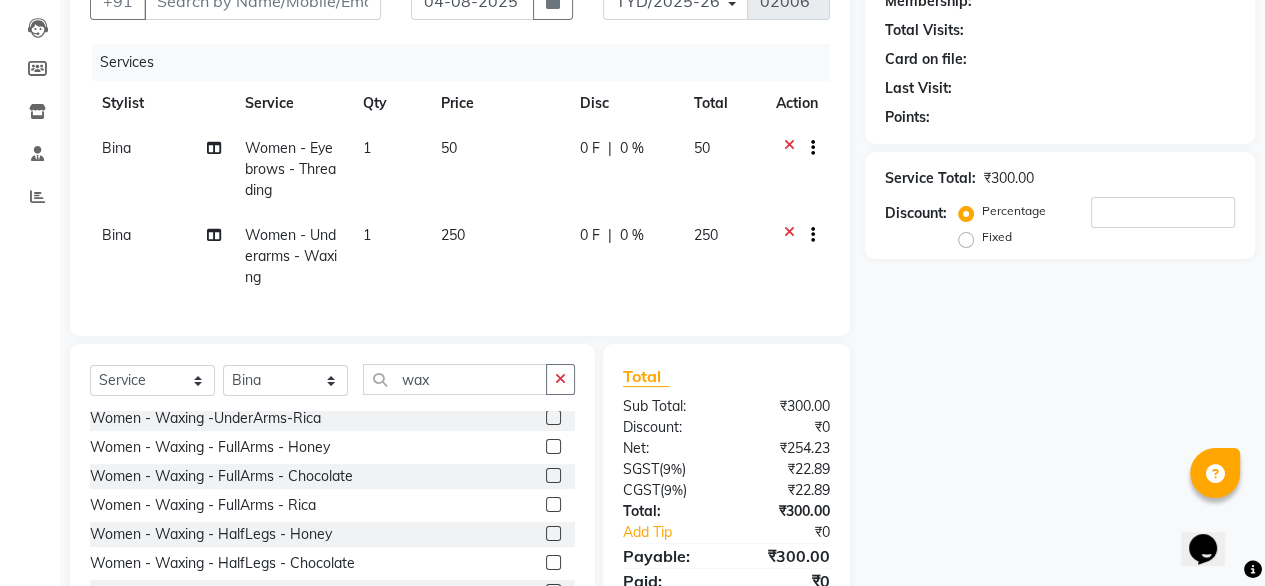 click 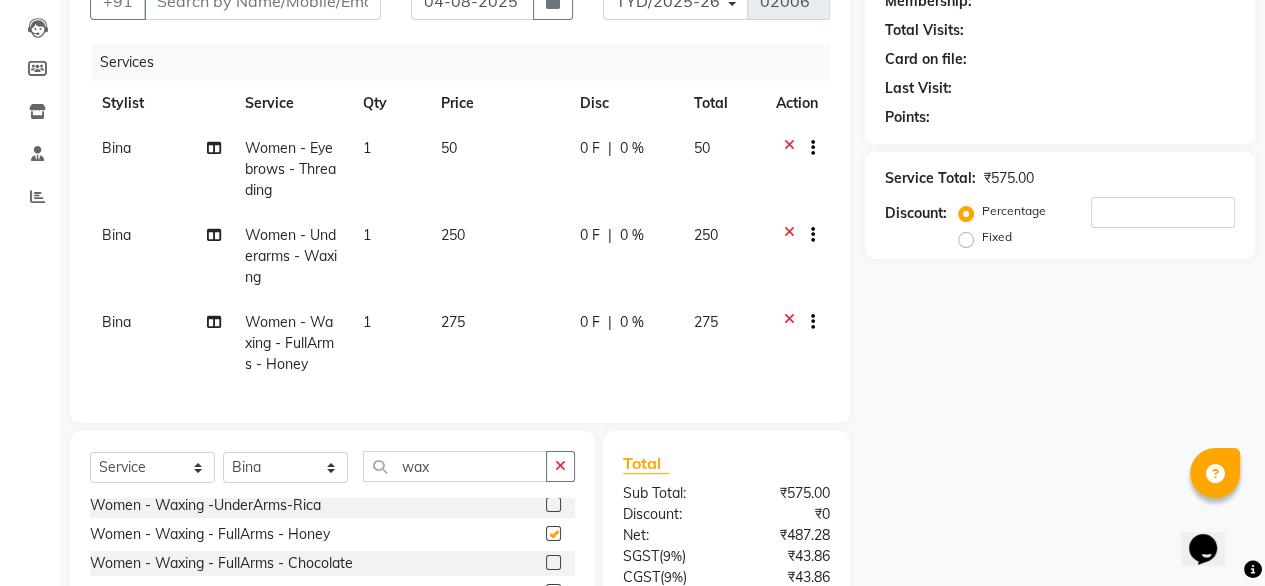 checkbox on "false" 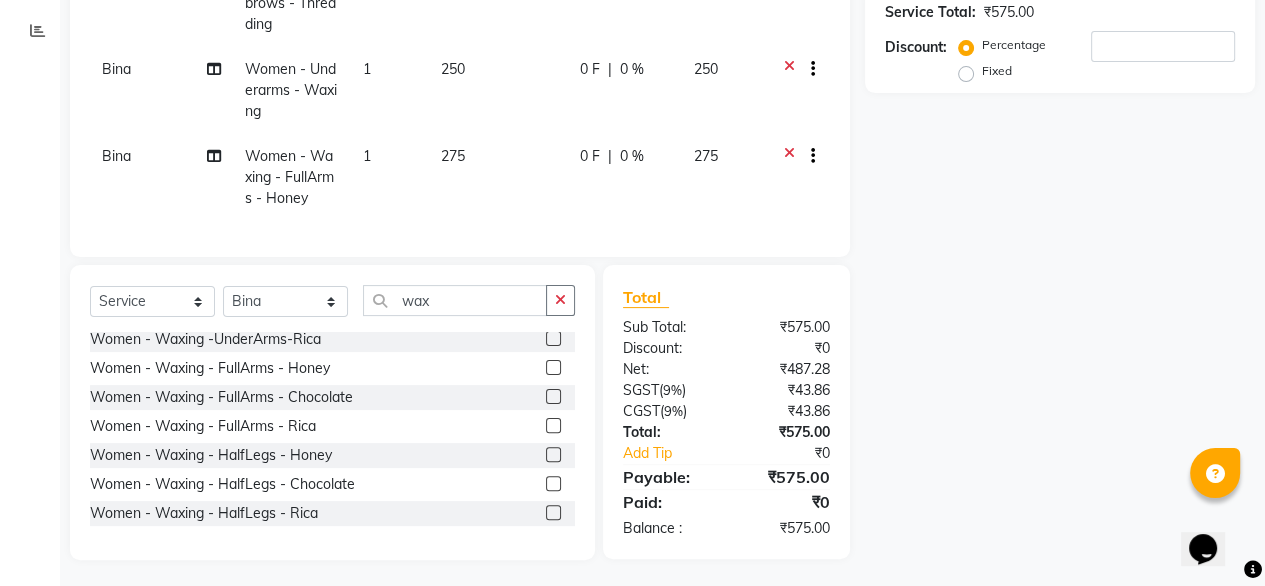 scroll, scrollTop: 371, scrollLeft: 0, axis: vertical 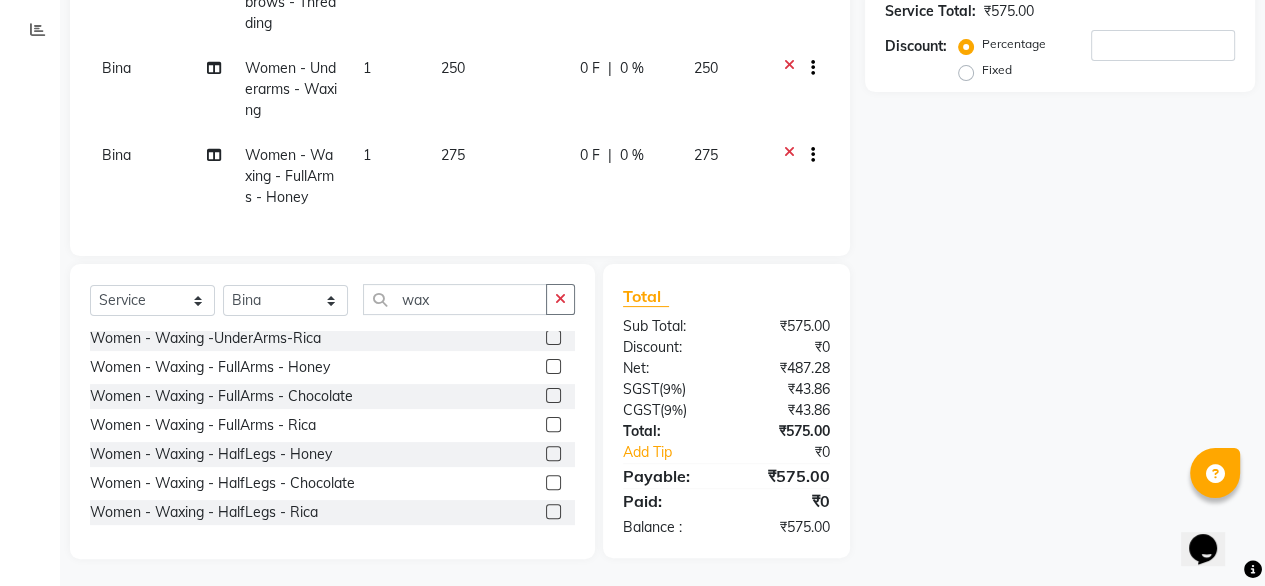 click 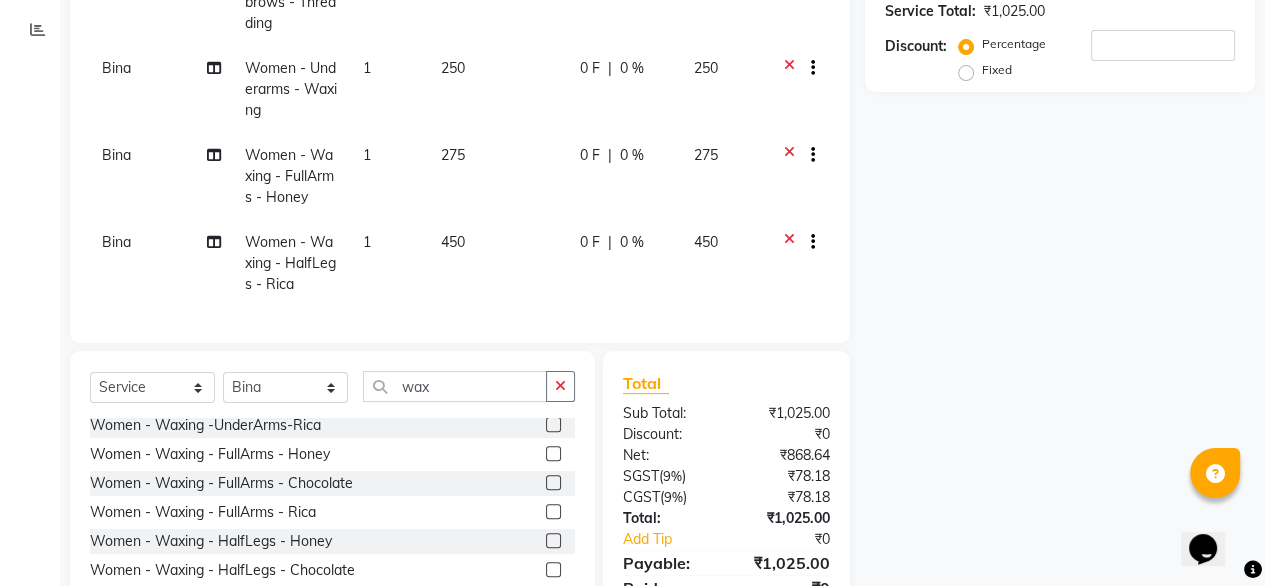 checkbox on "false" 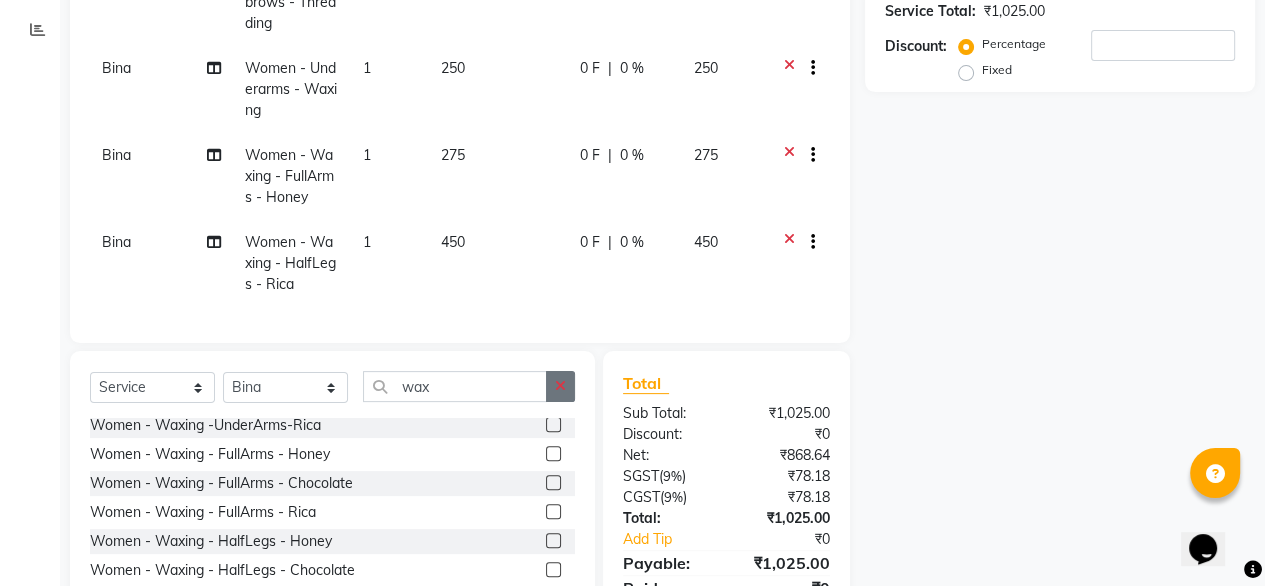 click 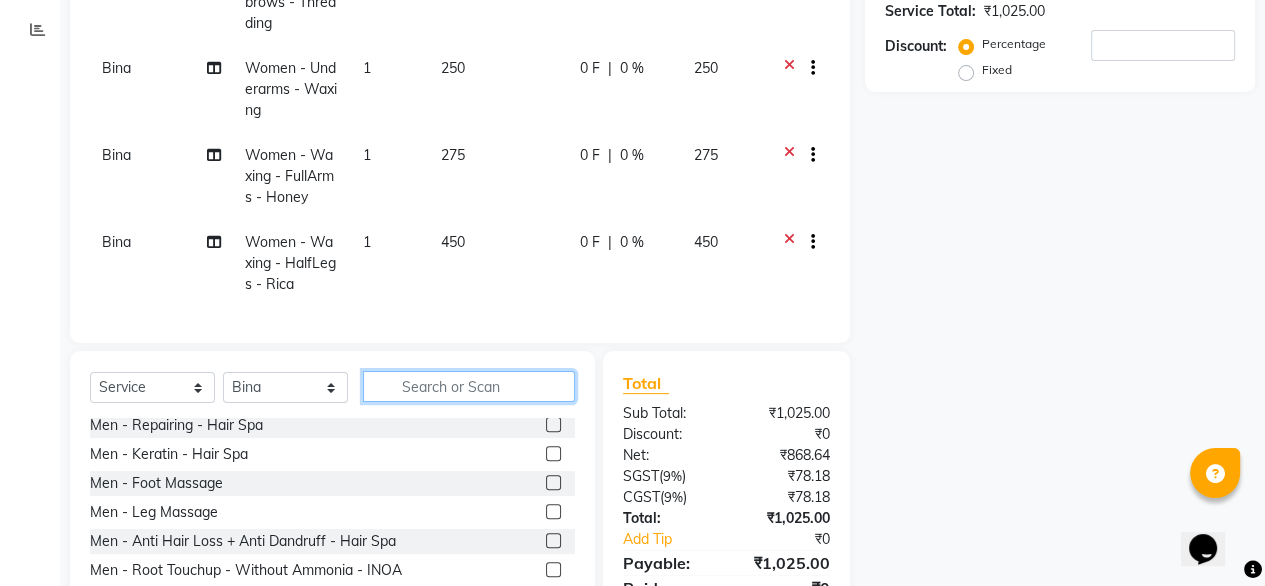 click 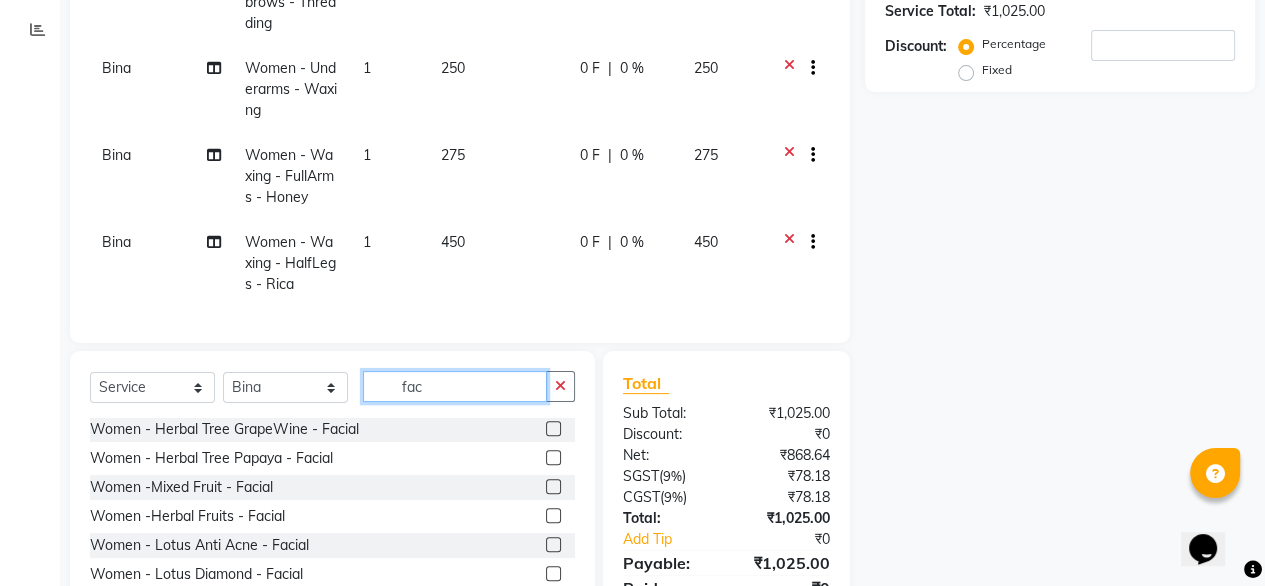 scroll, scrollTop: 812, scrollLeft: 0, axis: vertical 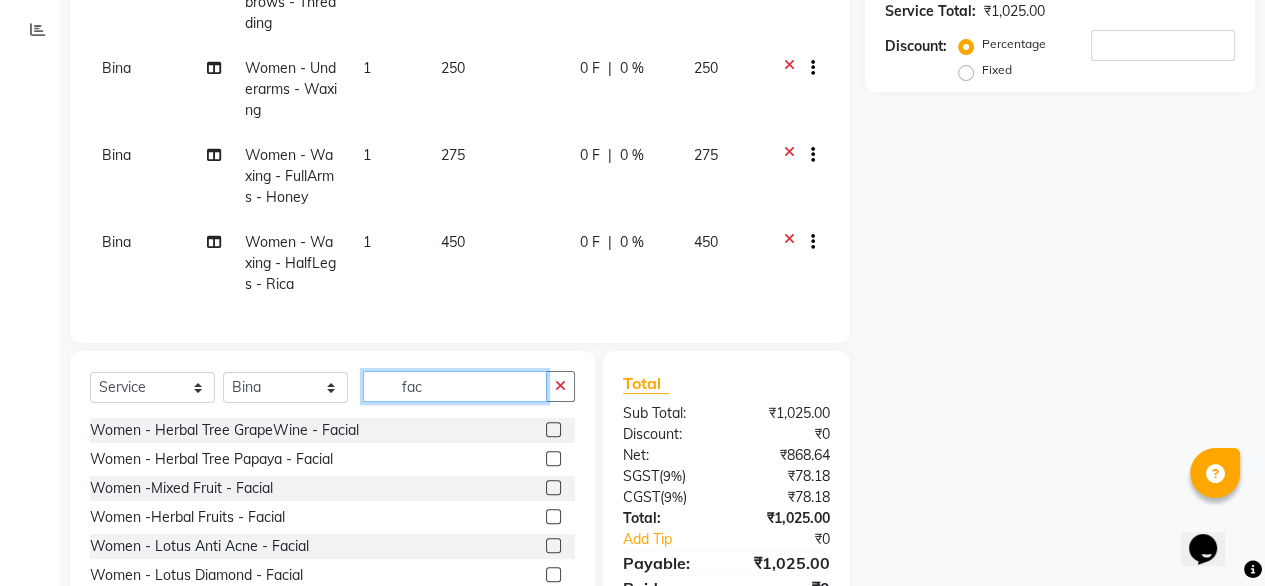type on "fac" 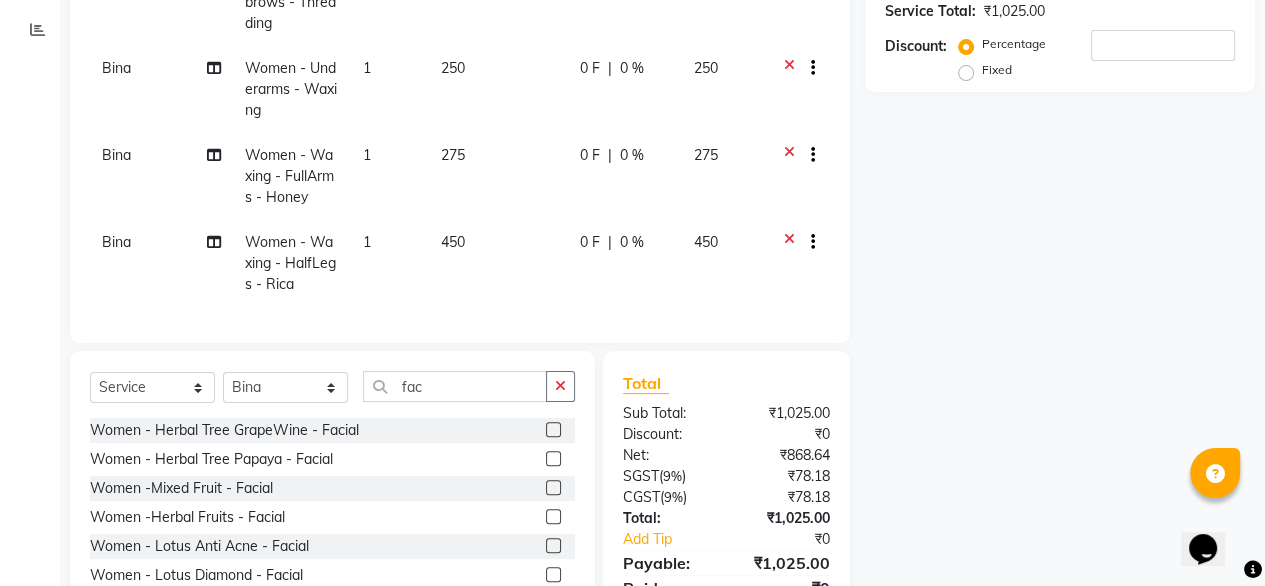 click 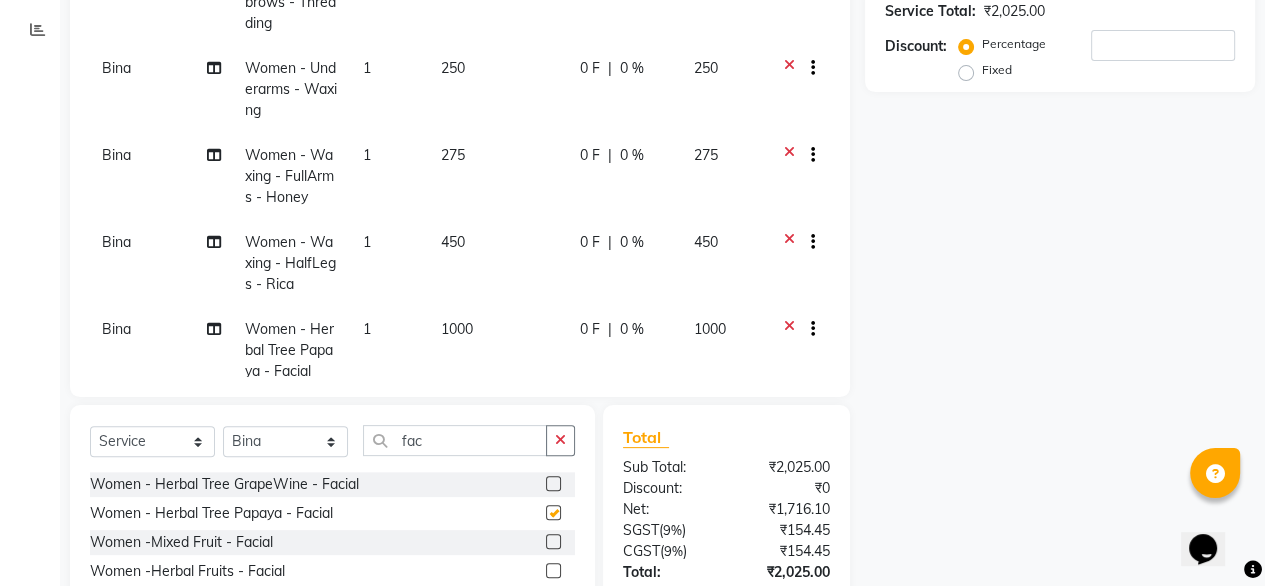 checkbox on "false" 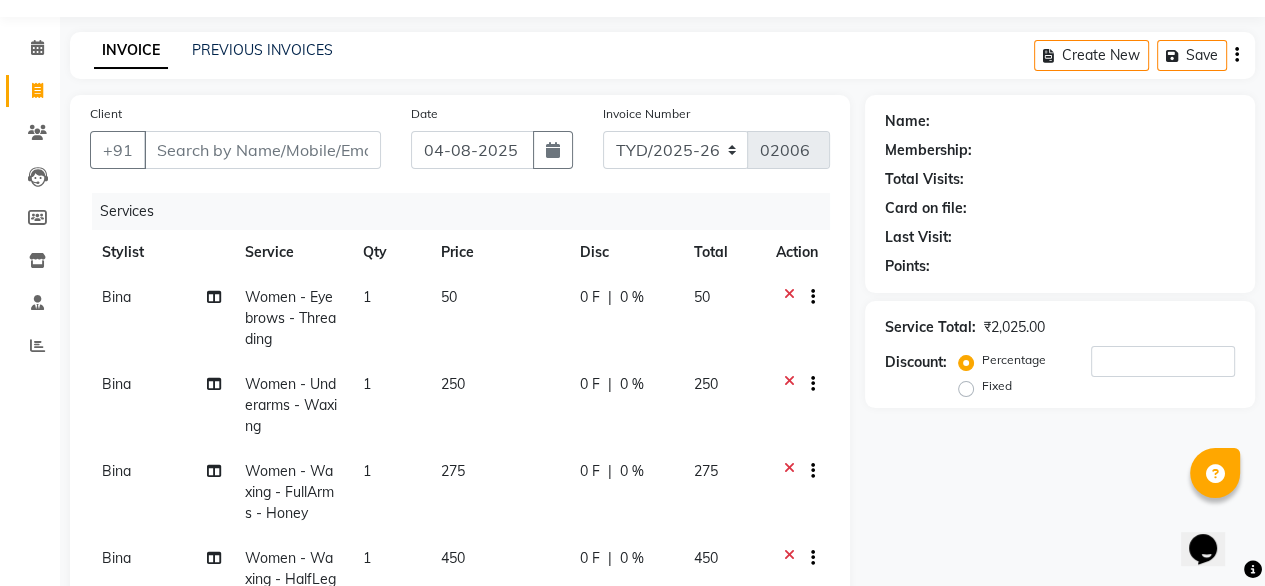 scroll, scrollTop: 0, scrollLeft: 0, axis: both 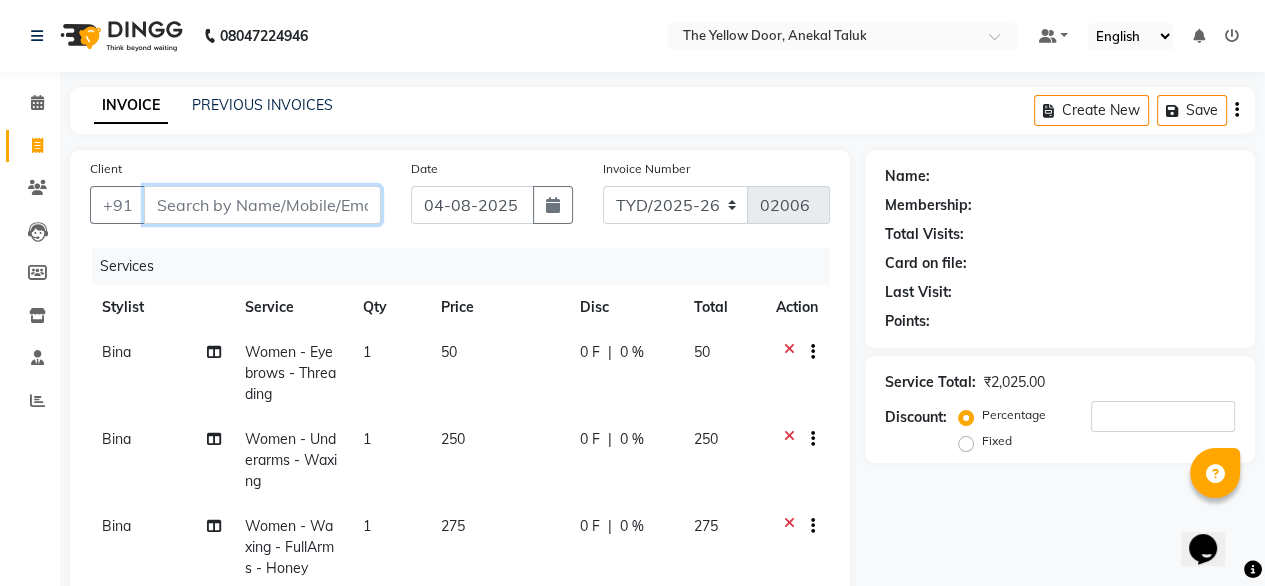 click on "Client" at bounding box center (262, 205) 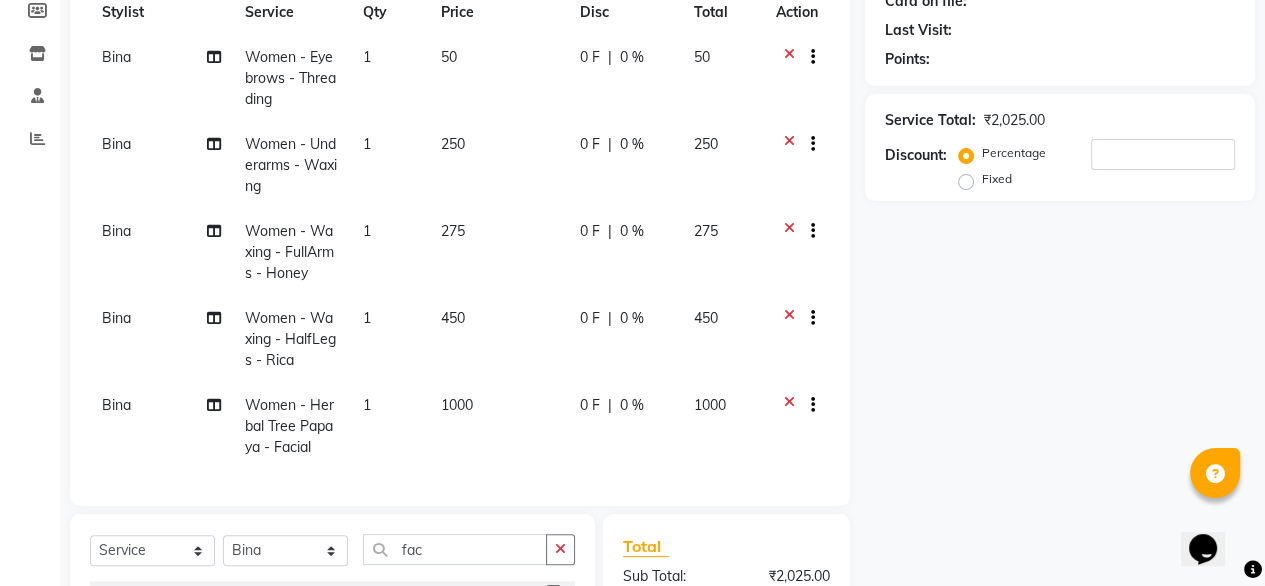 scroll, scrollTop: 268, scrollLeft: 0, axis: vertical 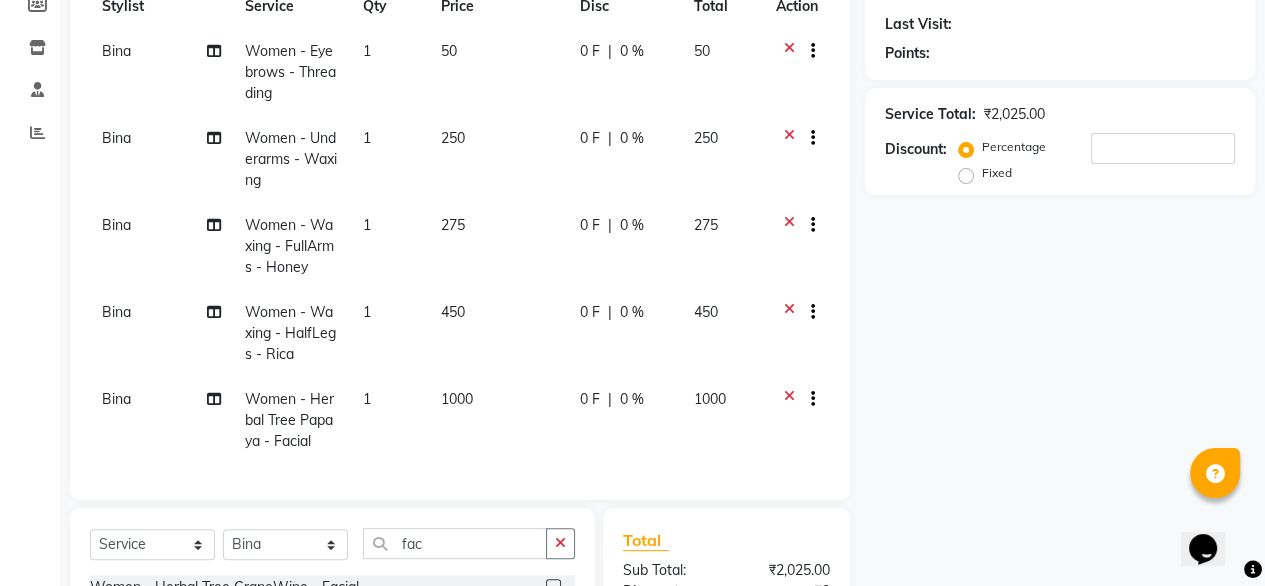 click on "1" 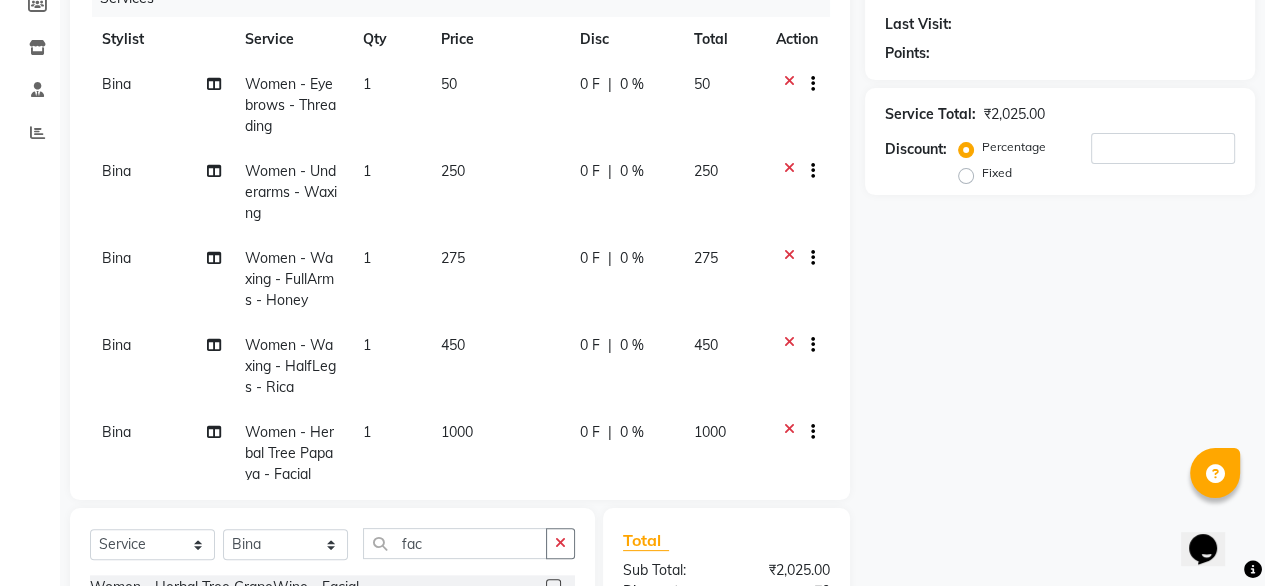 select on "67915" 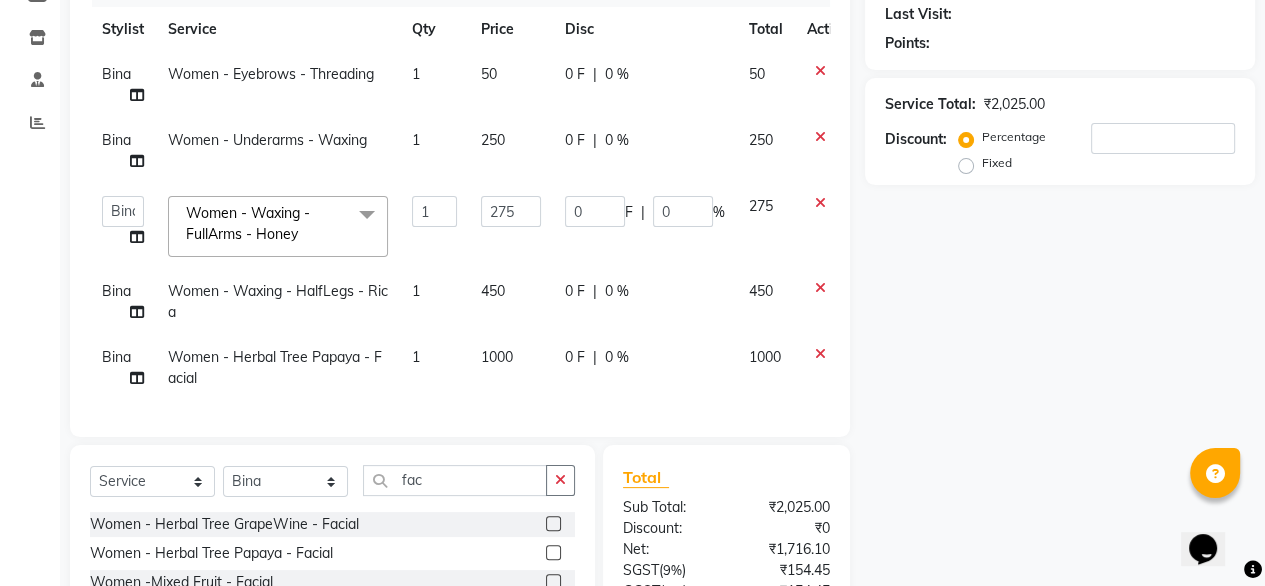scroll, scrollTop: 276, scrollLeft: 0, axis: vertical 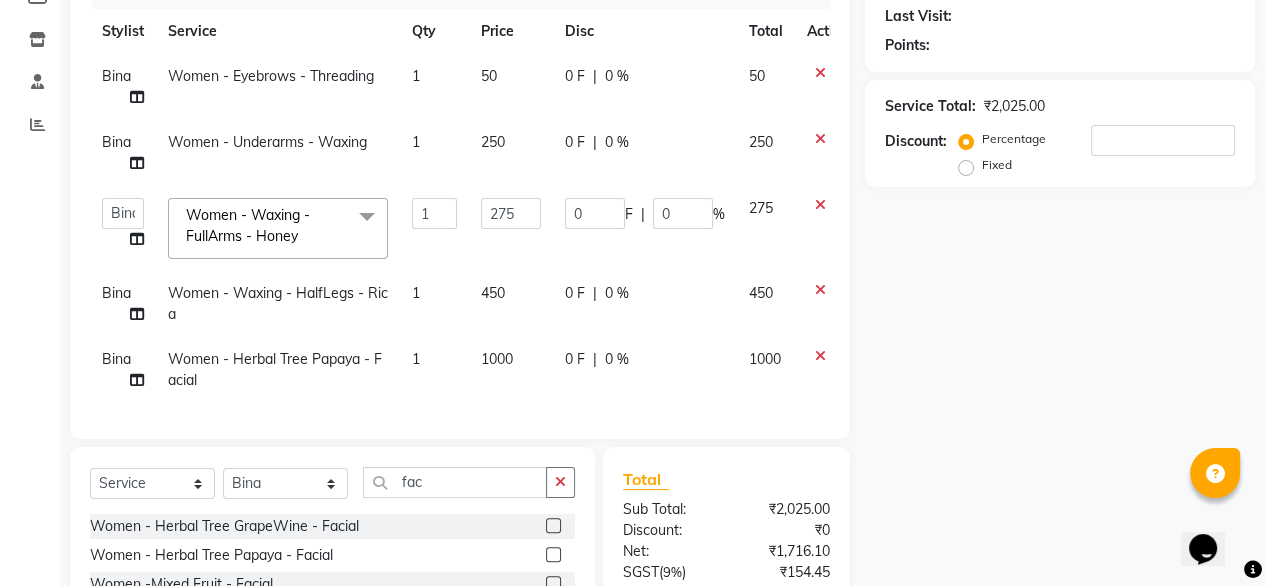 click on "Name: Membership: Total Visits: Card on file: Last Visit:  Points:  Service Total:  ₹2,025.00  Discount:  Percentage   Fixed" 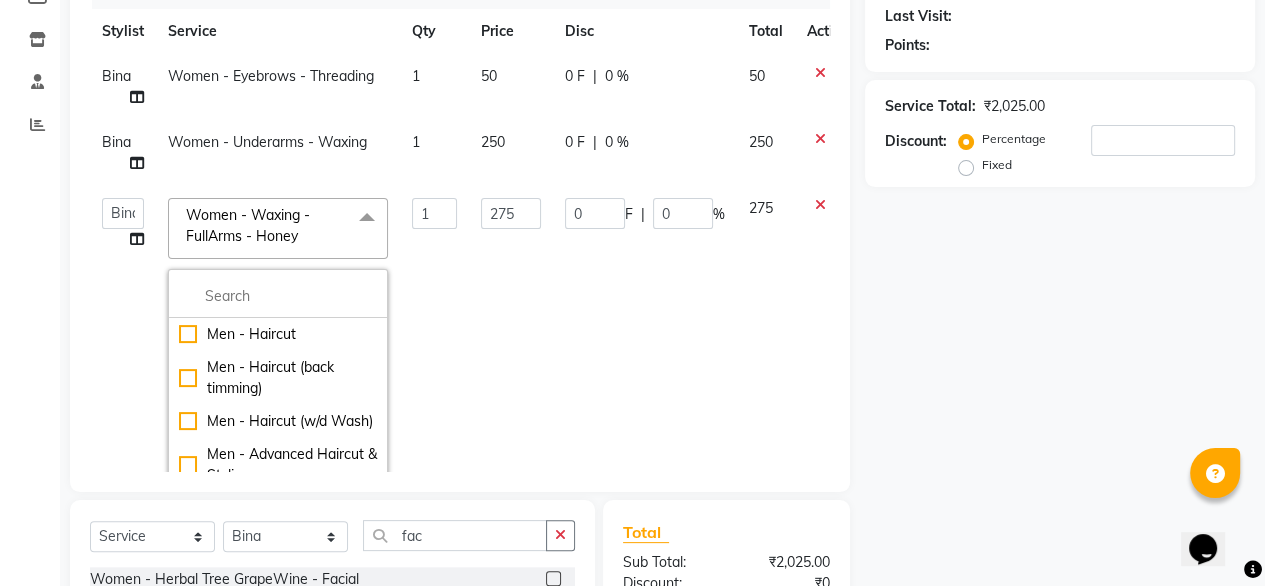 click 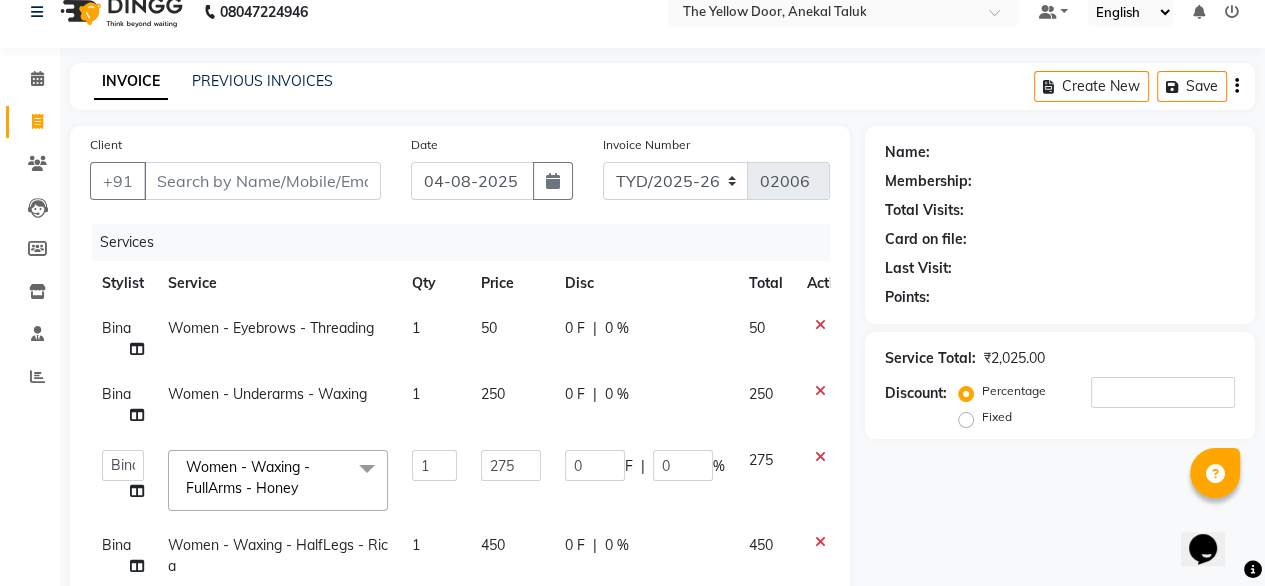 scroll, scrollTop: 22, scrollLeft: 0, axis: vertical 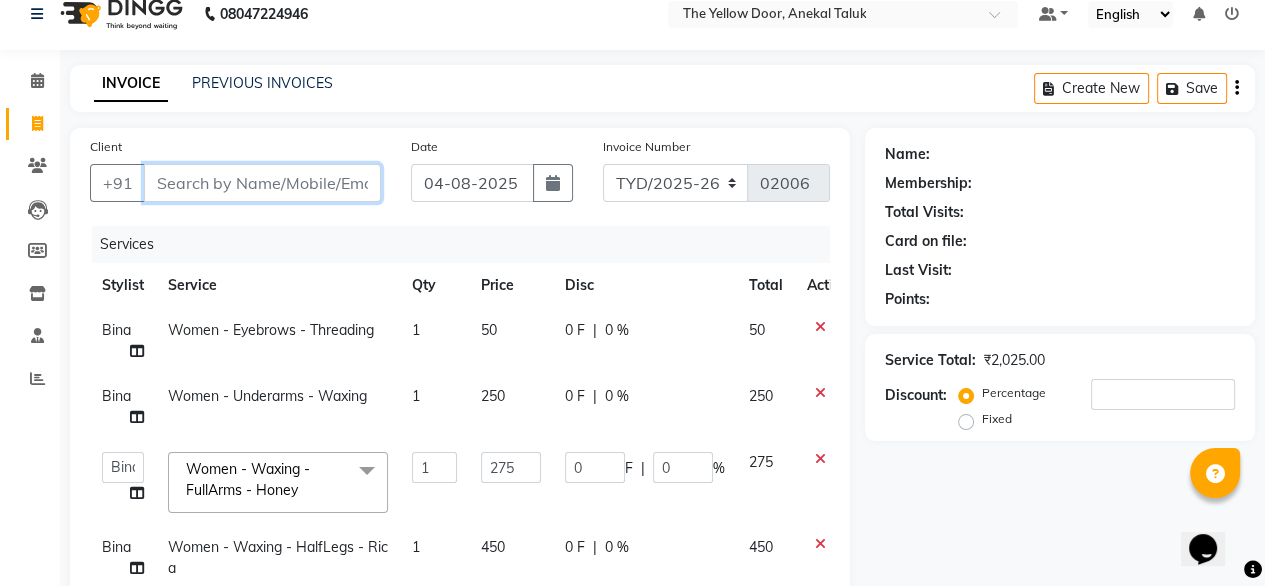 click on "Client" at bounding box center [262, 183] 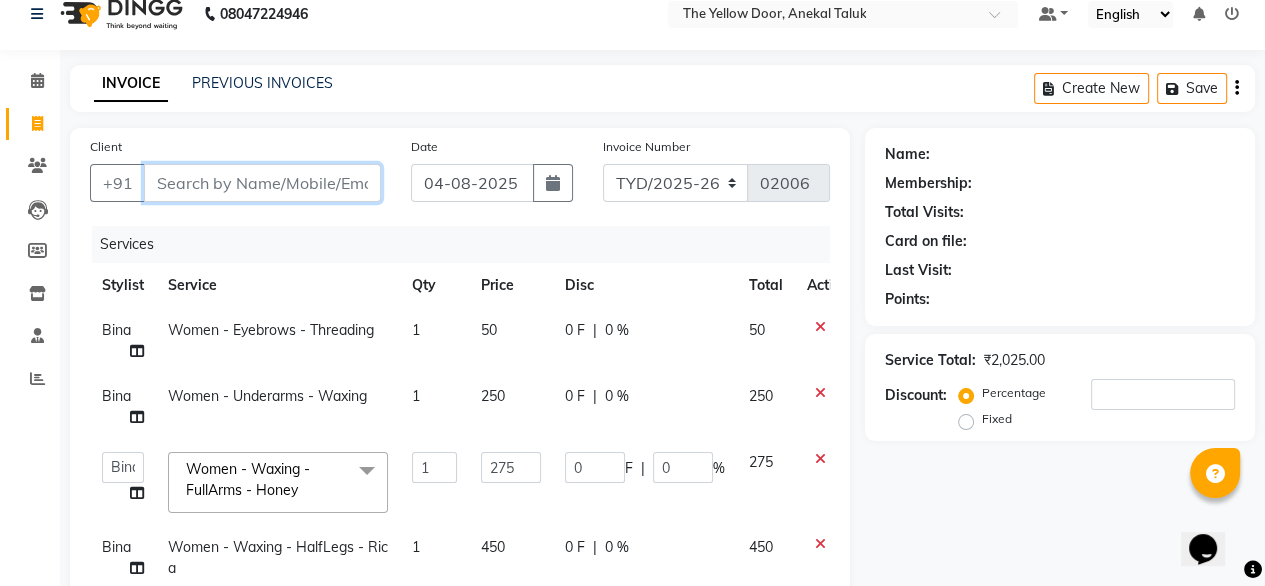 type on "9" 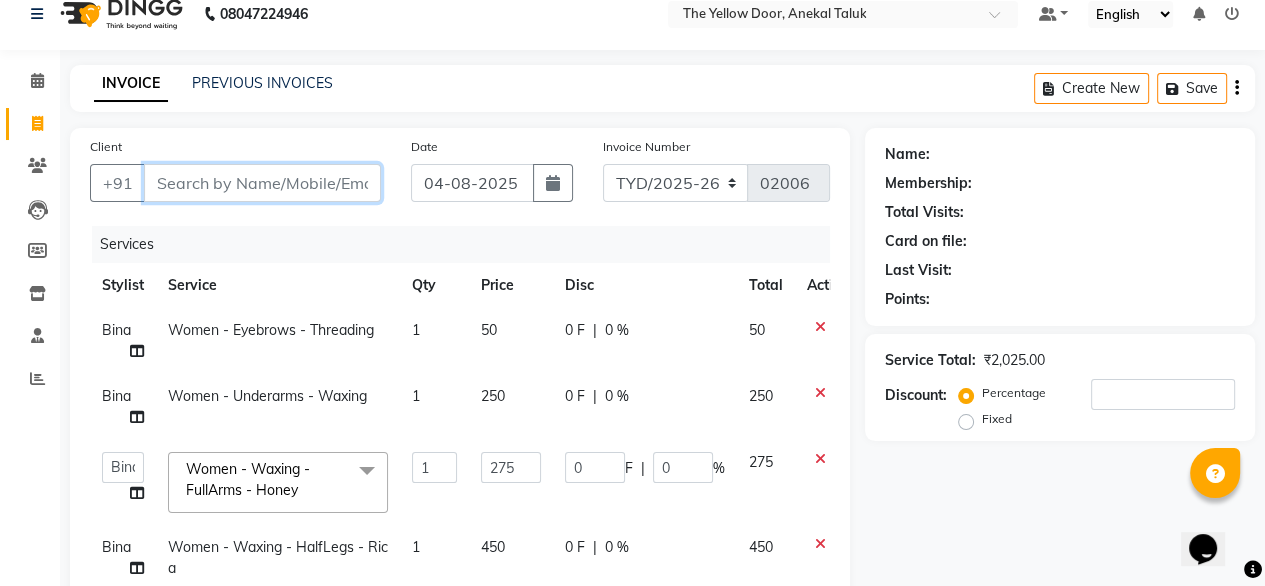 type on "0" 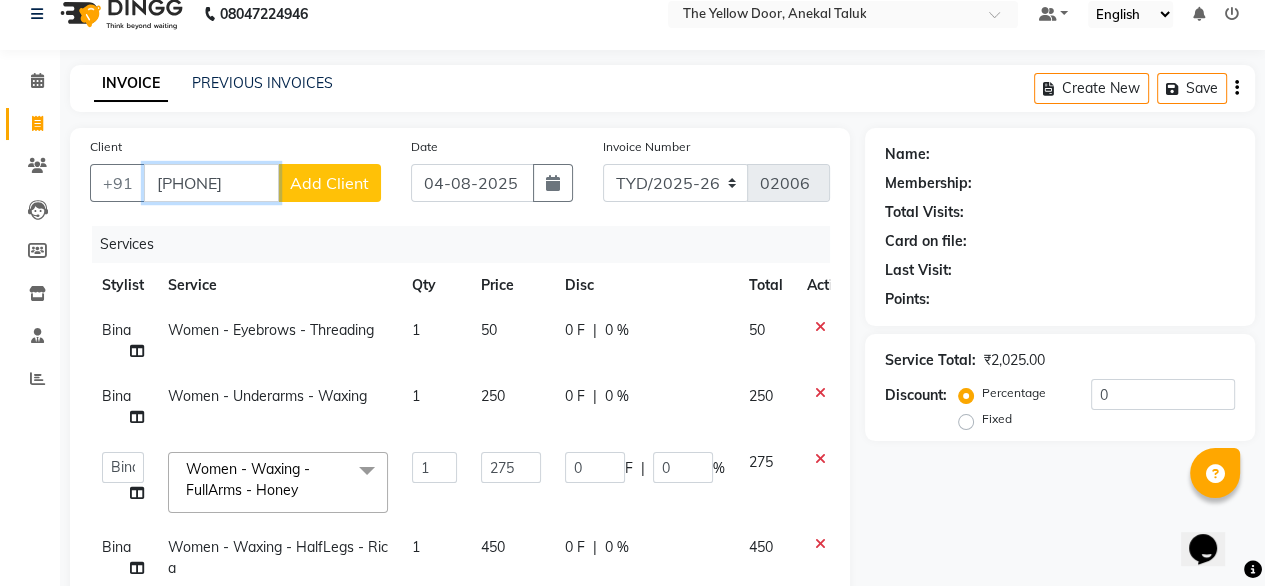 click on "[PHONE]" at bounding box center (211, 183) 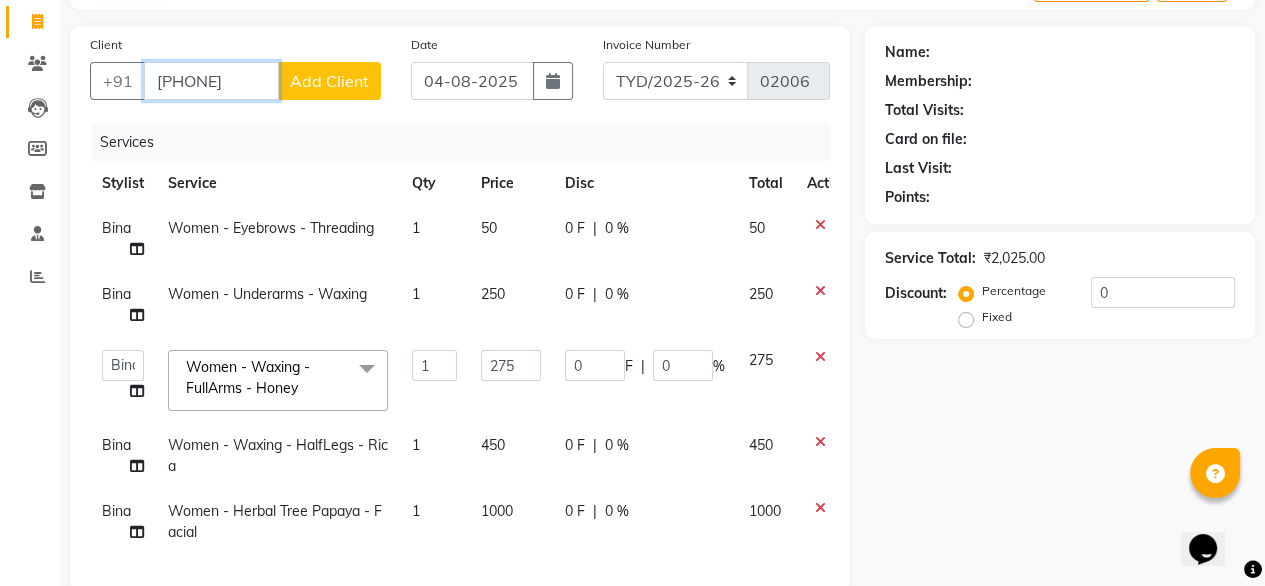 scroll, scrollTop: 0, scrollLeft: 0, axis: both 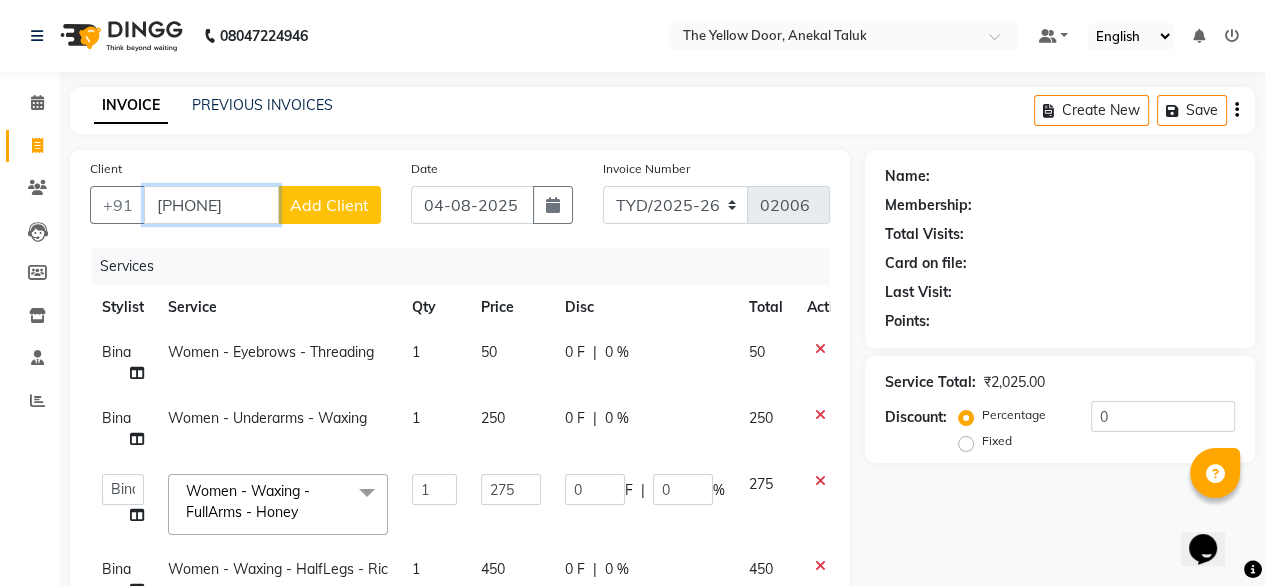 click on "[PHONE]" at bounding box center [211, 205] 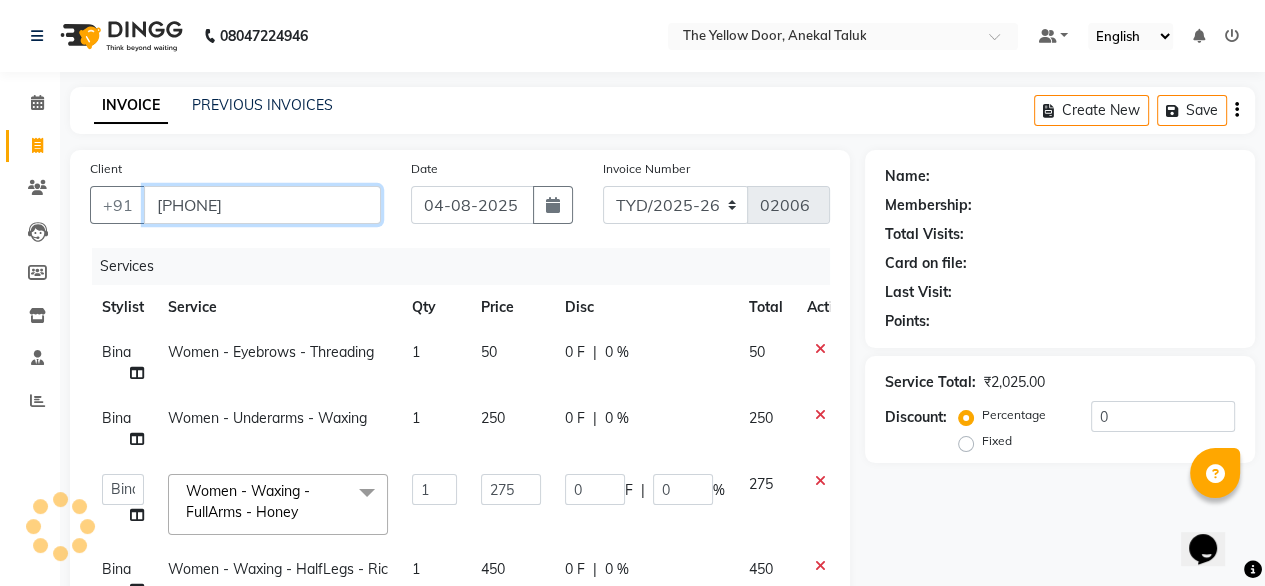 type on "[PHONE]" 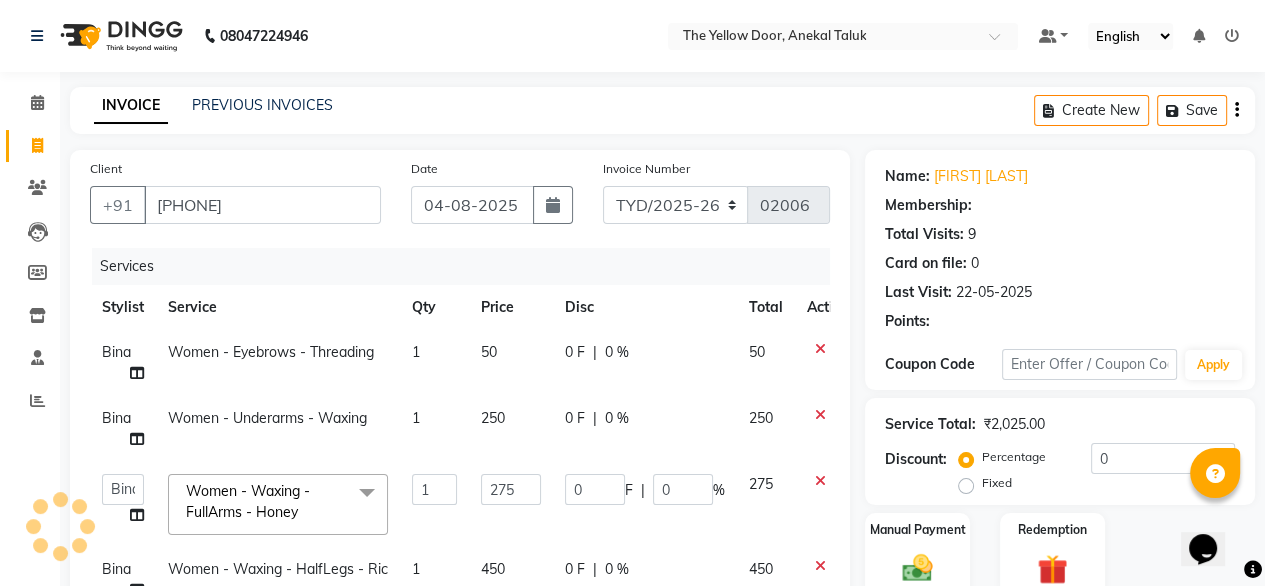 type on "27.5" 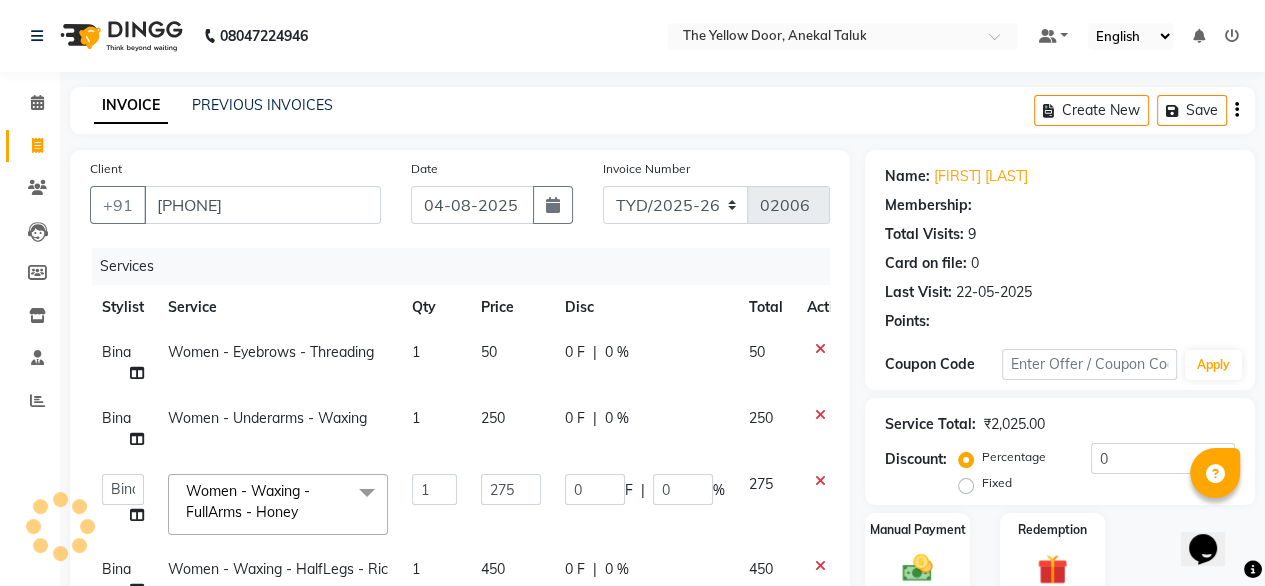type on "10" 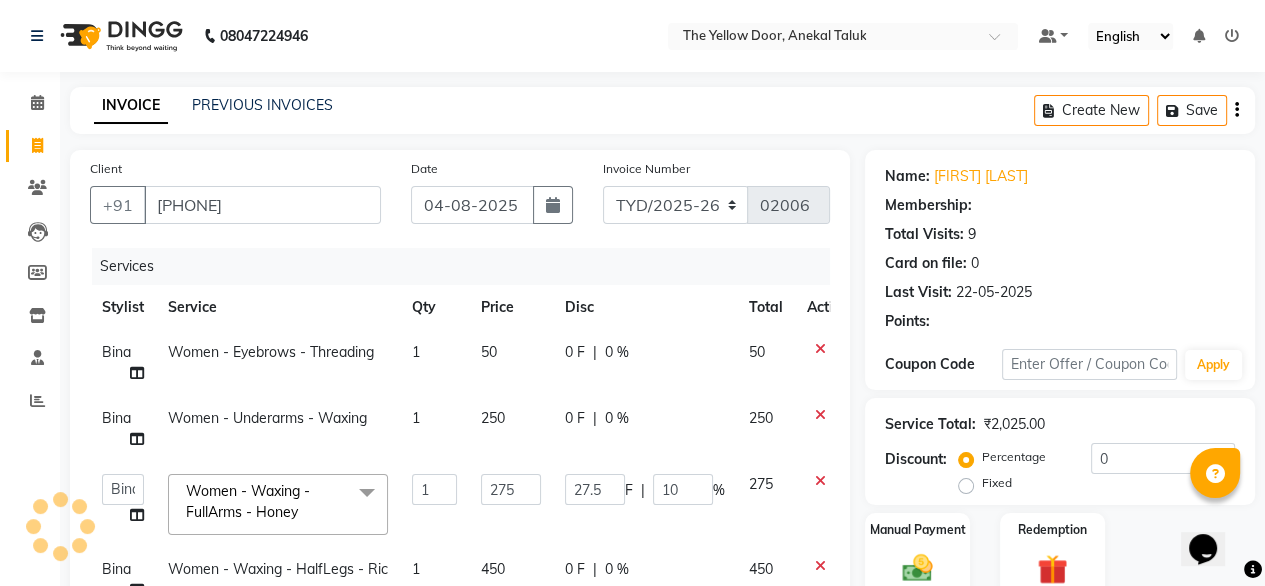 select on "1: Object" 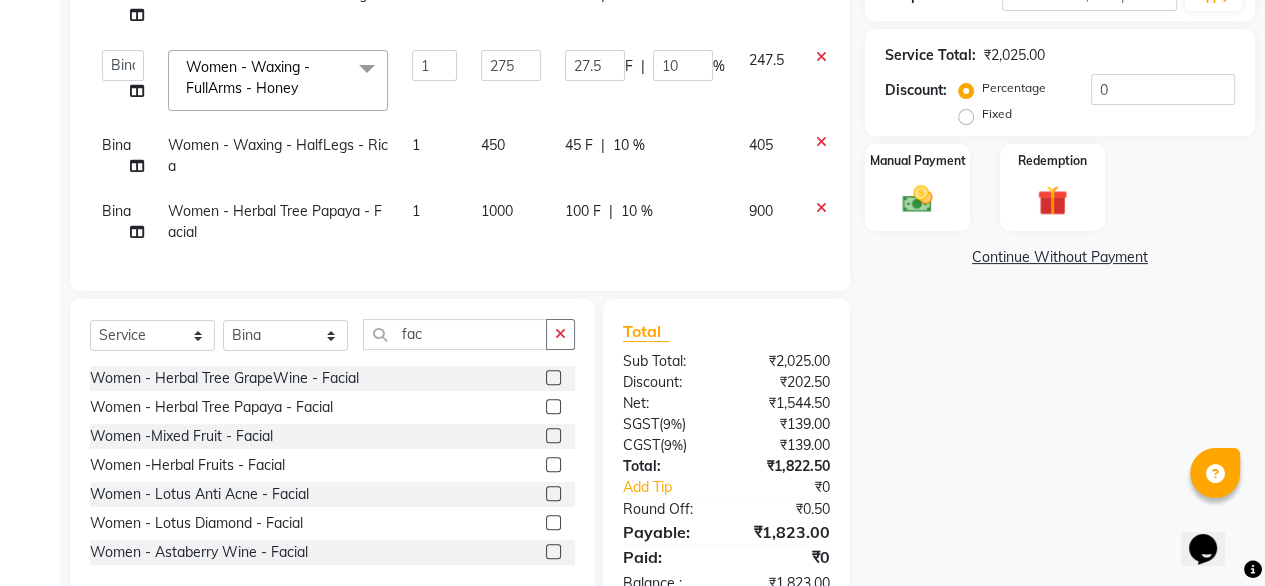 scroll, scrollTop: 497, scrollLeft: 0, axis: vertical 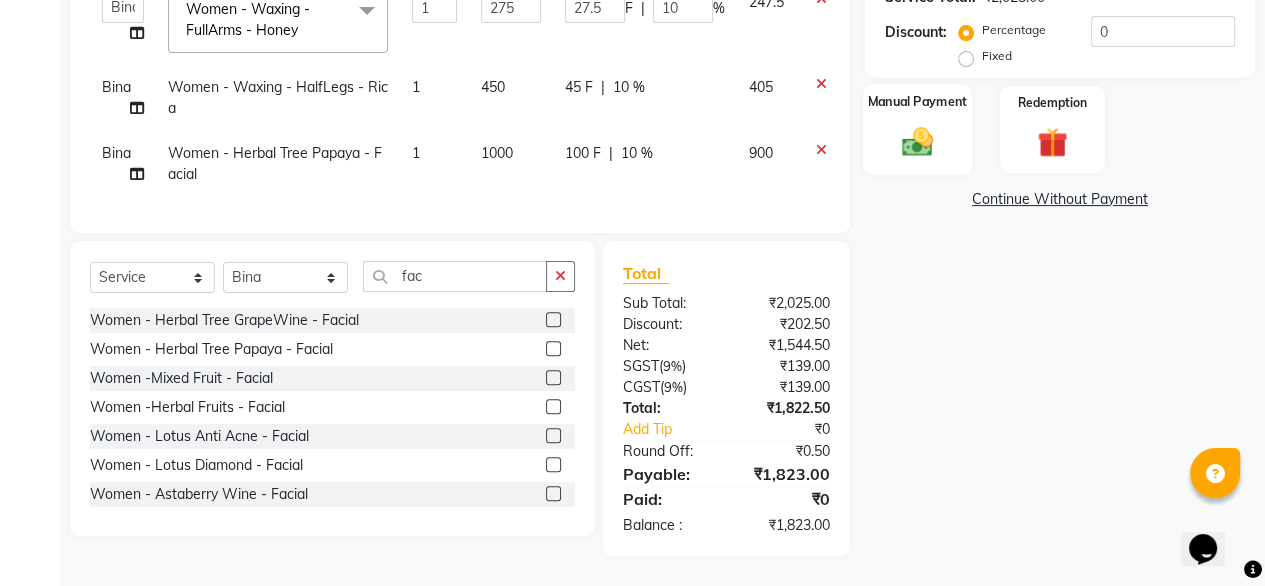 click 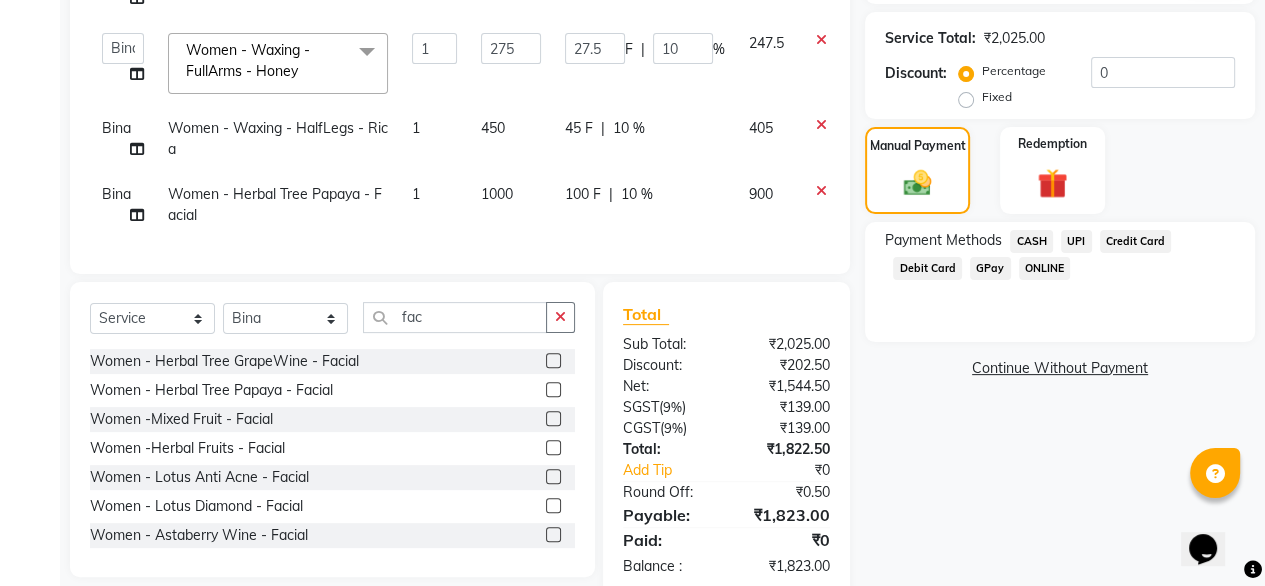 scroll, scrollTop: 497, scrollLeft: 0, axis: vertical 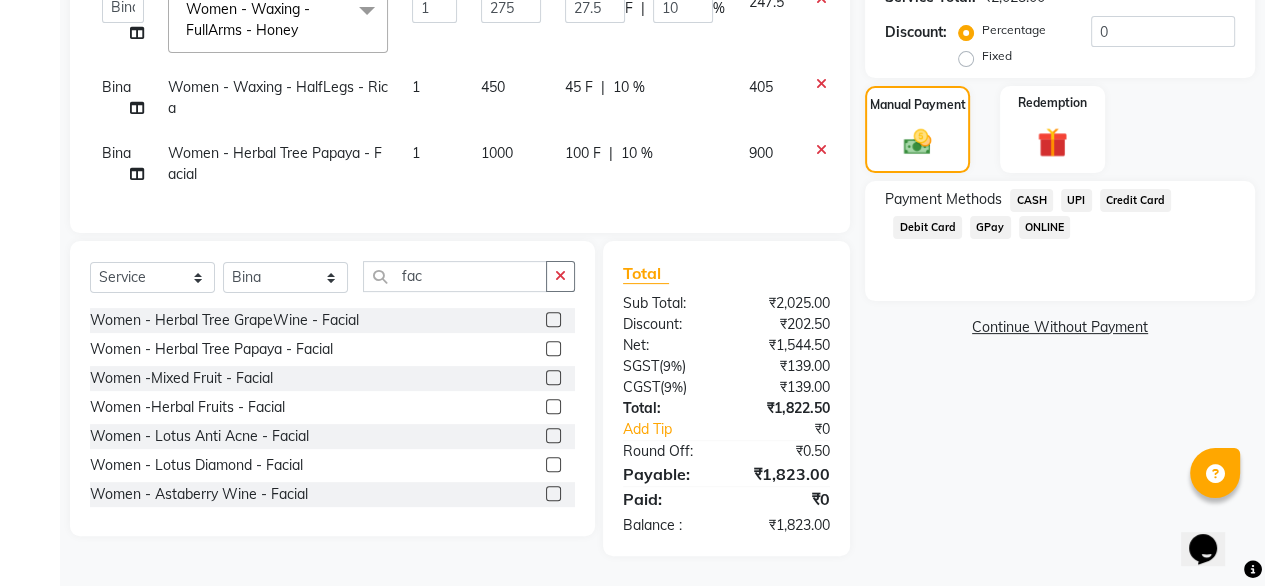 click on "UPI" 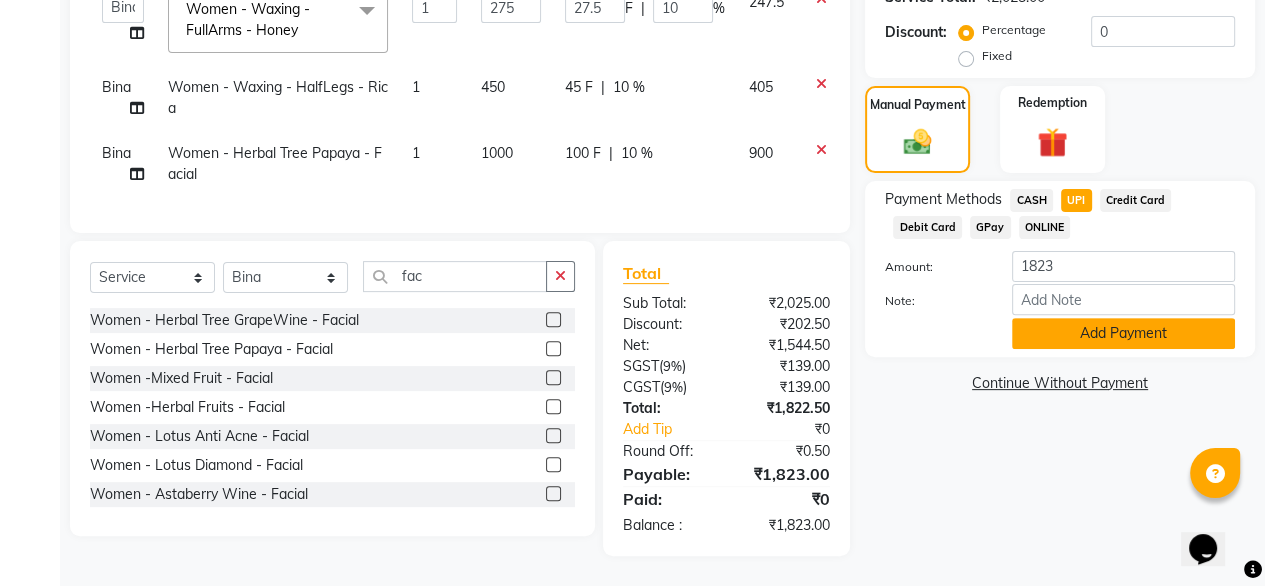 click on "Add Payment" 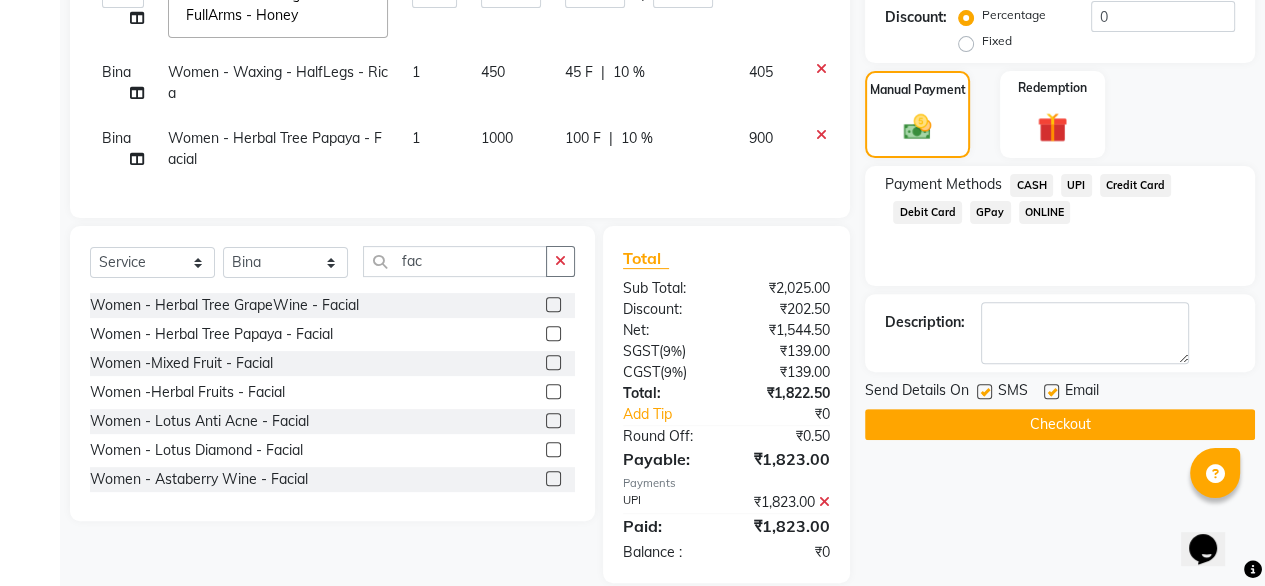 click on "Checkout" 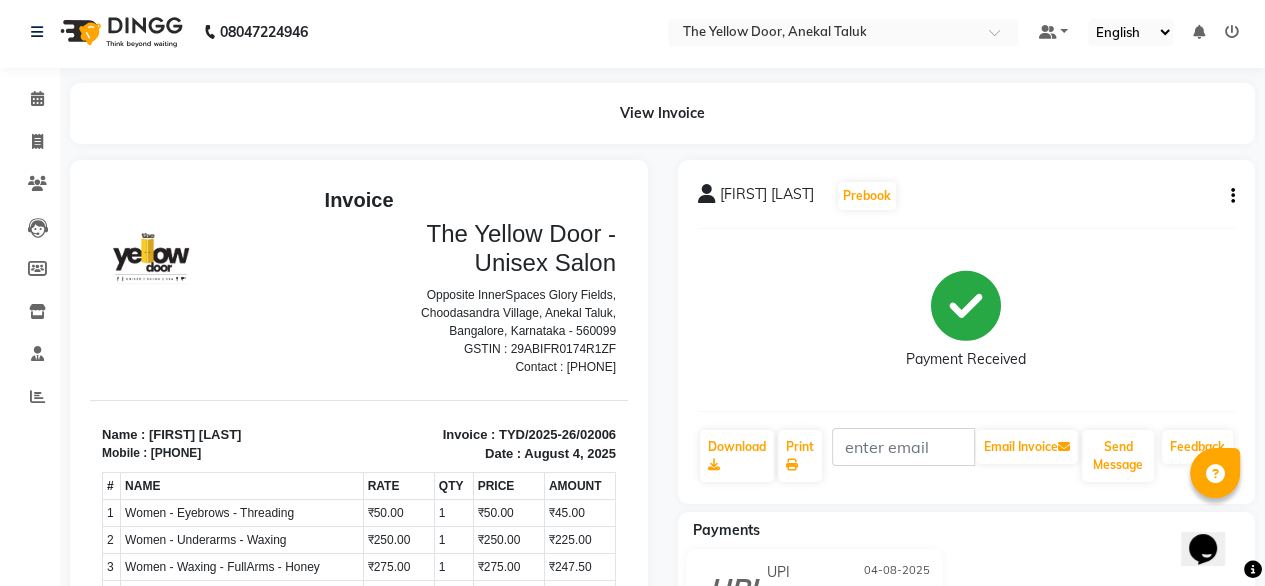 scroll, scrollTop: 0, scrollLeft: 0, axis: both 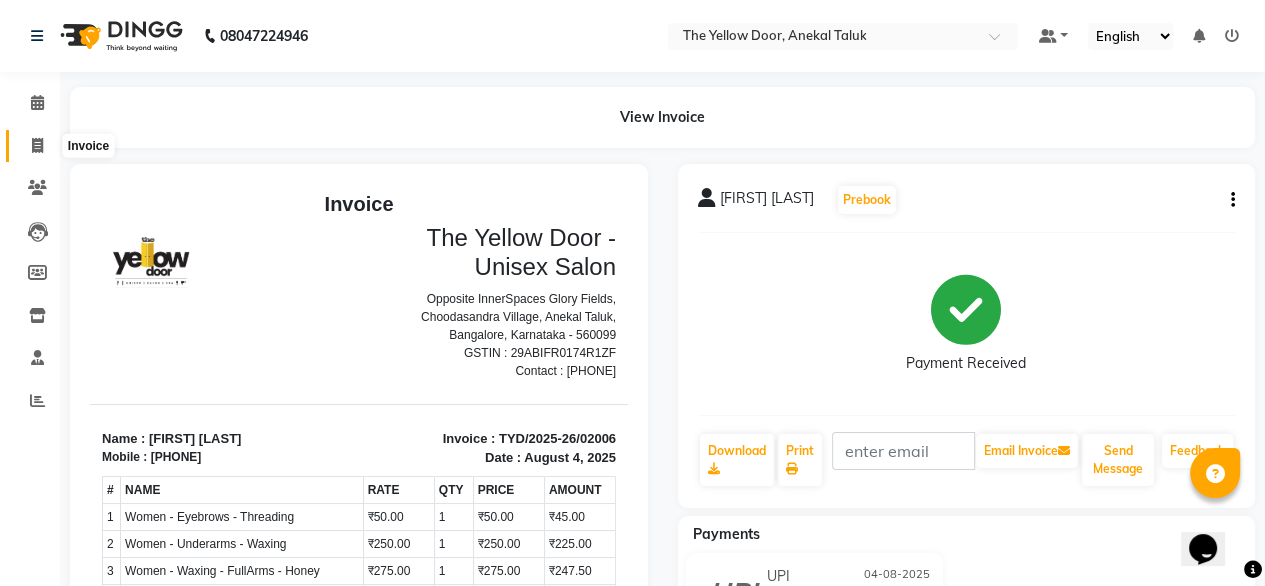 click 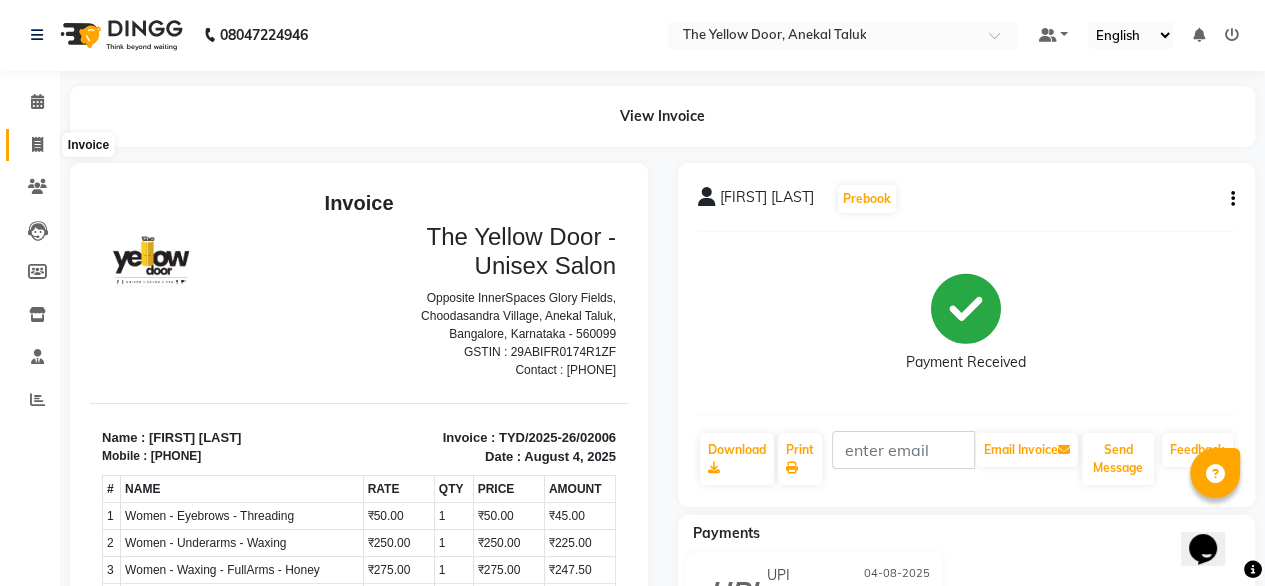 select on "service" 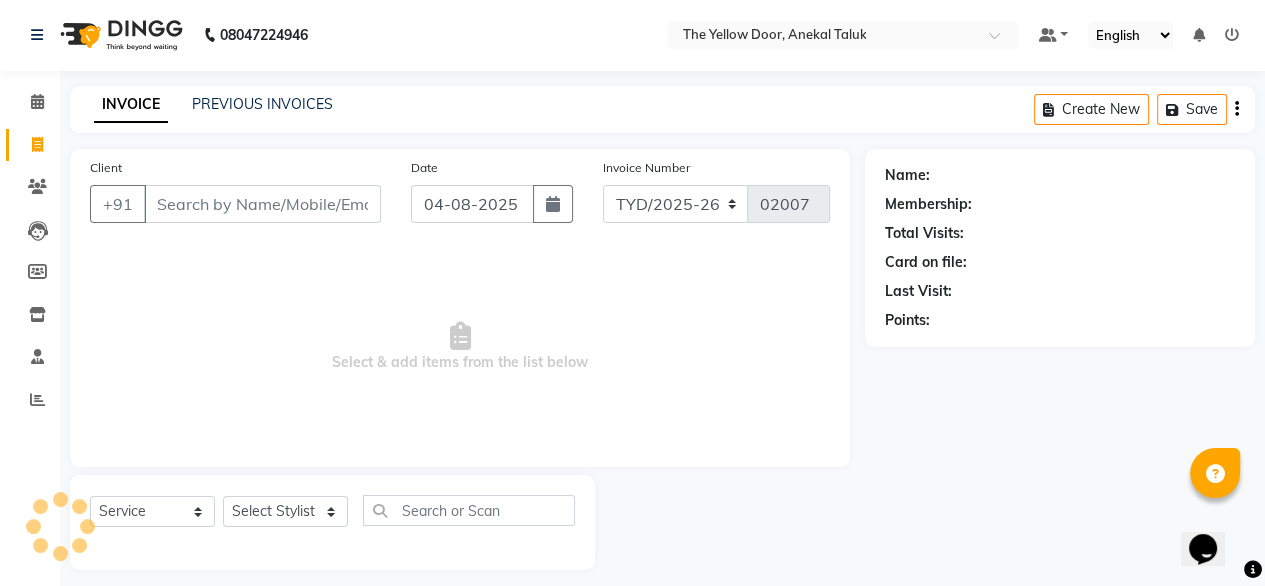 scroll, scrollTop: 16, scrollLeft: 0, axis: vertical 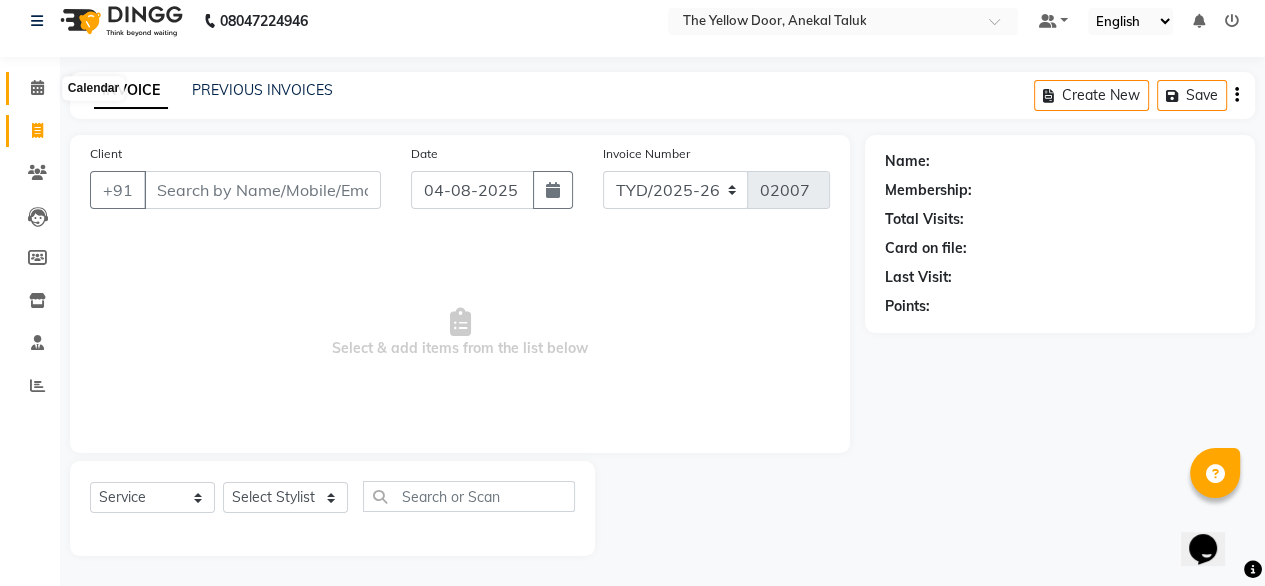 click 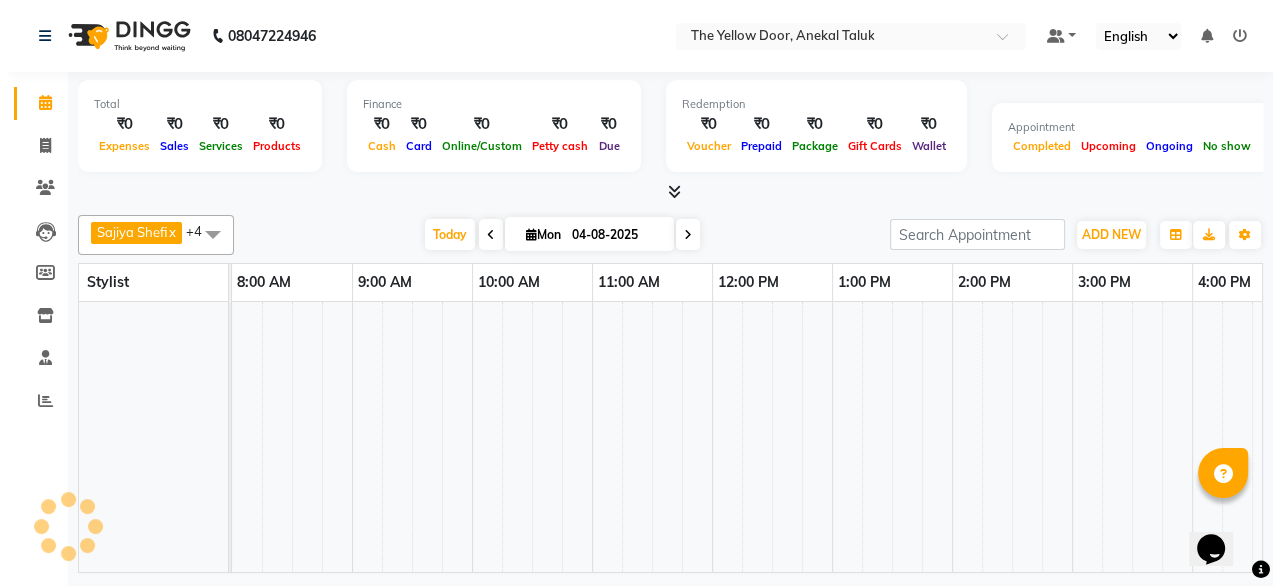 scroll, scrollTop: 0, scrollLeft: 0, axis: both 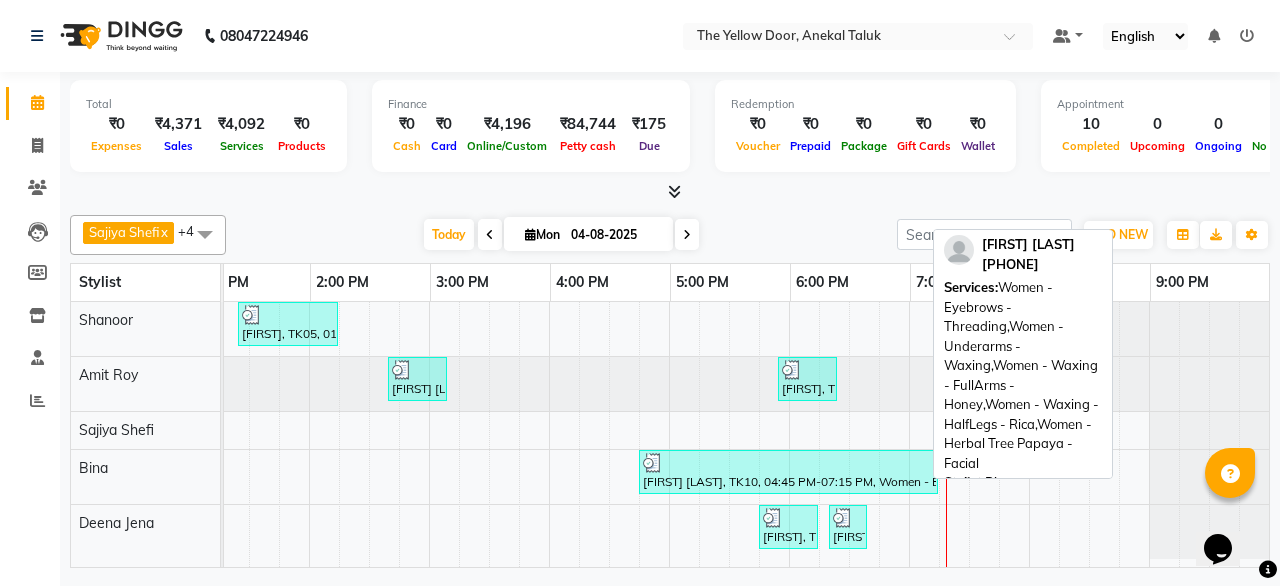click at bounding box center [788, 463] 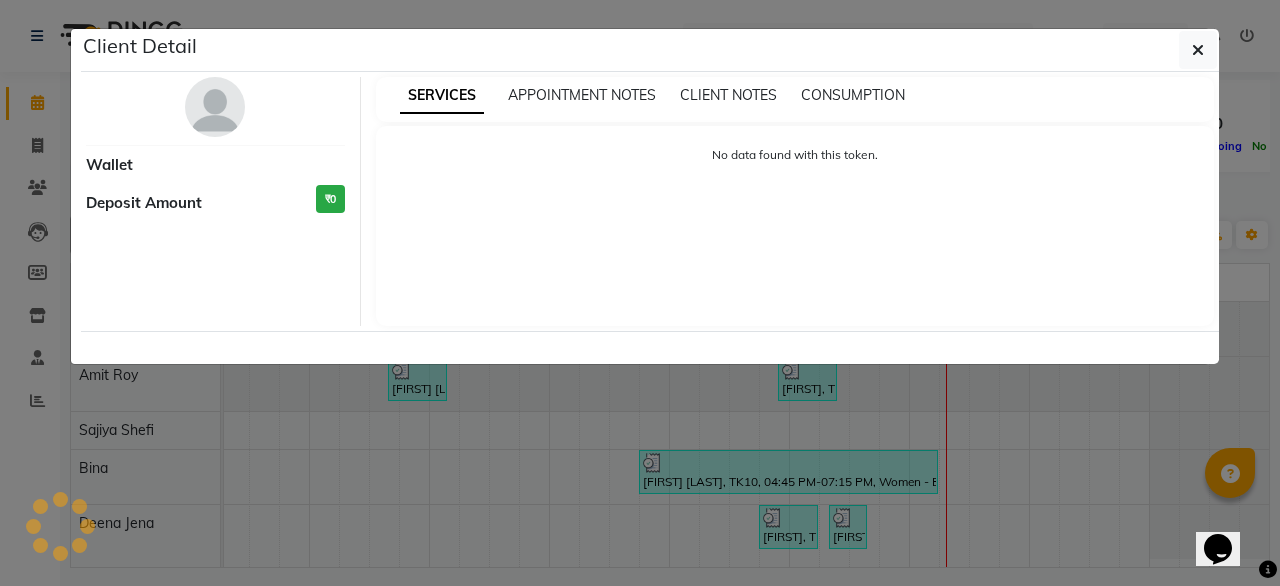 select on "3" 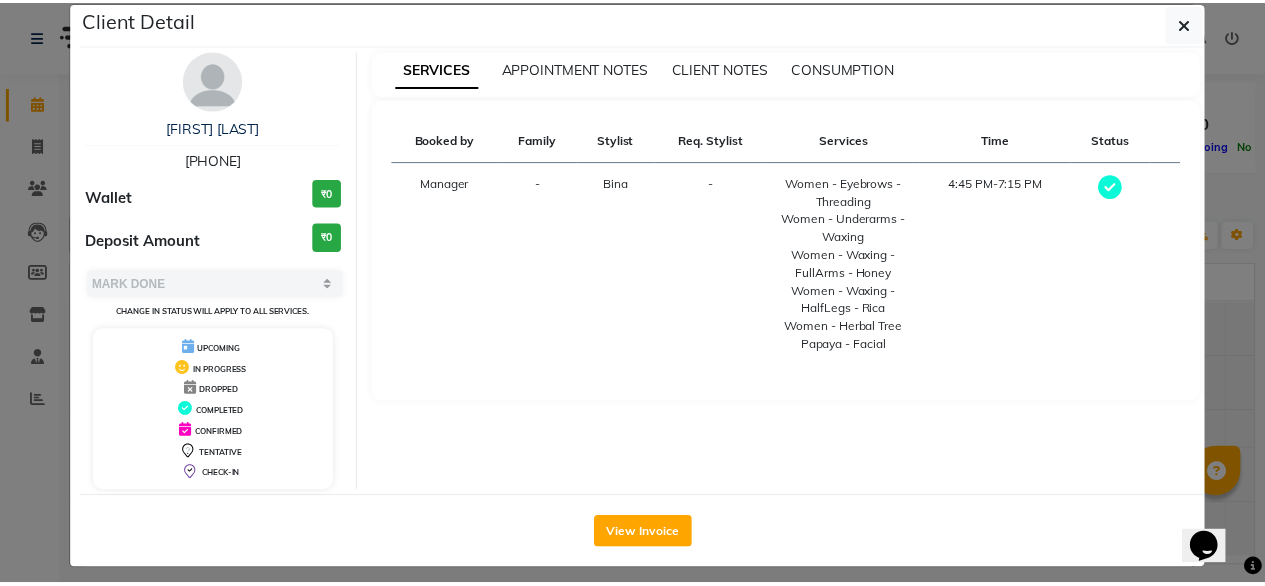 scroll, scrollTop: 0, scrollLeft: 0, axis: both 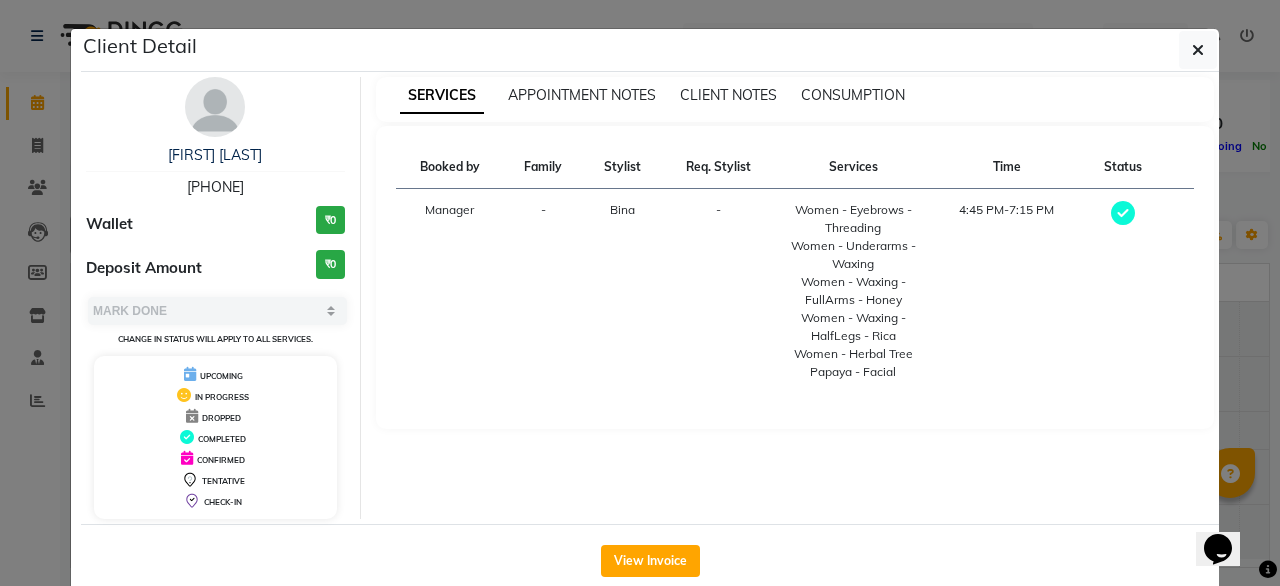 click on "Status" at bounding box center [1123, 167] 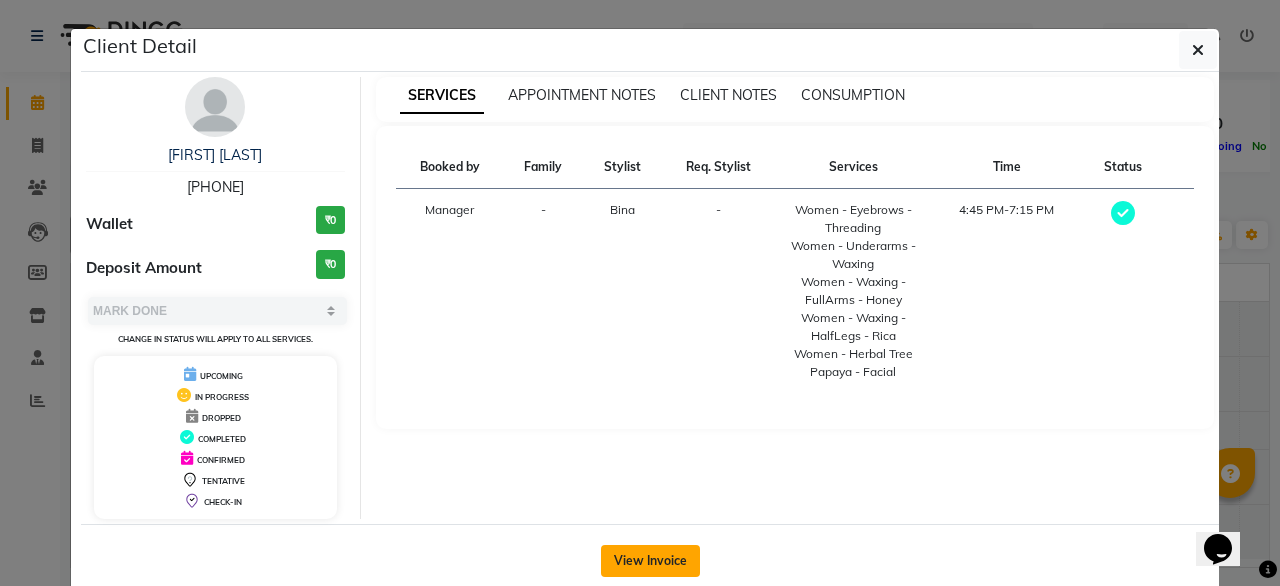 click on "View Invoice" 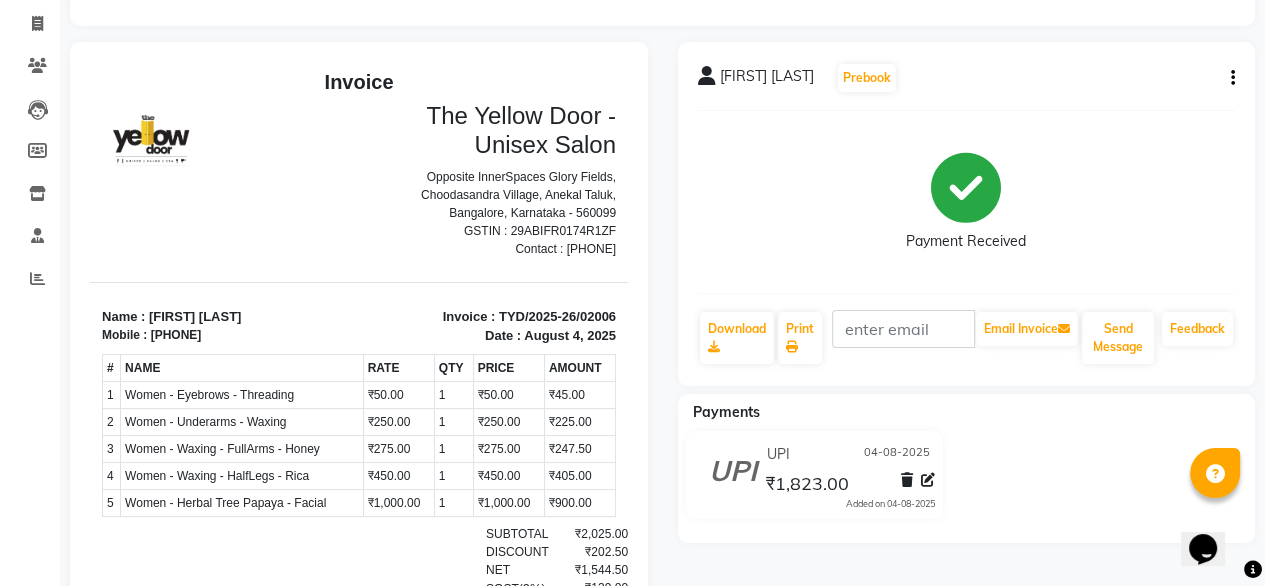 scroll, scrollTop: 123, scrollLeft: 0, axis: vertical 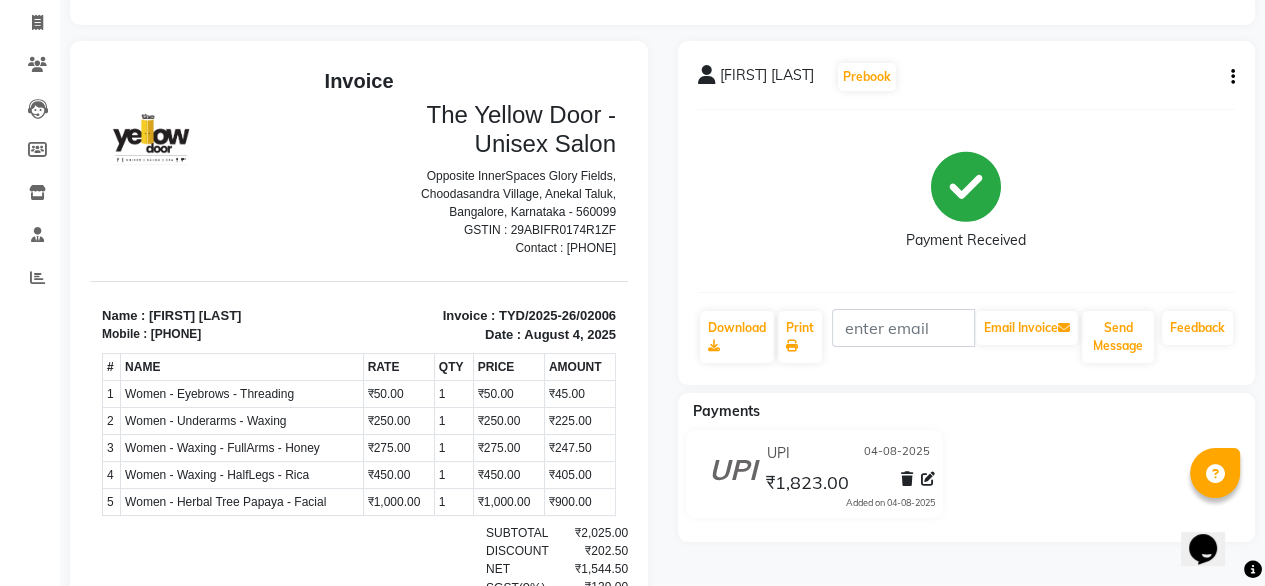 click on "[FIRST] [LAST]" 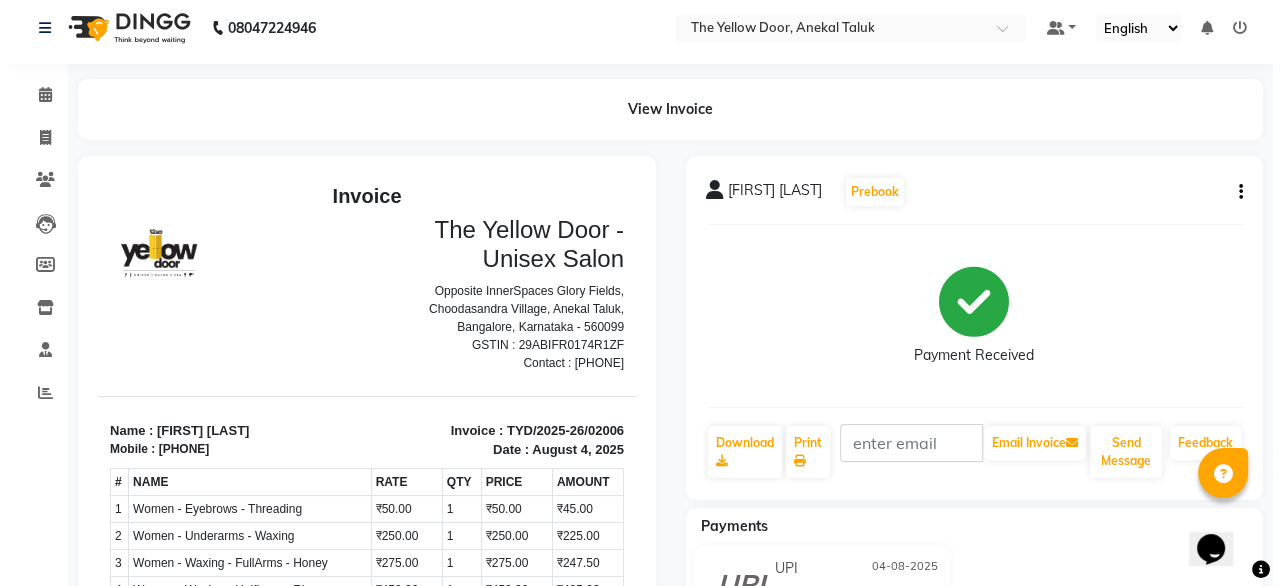scroll, scrollTop: 0, scrollLeft: 0, axis: both 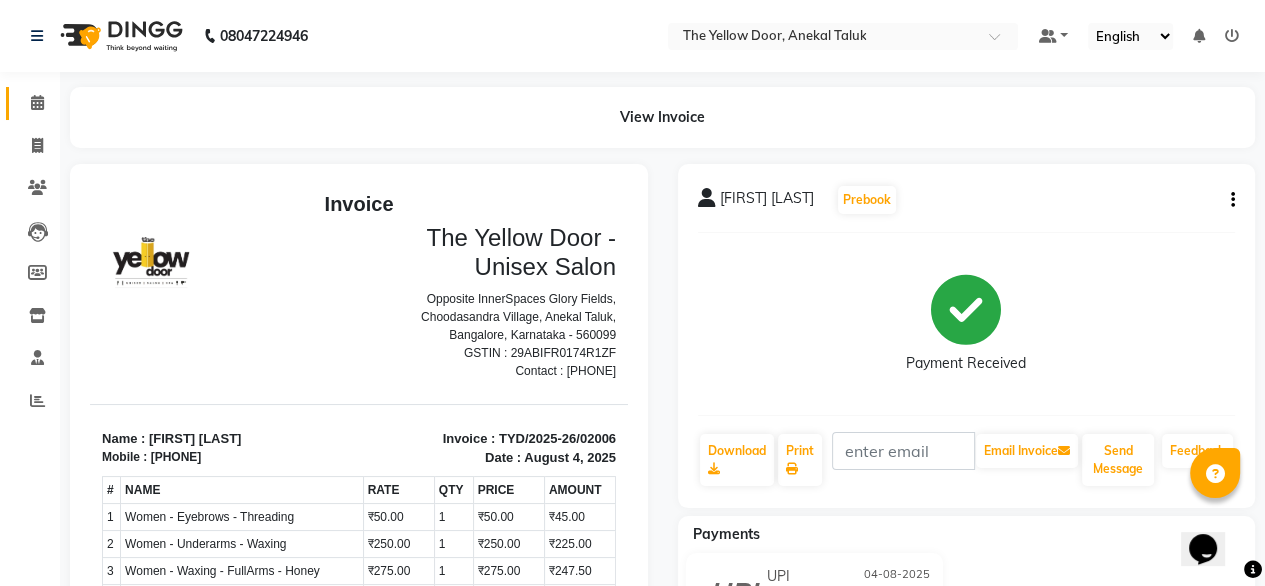 click on "Calendar" 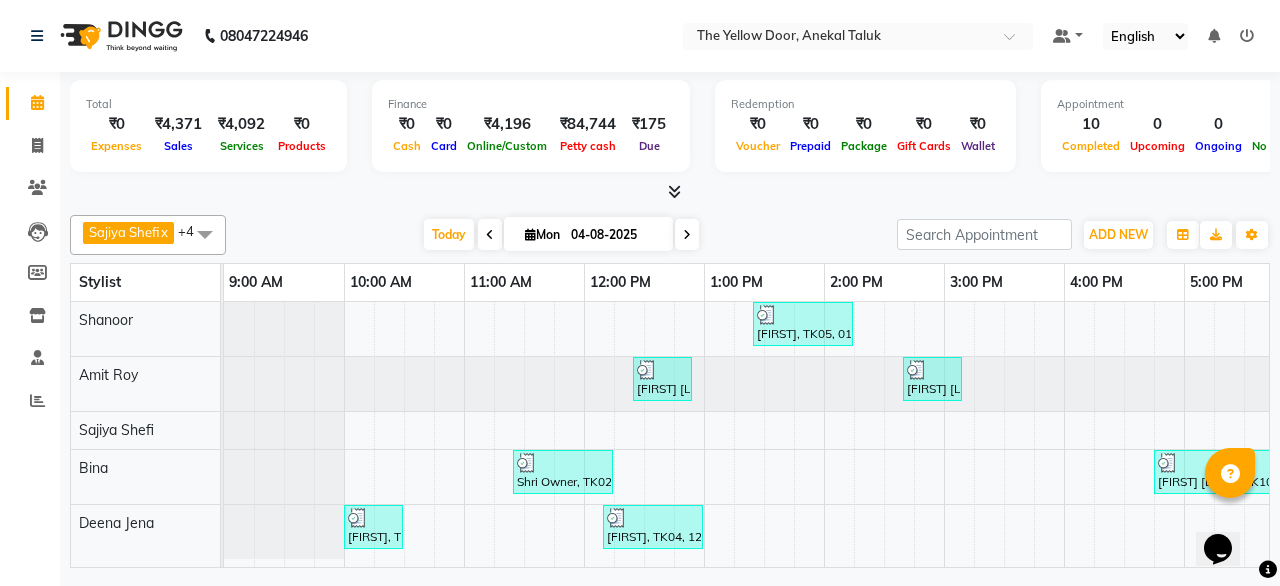 scroll, scrollTop: 0, scrollLeft: 264, axis: horizontal 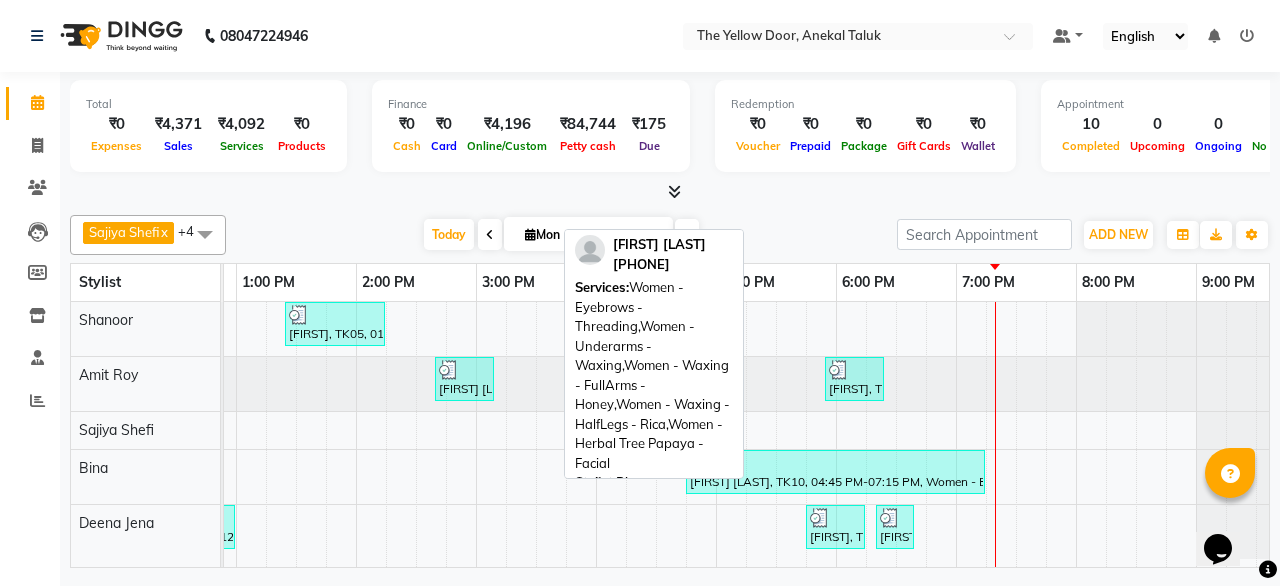 click at bounding box center (835, 463) 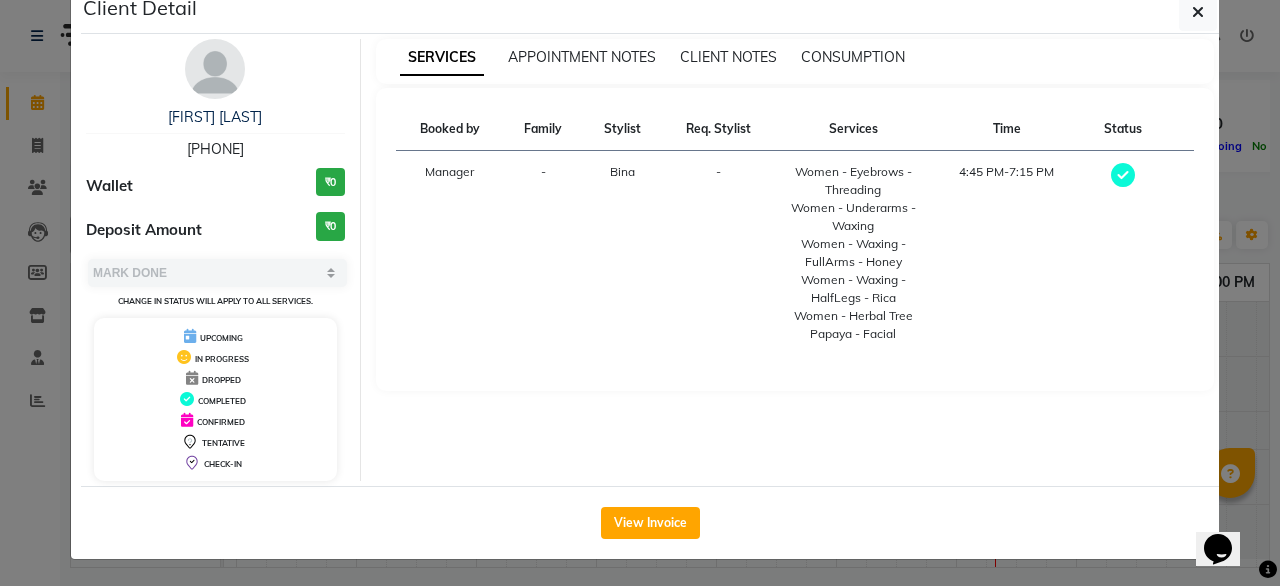 scroll, scrollTop: 37, scrollLeft: 0, axis: vertical 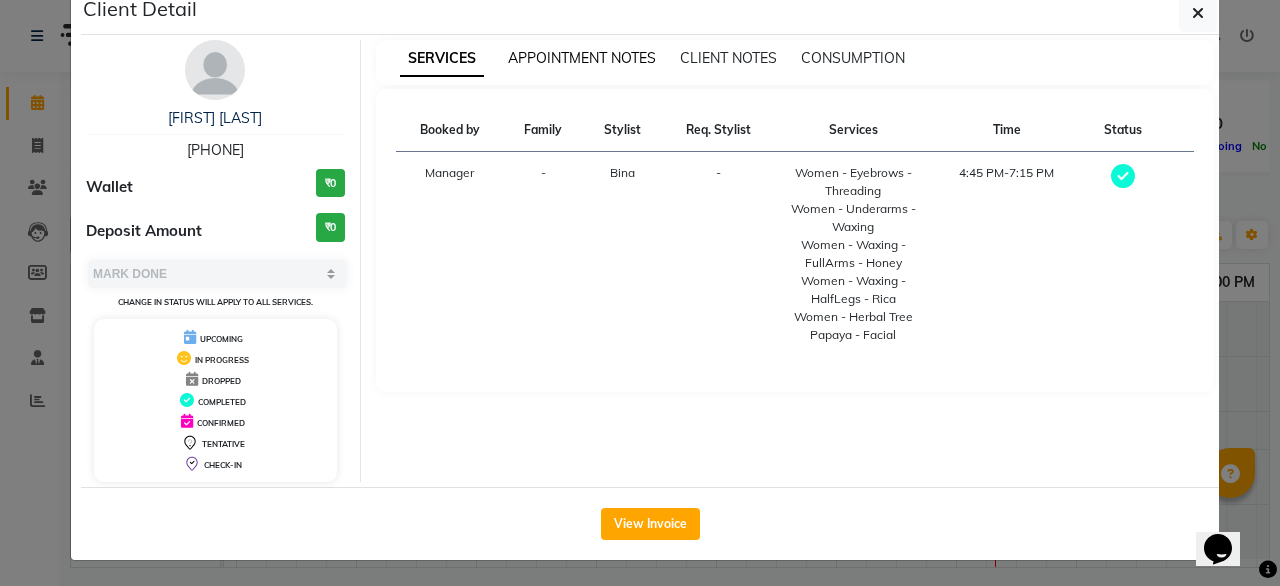 click on "APPOINTMENT NOTES" at bounding box center [582, 58] 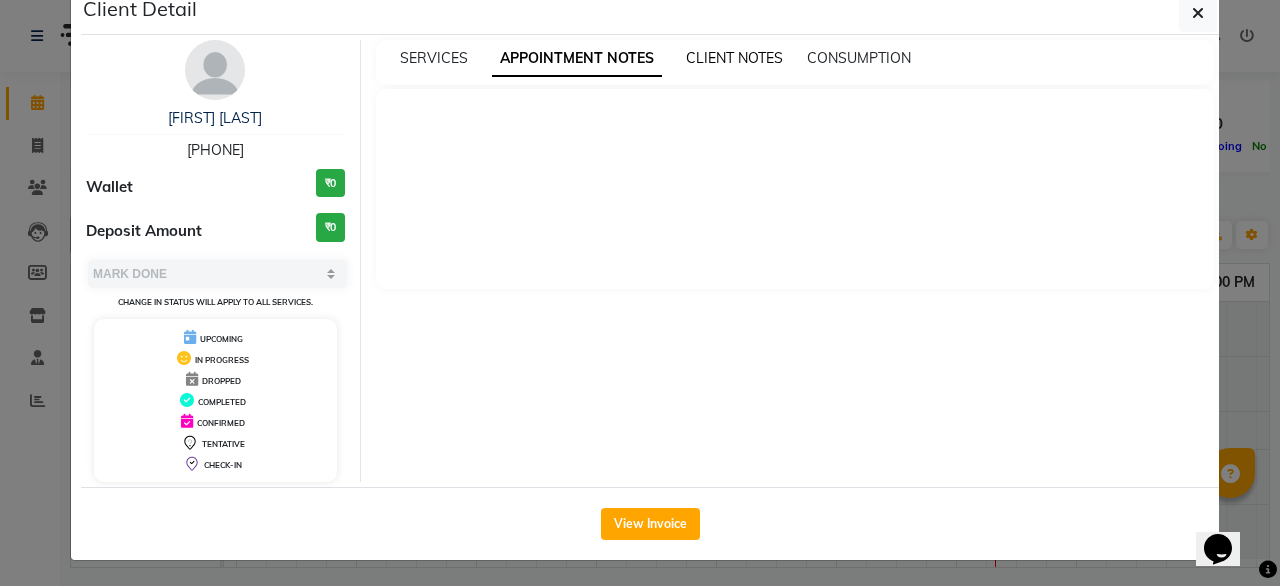 click on "CLIENT NOTES" at bounding box center (734, 58) 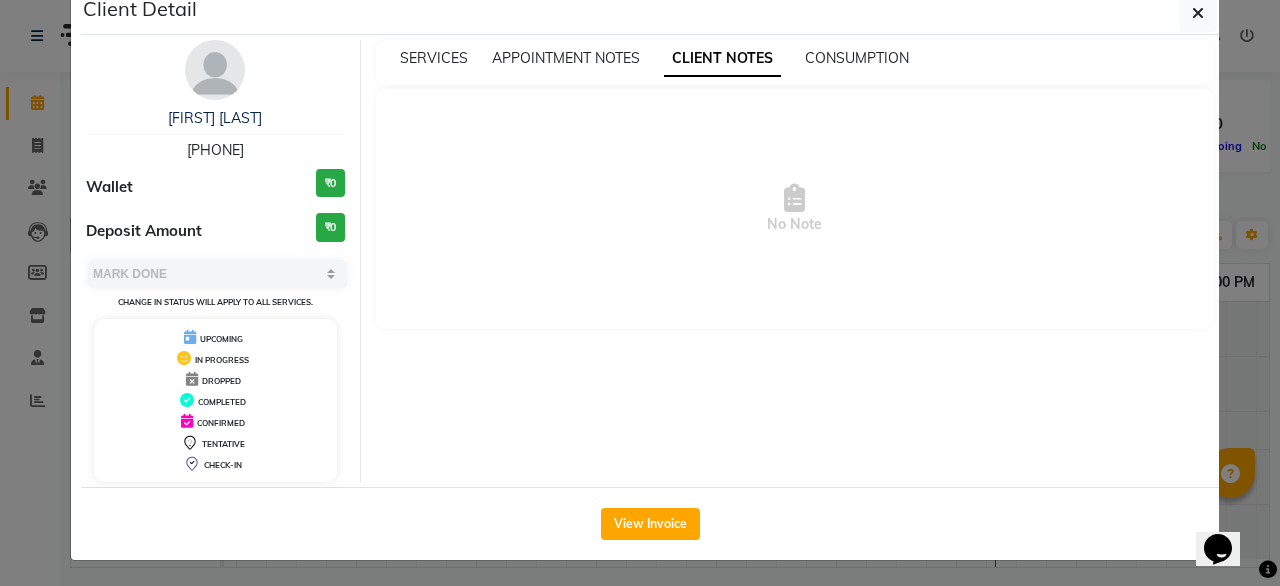 click on "CONSUMPTION" at bounding box center (857, 58) 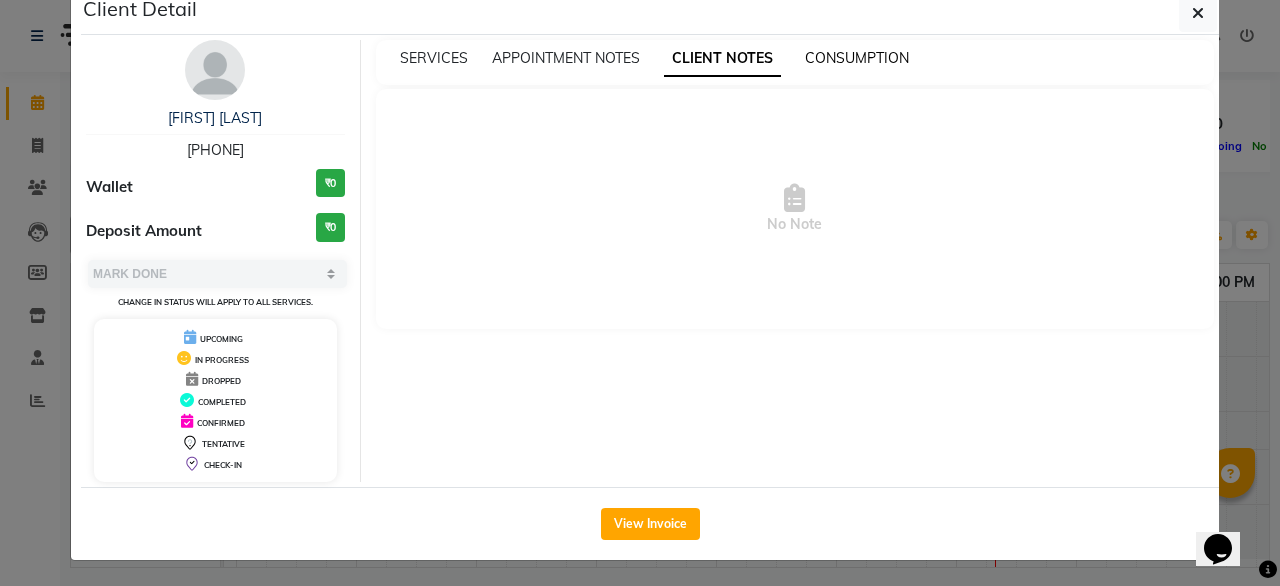 click on "CONSUMPTION" at bounding box center (857, 58) 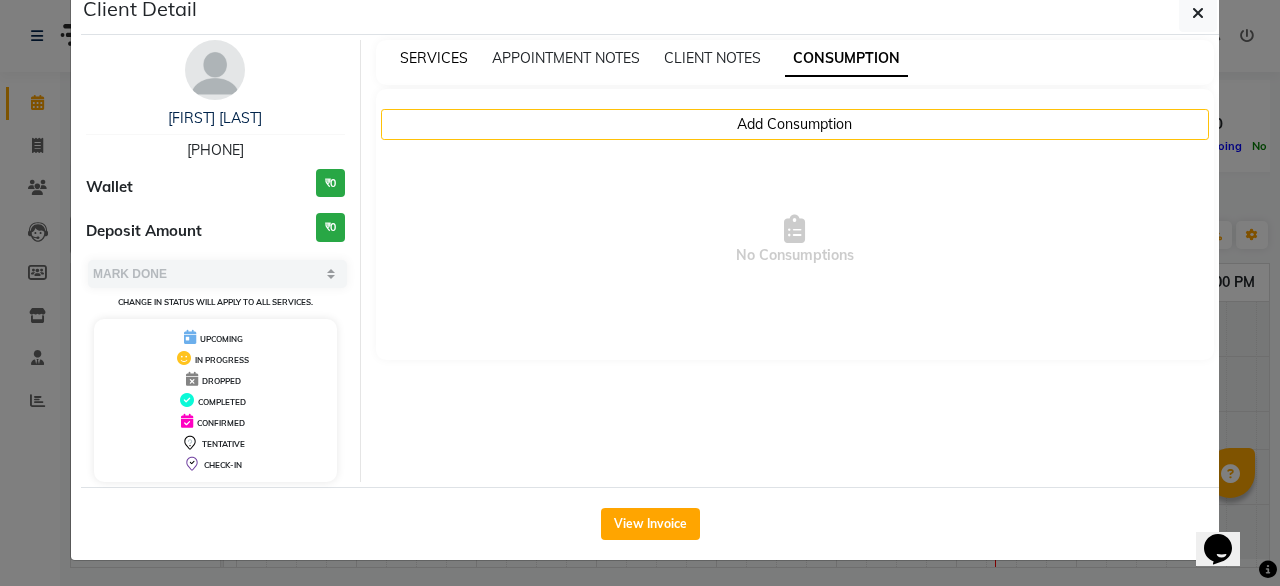 click on "SERVICES" at bounding box center (434, 58) 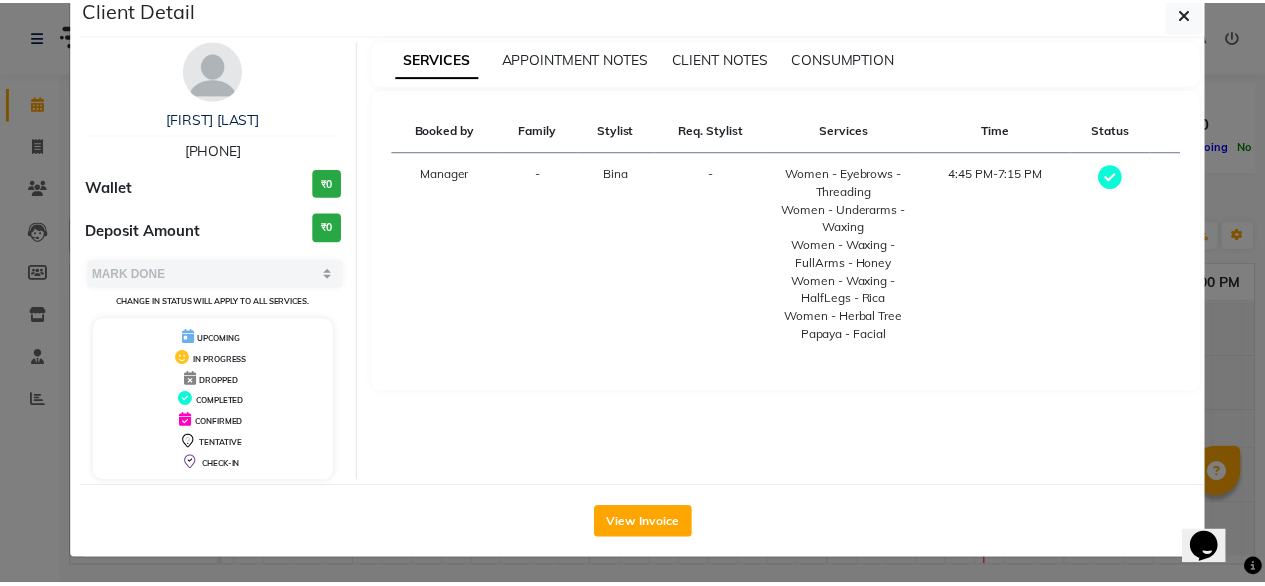 scroll, scrollTop: 0, scrollLeft: 0, axis: both 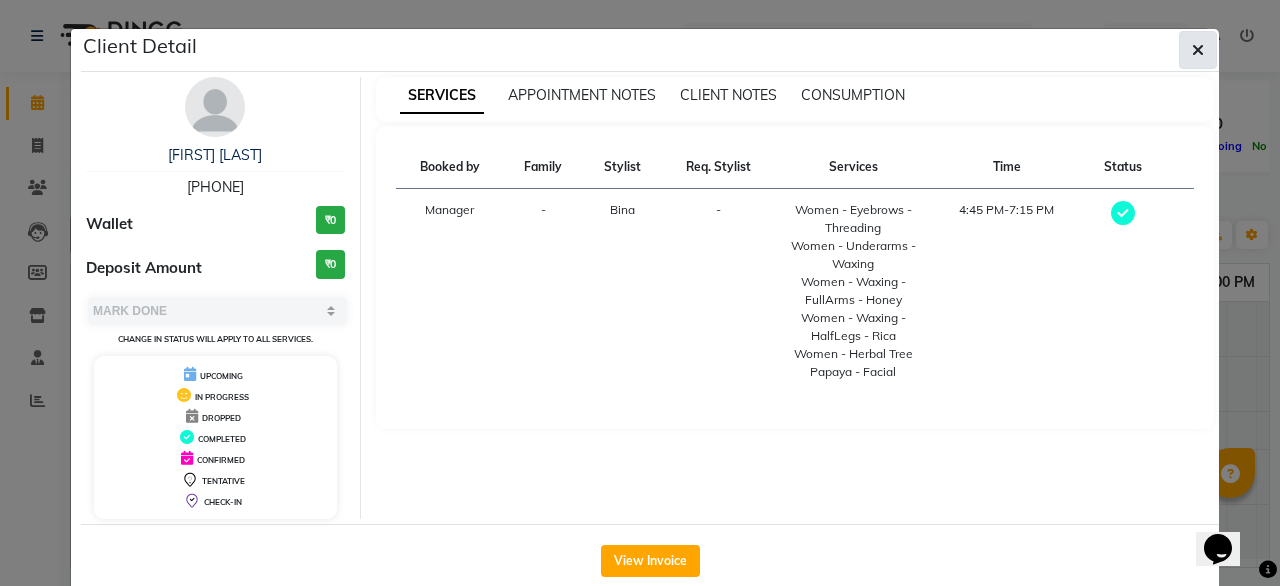 click 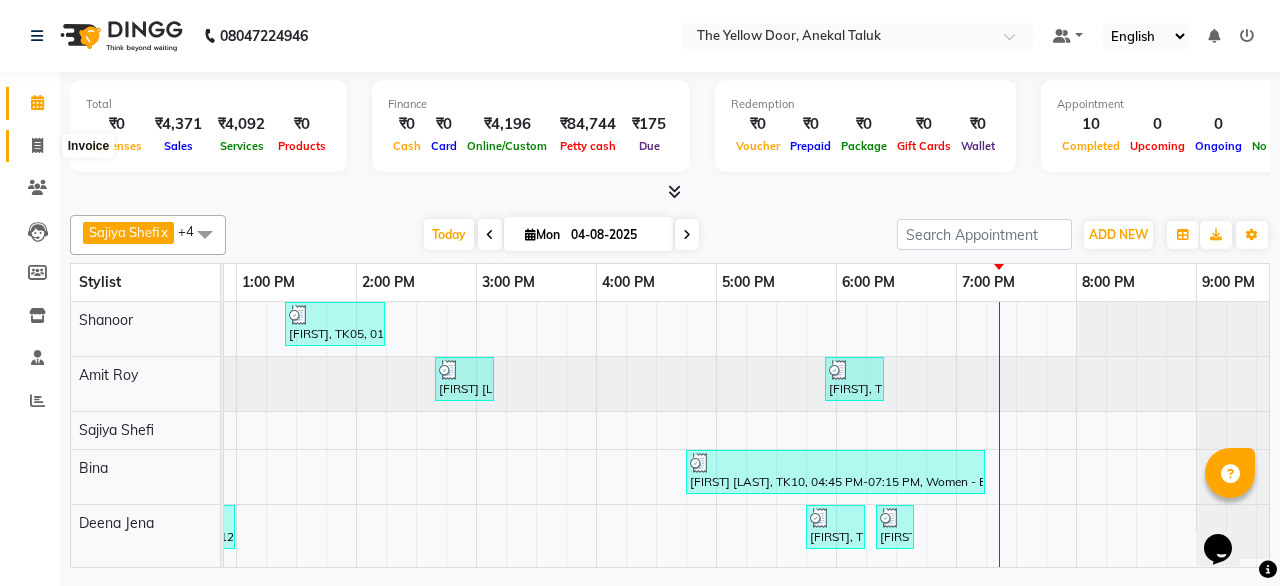 click 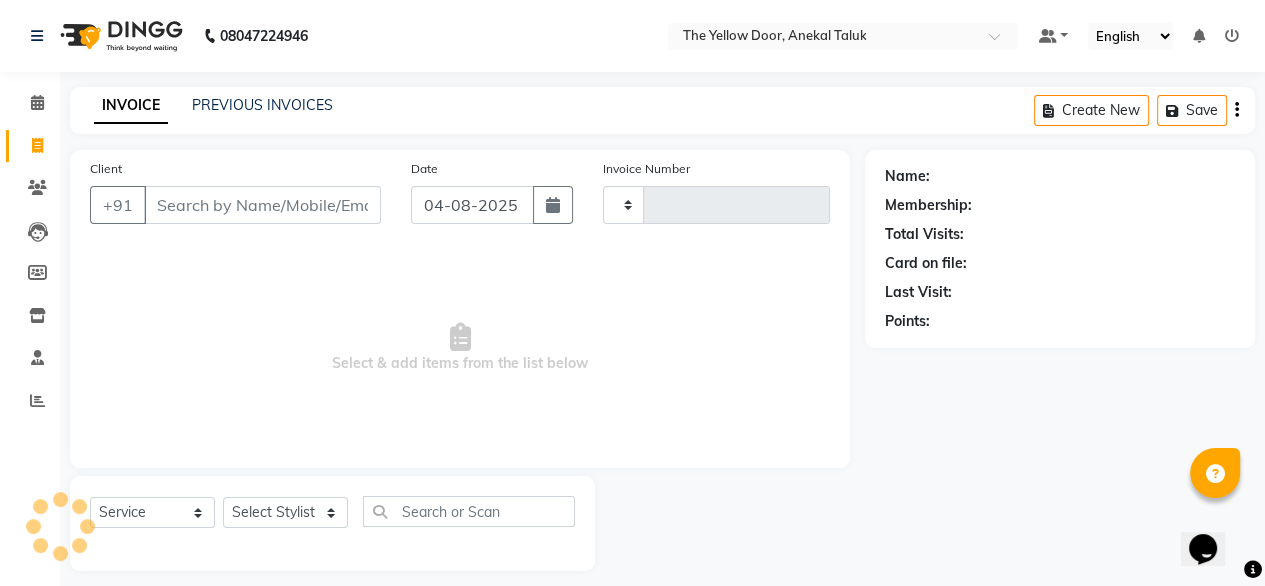type on "02007" 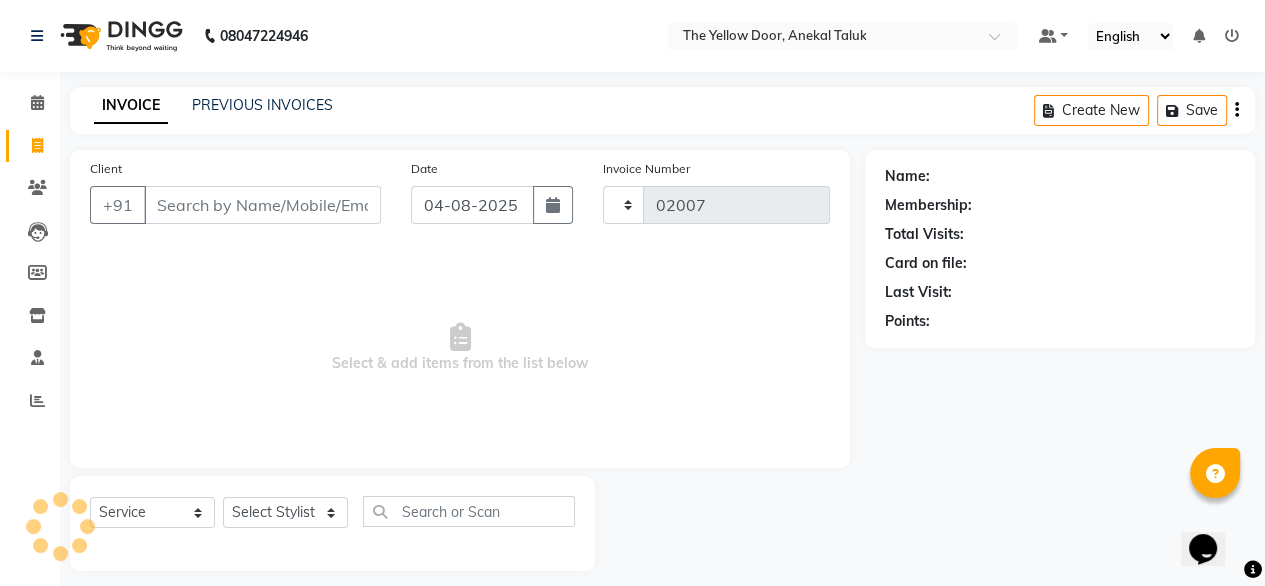 select on "5650" 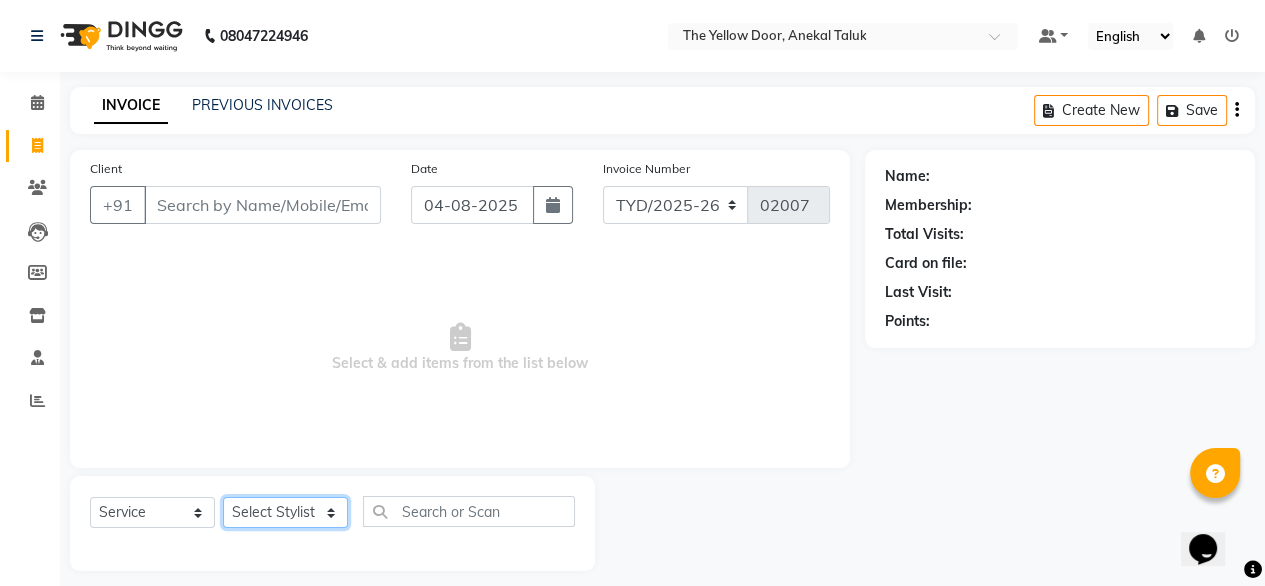 click on "Select Stylist Amit Roy Bina Deena Jena Housekeeping Manager Sajiya Shefi Shanoor Shri" 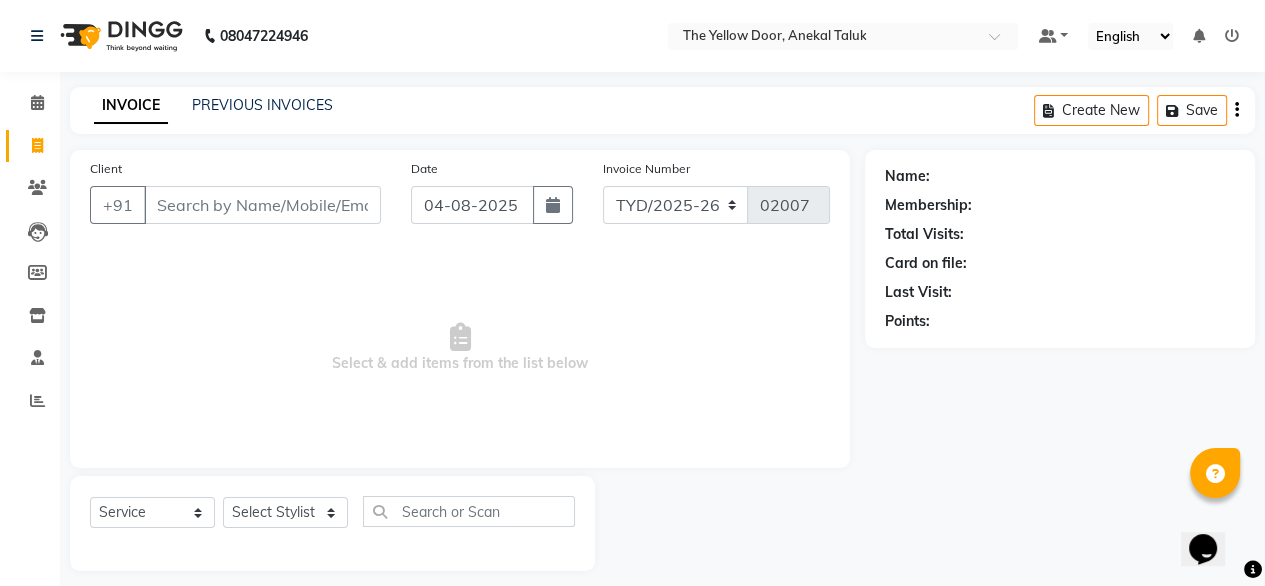 click on "Select & add items from the list below" at bounding box center [460, 348] 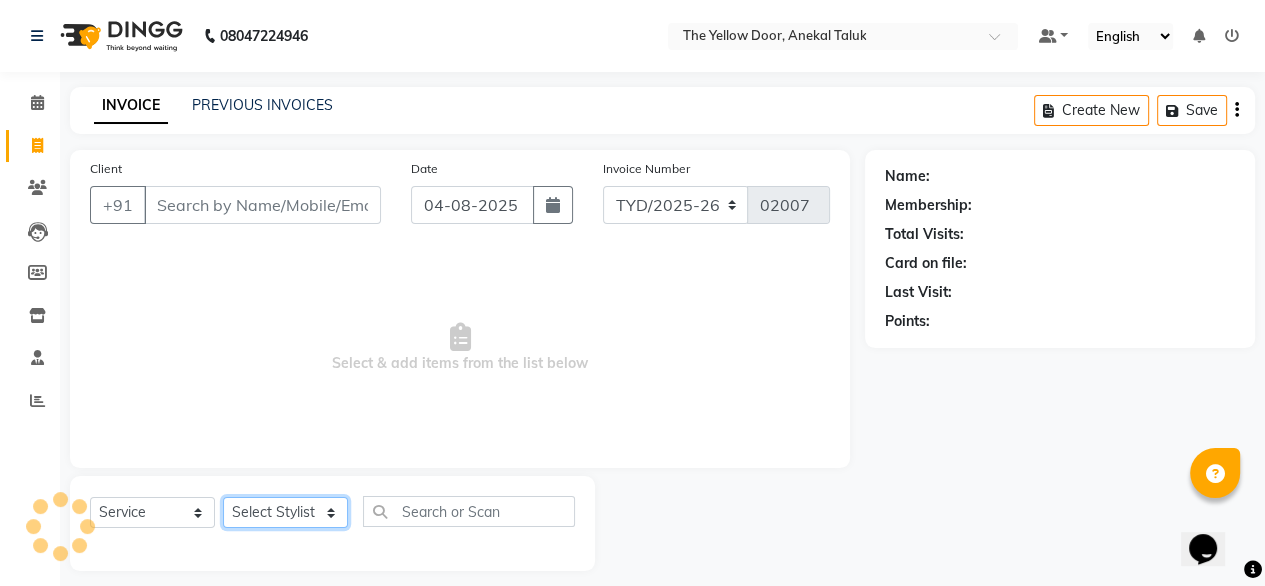 click on "Select Stylist Amit Roy Bina Deena Jena Housekeeping Manager Sajiya Shefi Shanoor Shri" 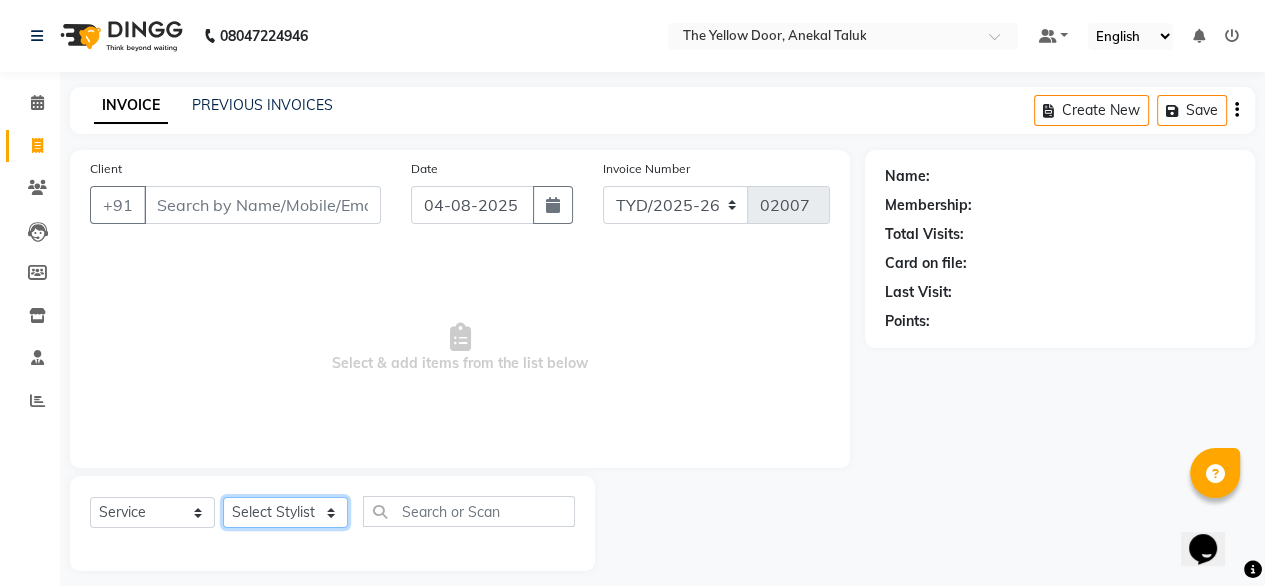 select on "71545" 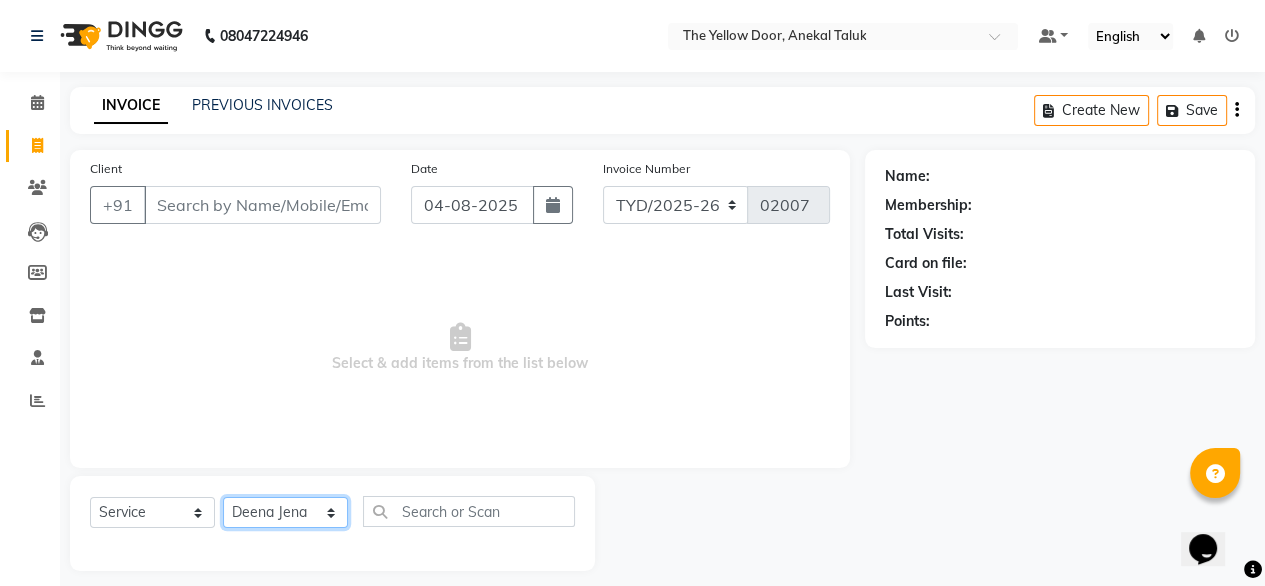 click on "Select Stylist Amit Roy Bina Deena Jena Housekeeping Manager Sajiya Shefi Shanoor Shri" 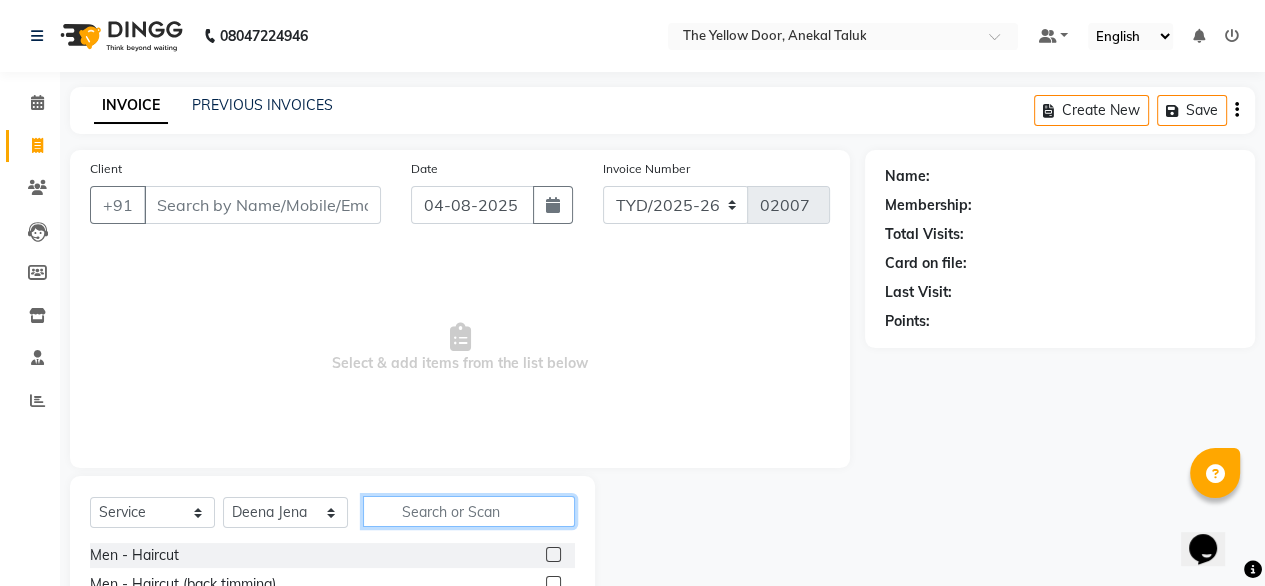 click 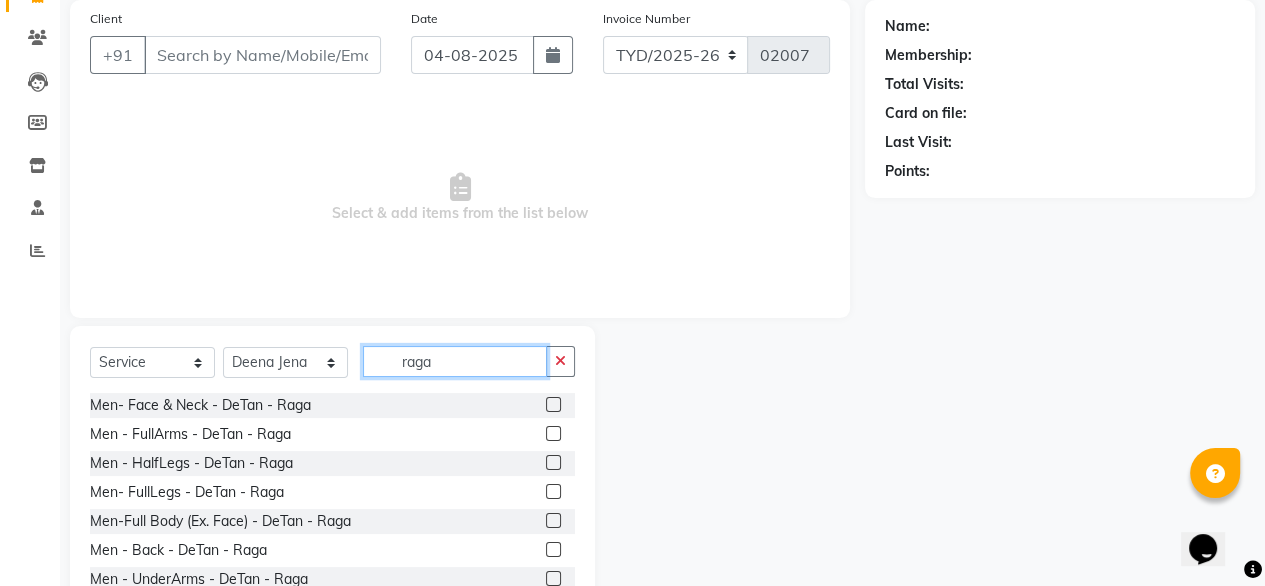 scroll, scrollTop: 158, scrollLeft: 0, axis: vertical 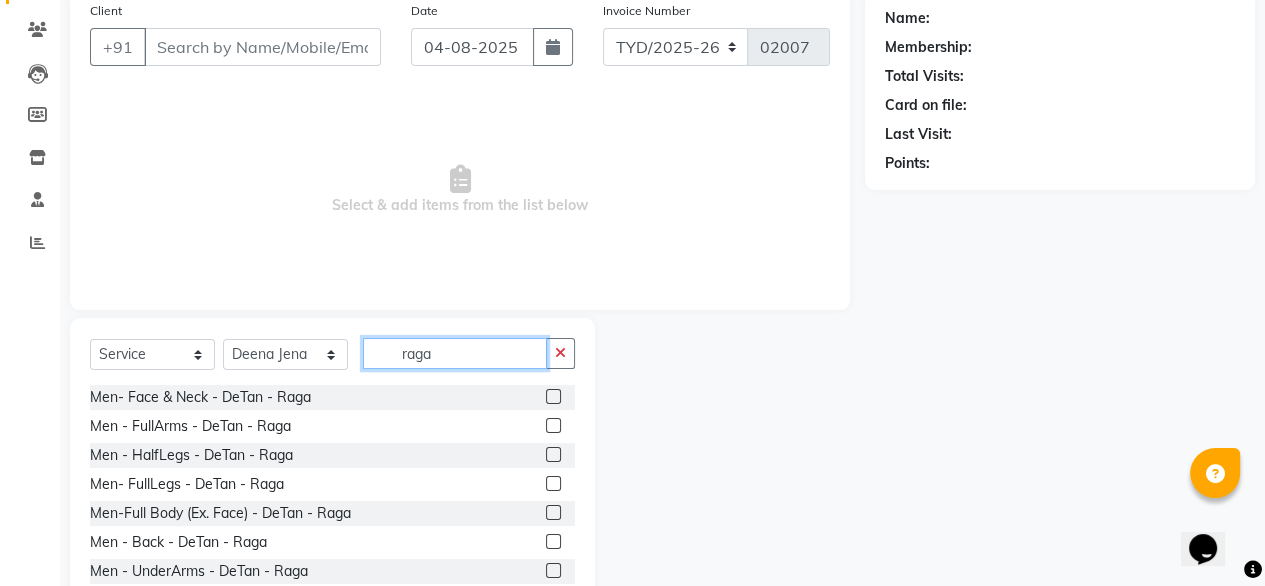 type on "raga" 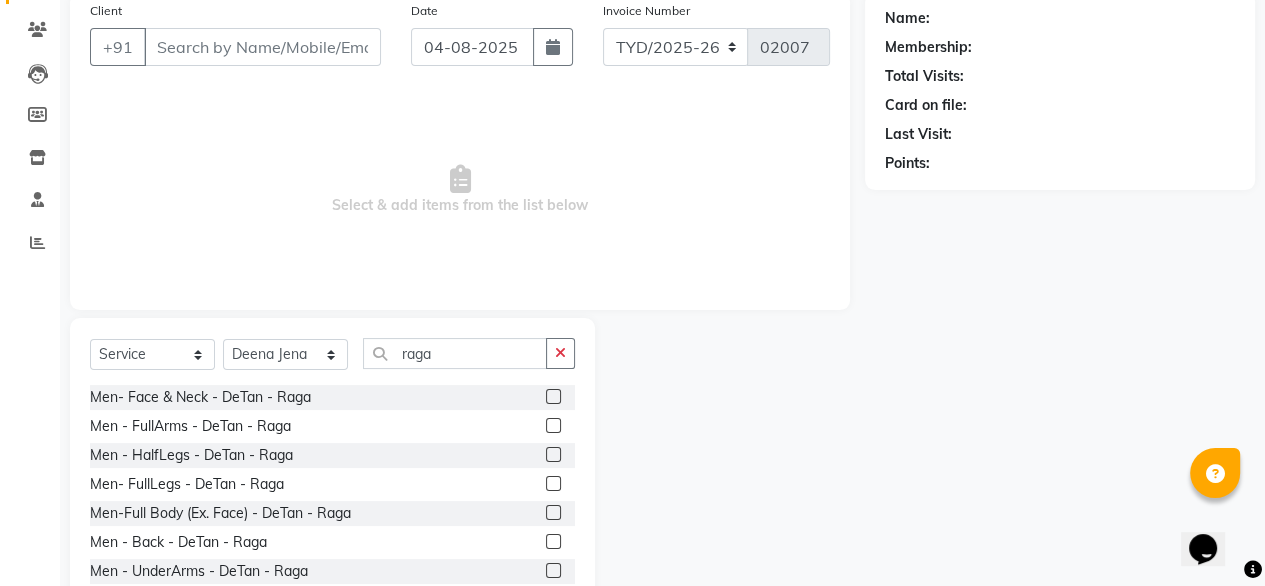click 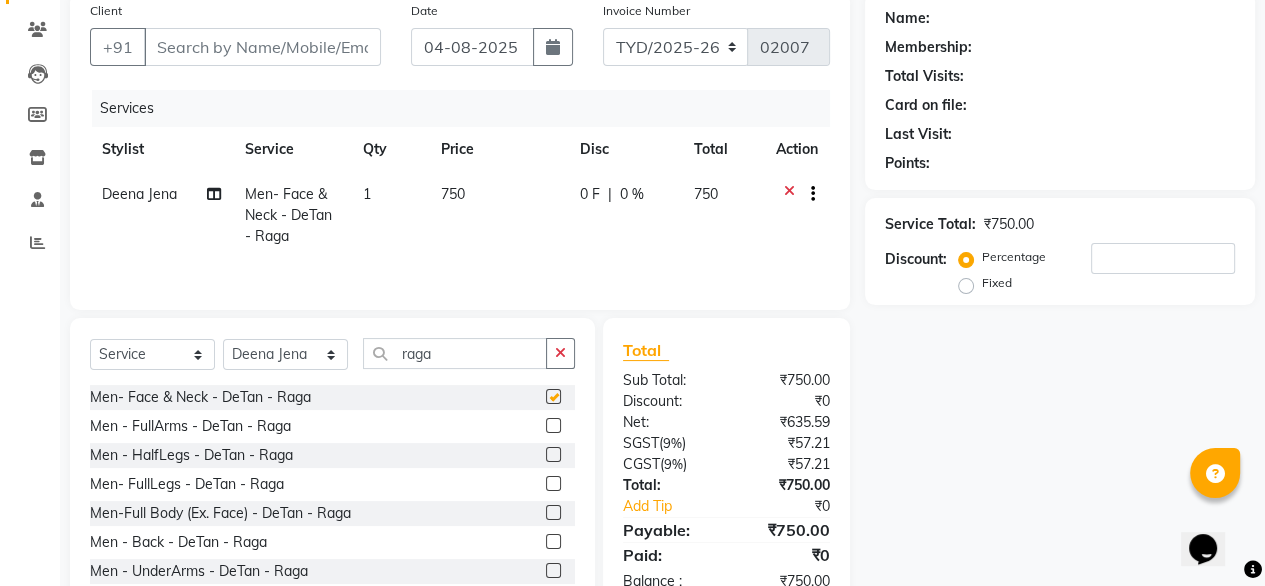 checkbox on "false" 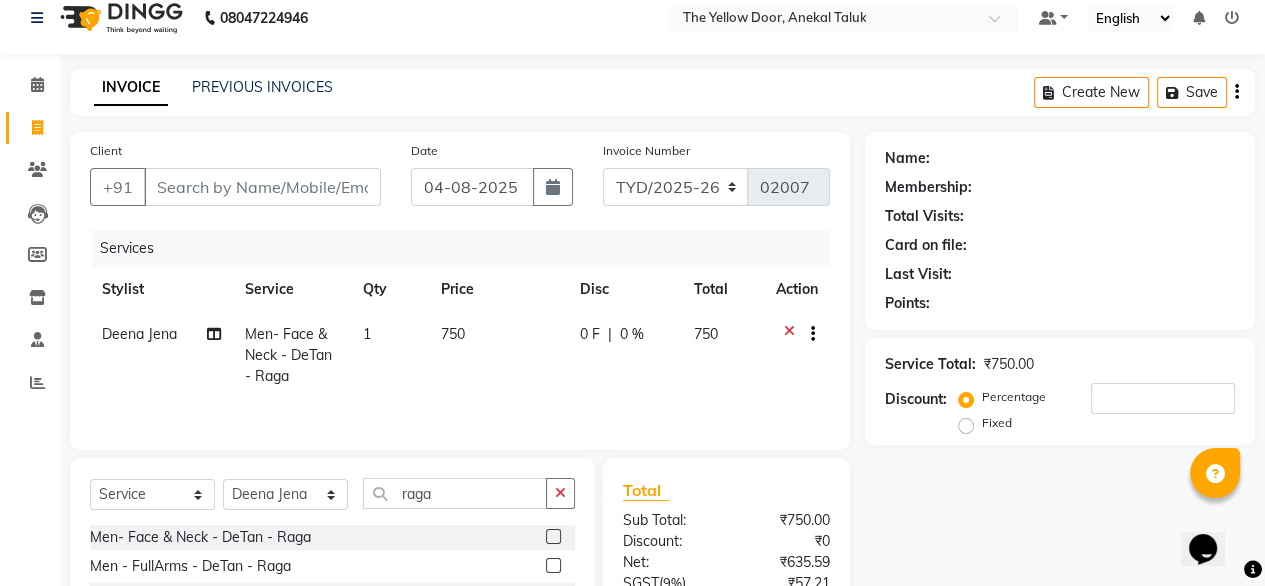 scroll, scrollTop: 0, scrollLeft: 0, axis: both 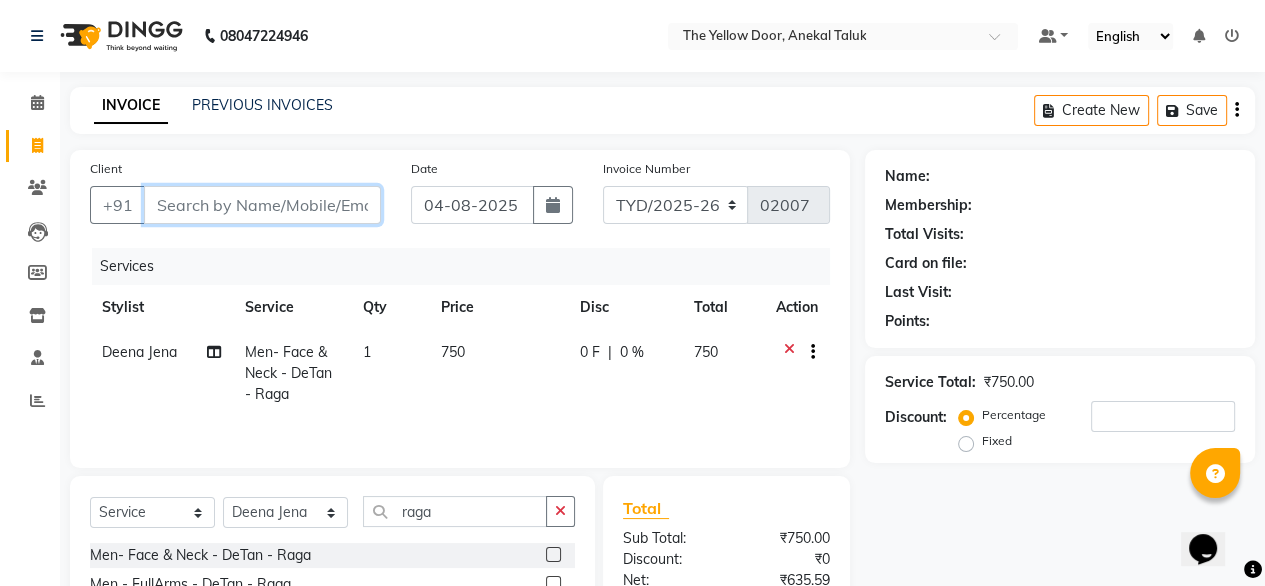 click on "Client" at bounding box center [262, 205] 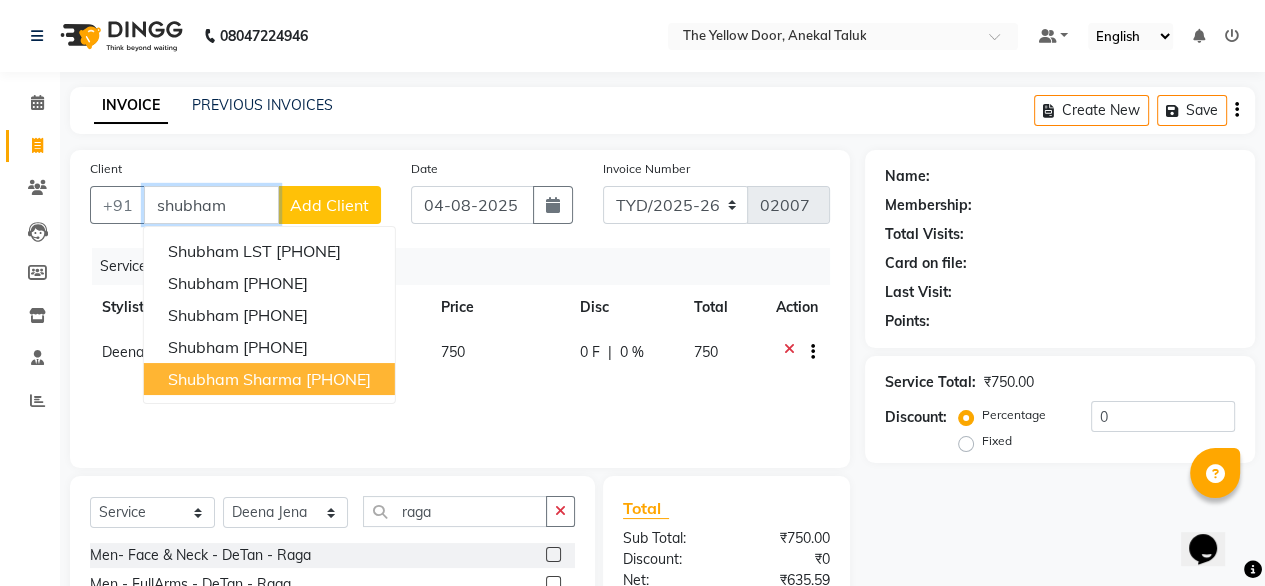 click on "Shubham Sharma" at bounding box center [235, 379] 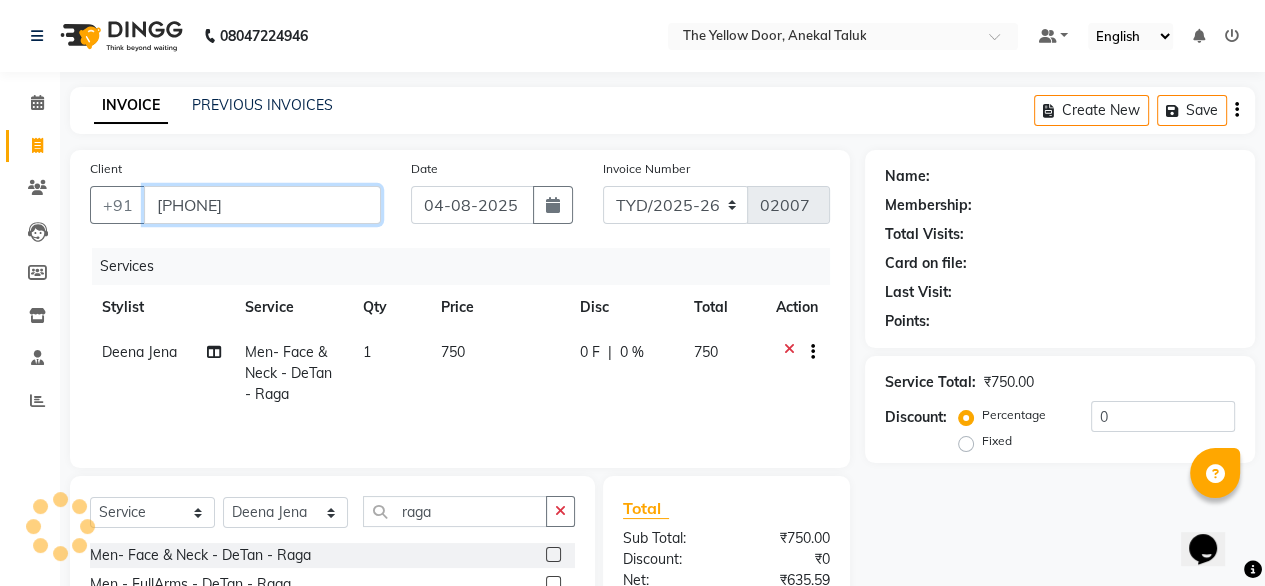 type on "[PHONE]" 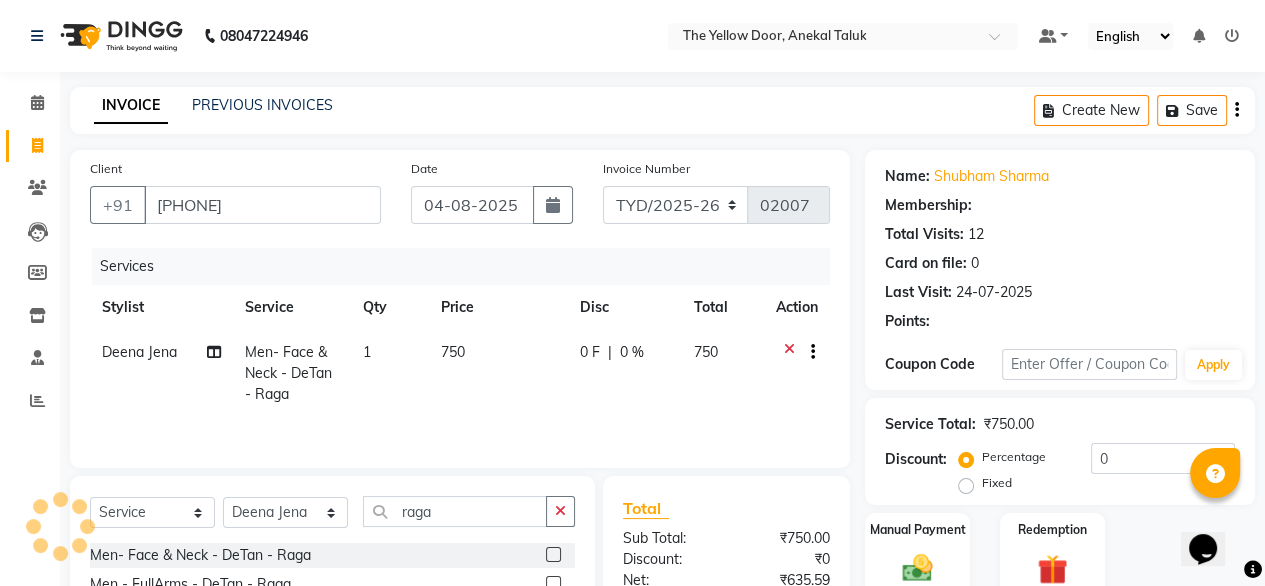 select on "1: Object" 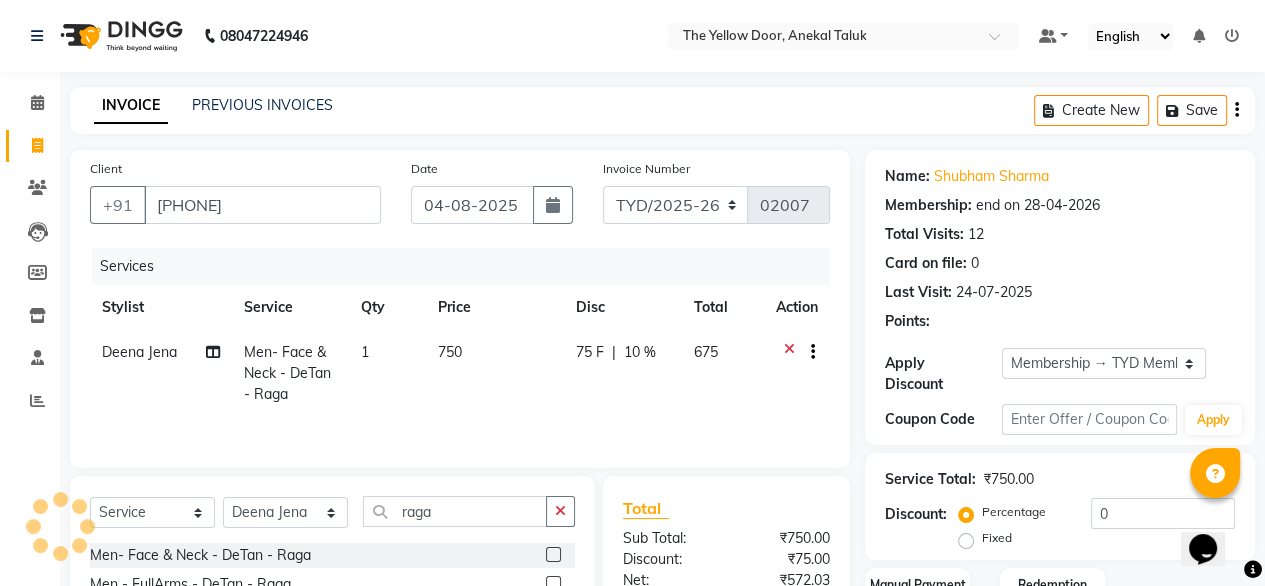 radio on "false" 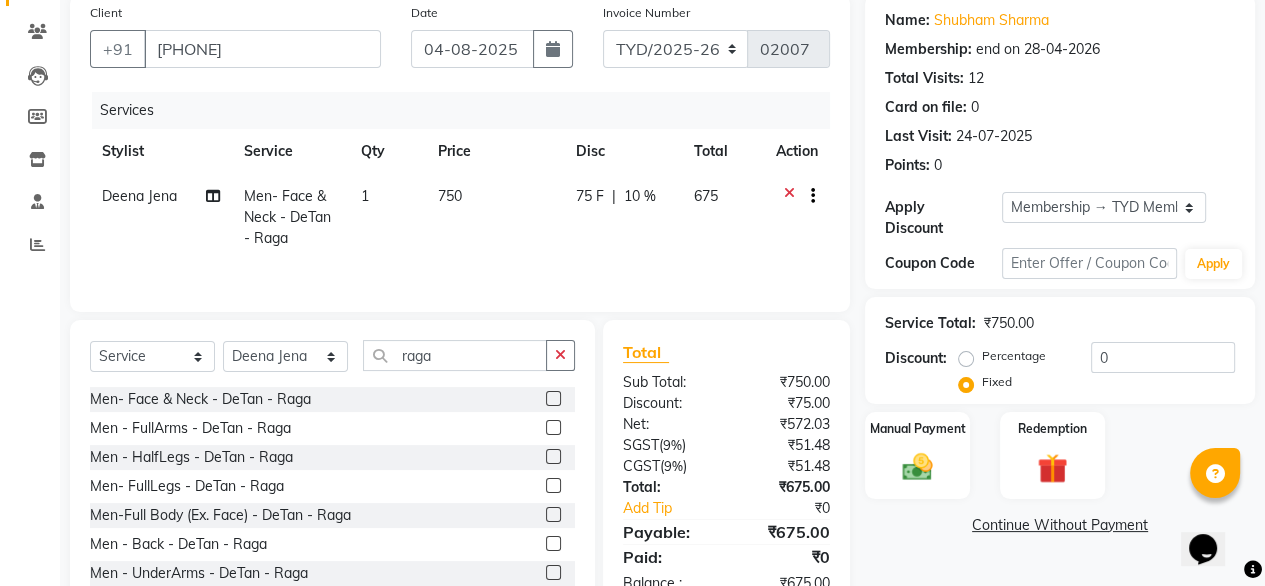 scroll, scrollTop: 216, scrollLeft: 0, axis: vertical 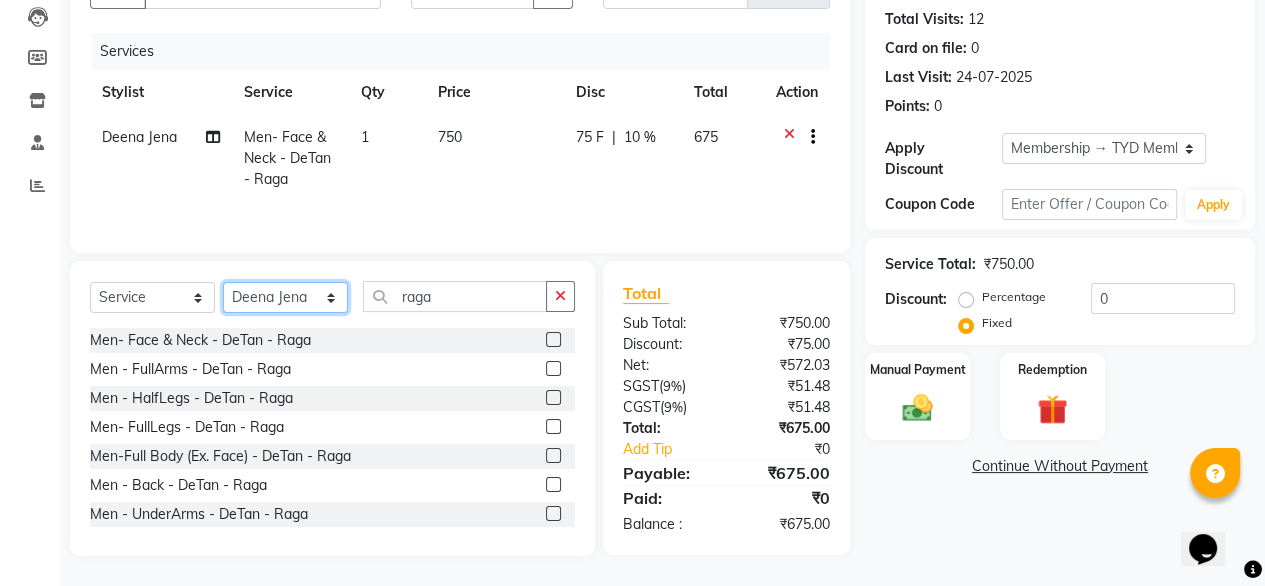 click on "Select Stylist Amit Roy Bina Deena Jena Housekeeping Manager Sajiya Shefi Shanoor Shri" 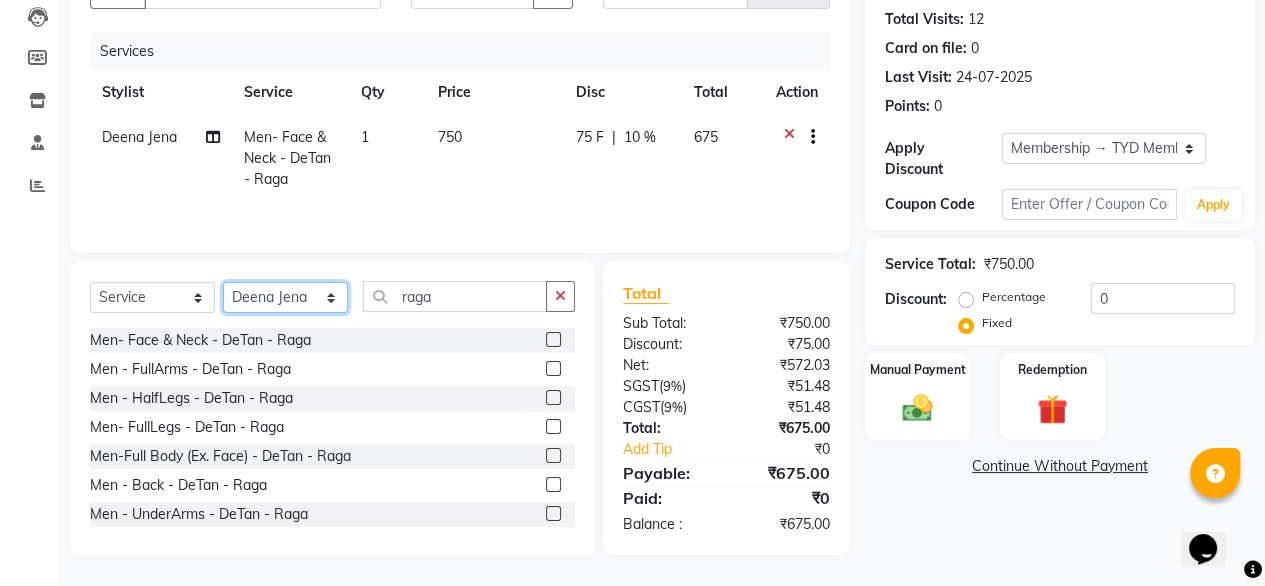 select on "67915" 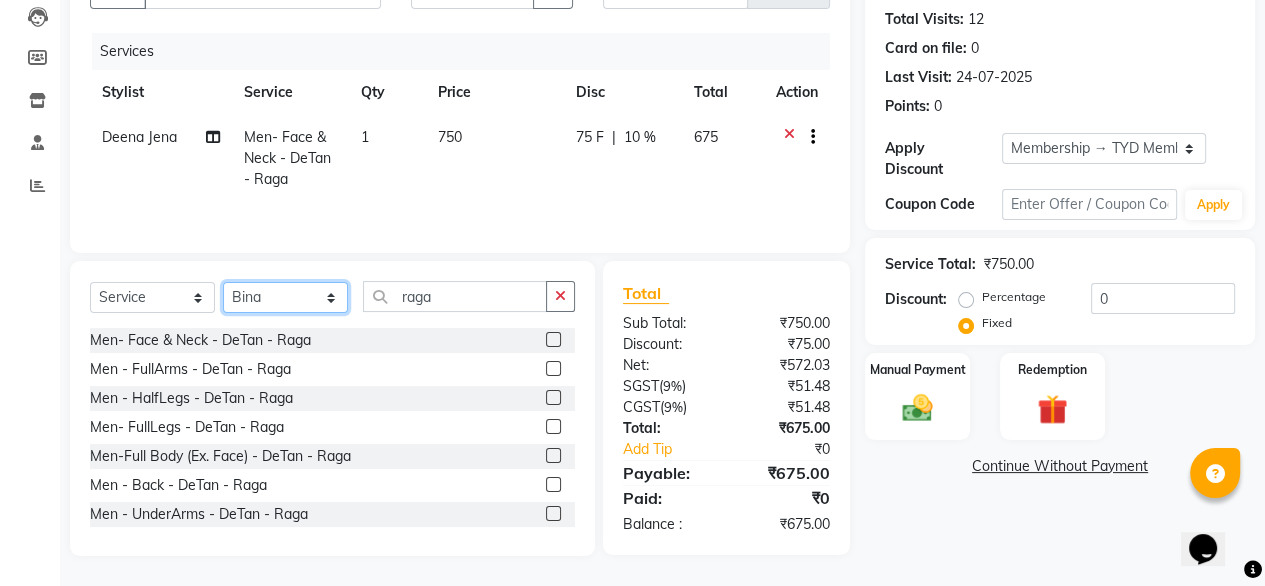 click on "Select Stylist Amit Roy Bina Deena Jena Housekeeping Manager Sajiya Shefi Shanoor Shri" 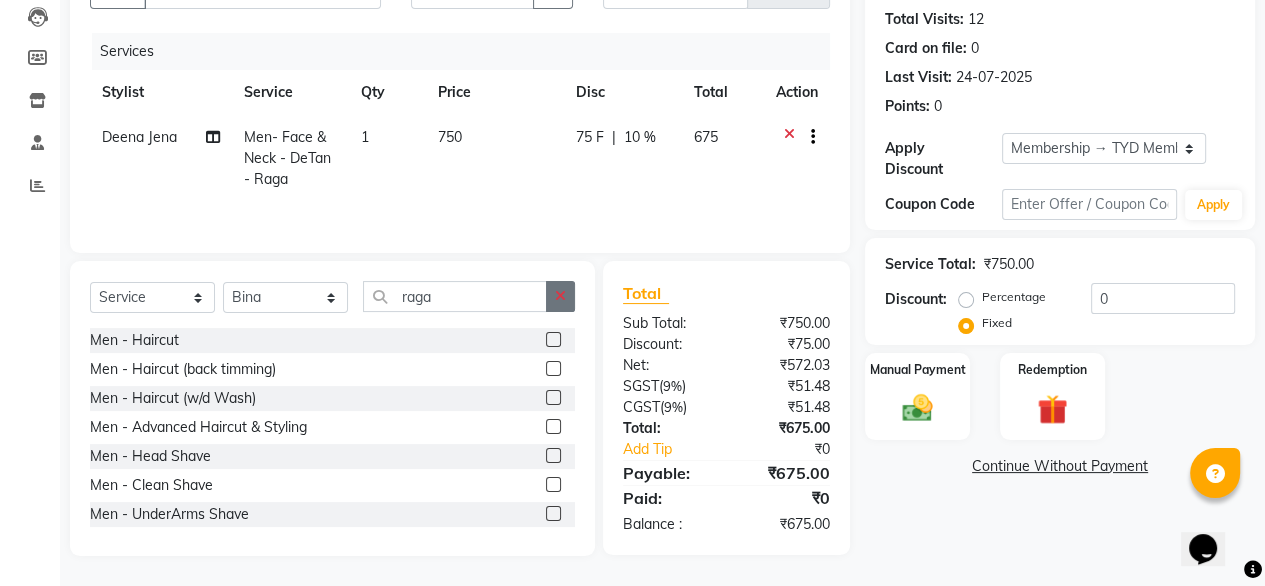 click 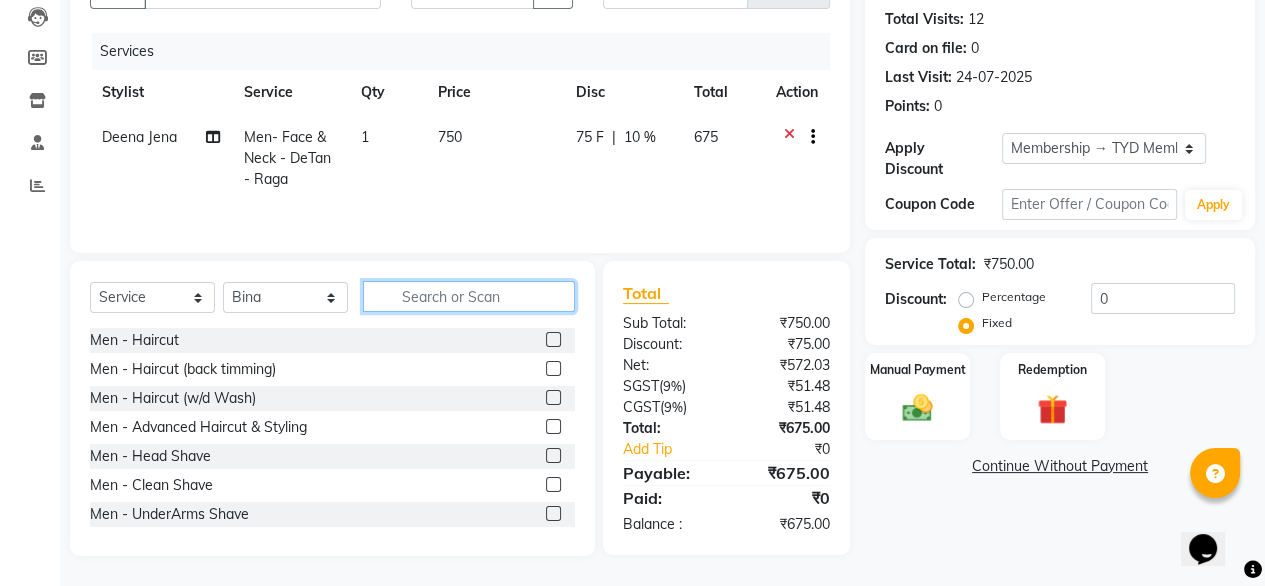 click 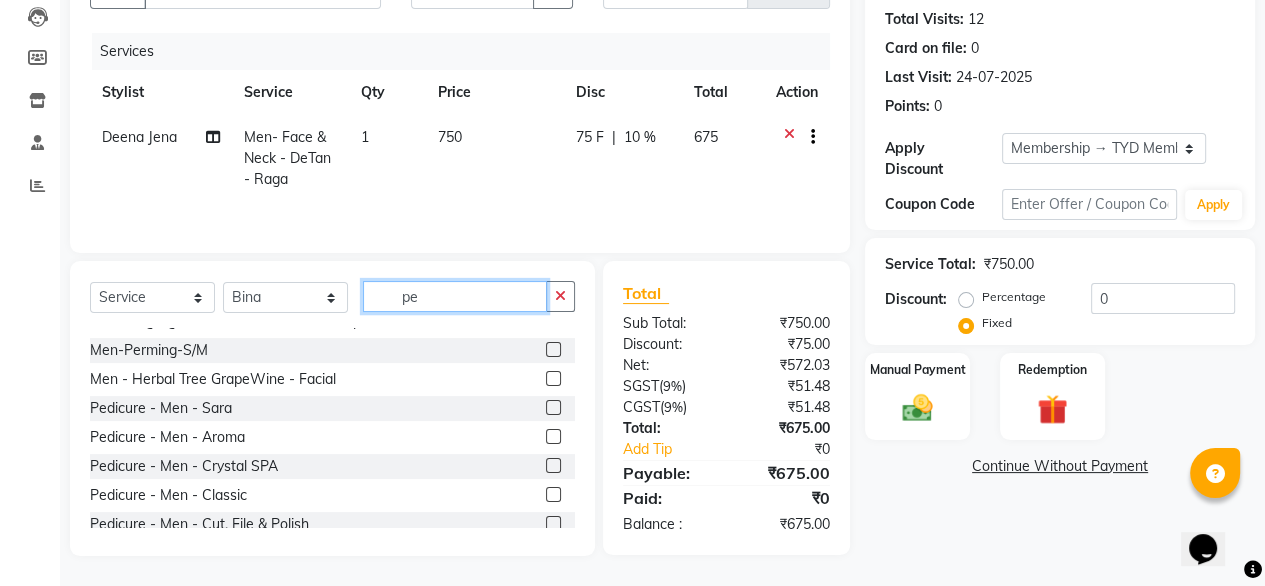 scroll, scrollTop: 52, scrollLeft: 0, axis: vertical 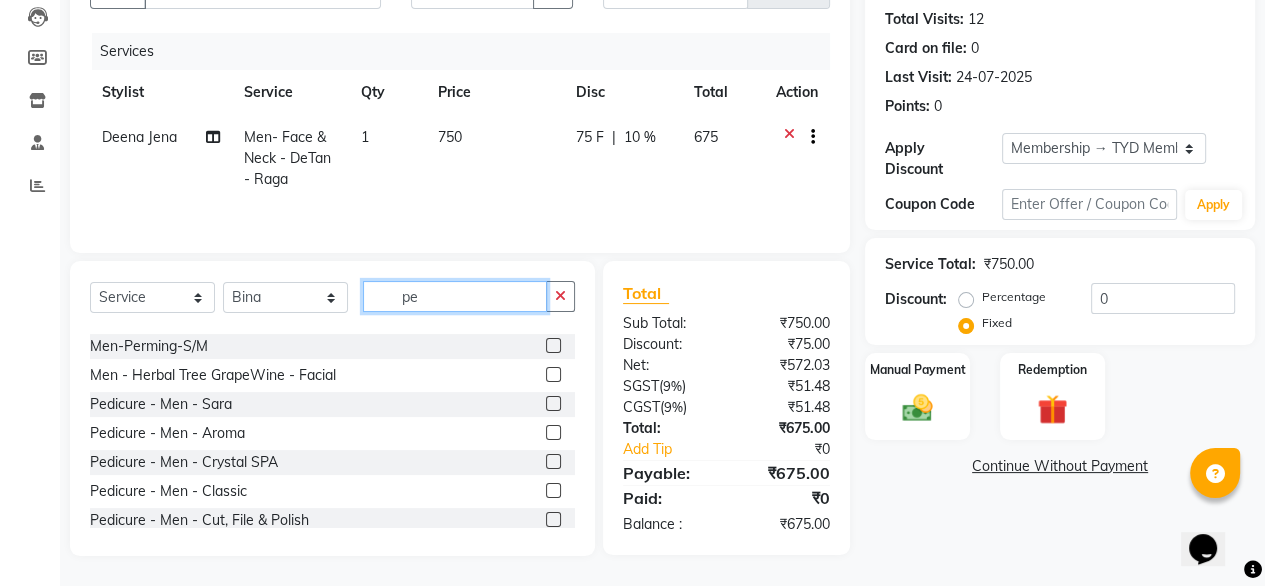 type on "pe" 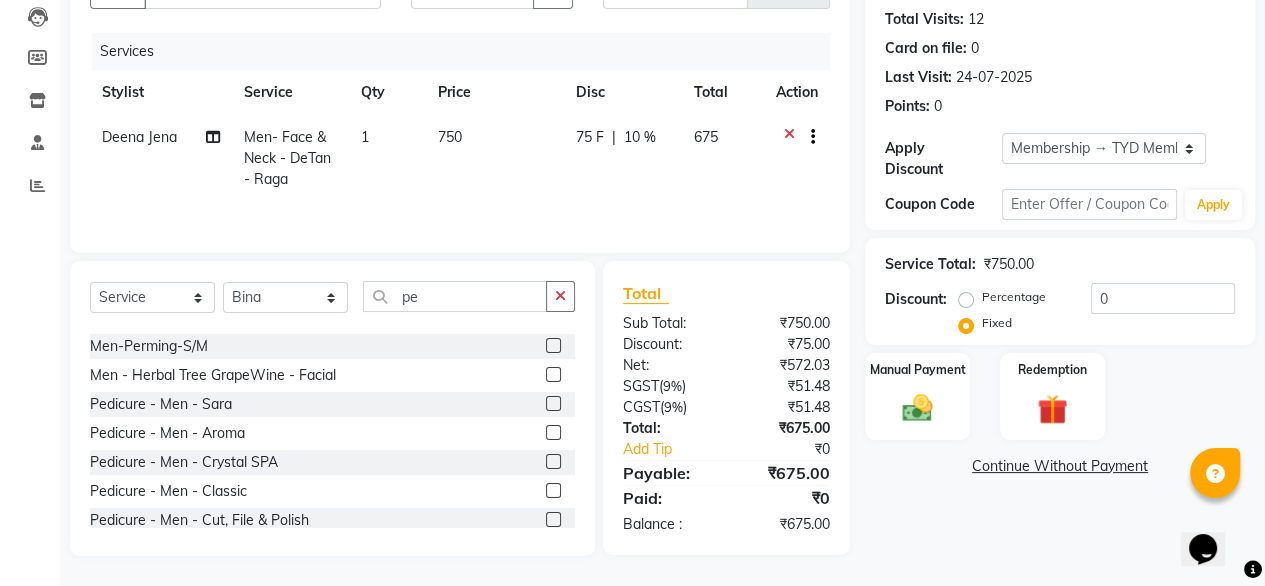 click 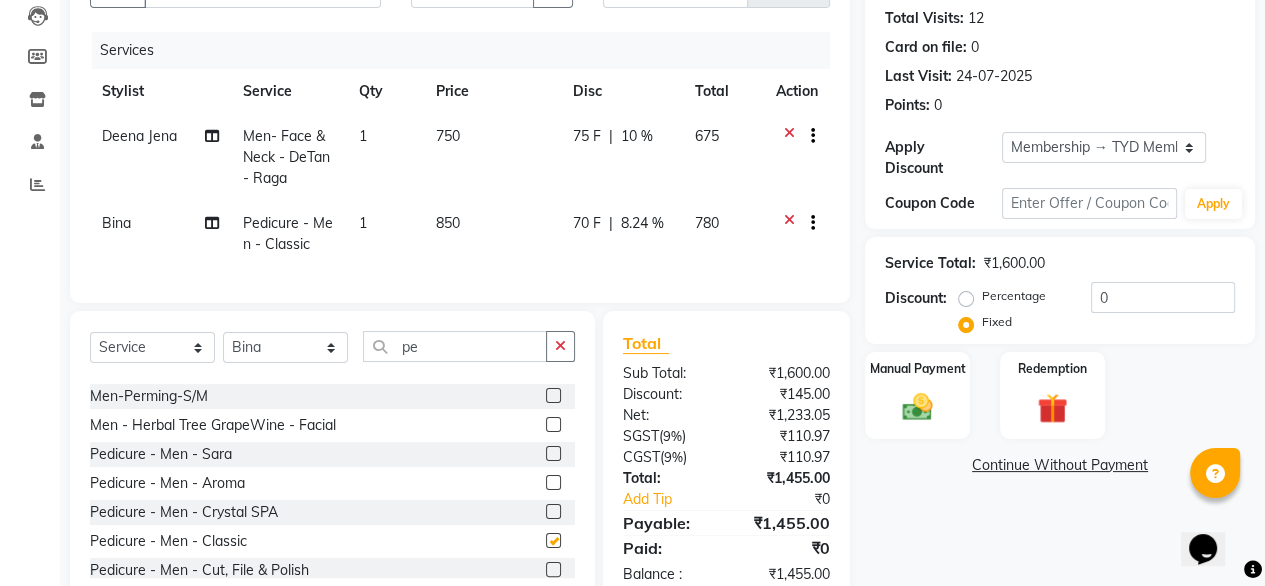 checkbox on "false" 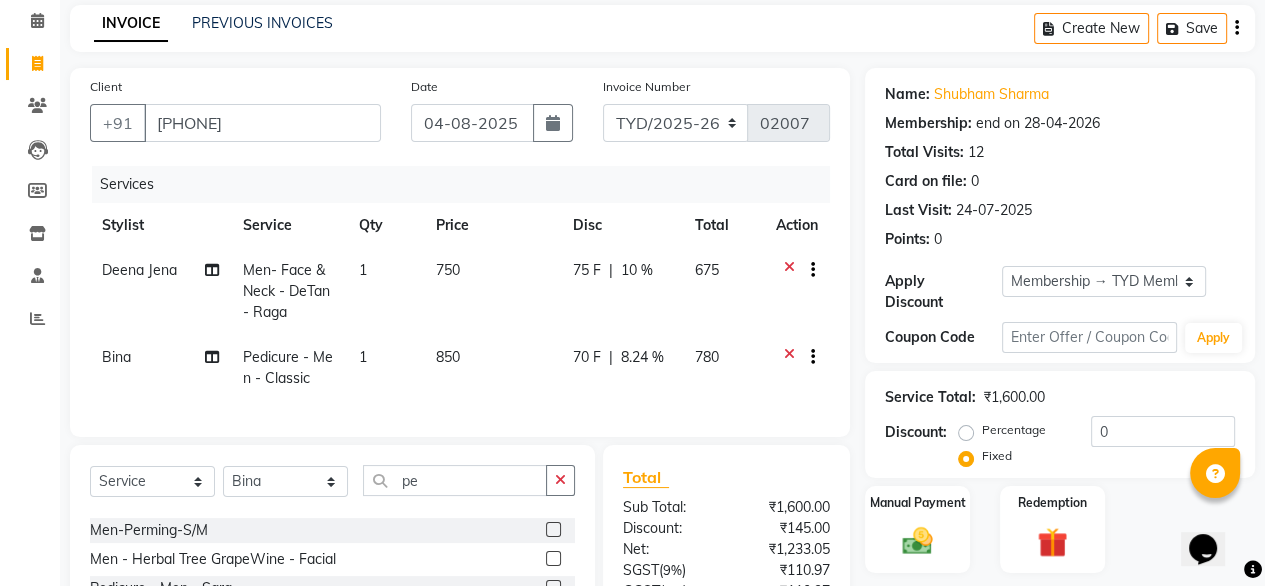 scroll, scrollTop: 0, scrollLeft: 0, axis: both 